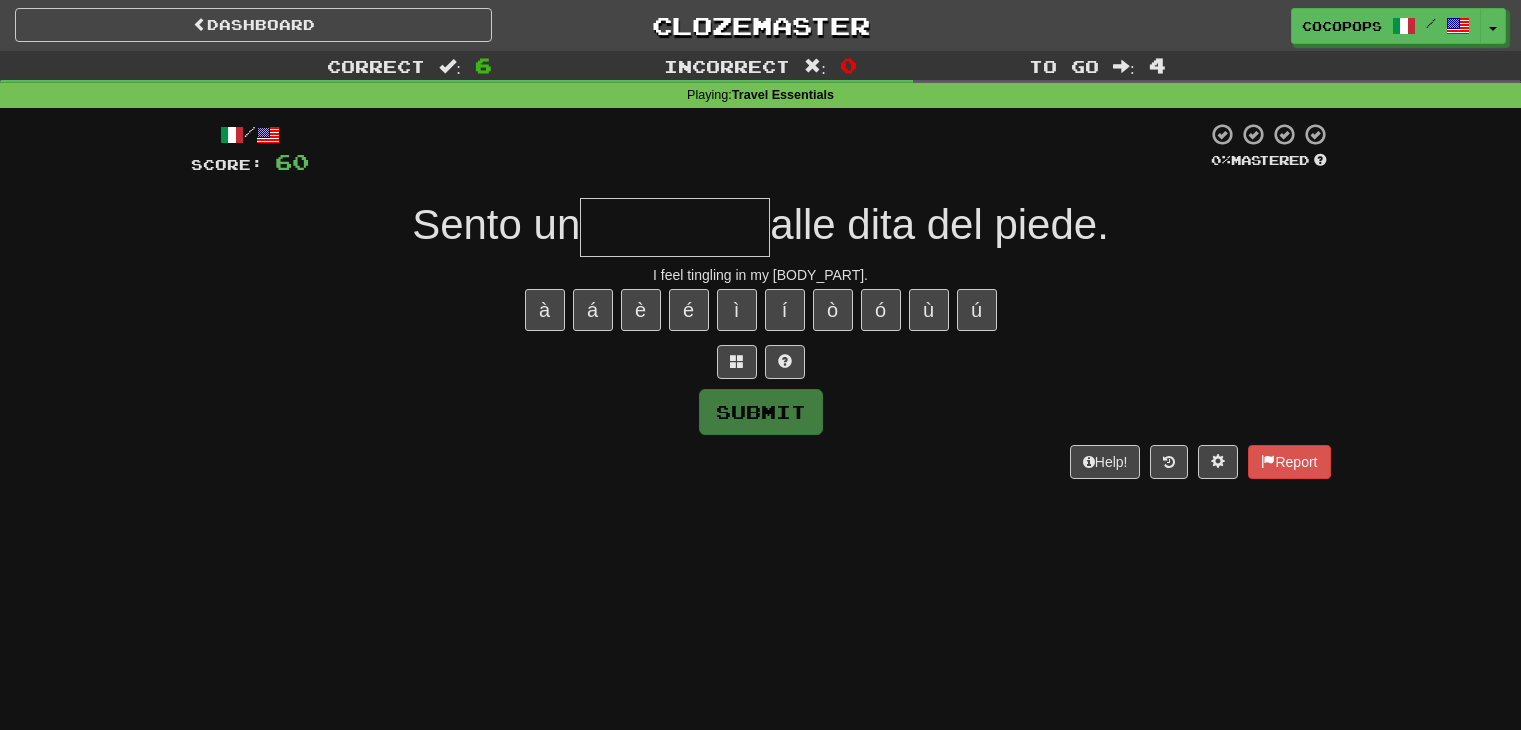 scroll, scrollTop: 0, scrollLeft: 0, axis: both 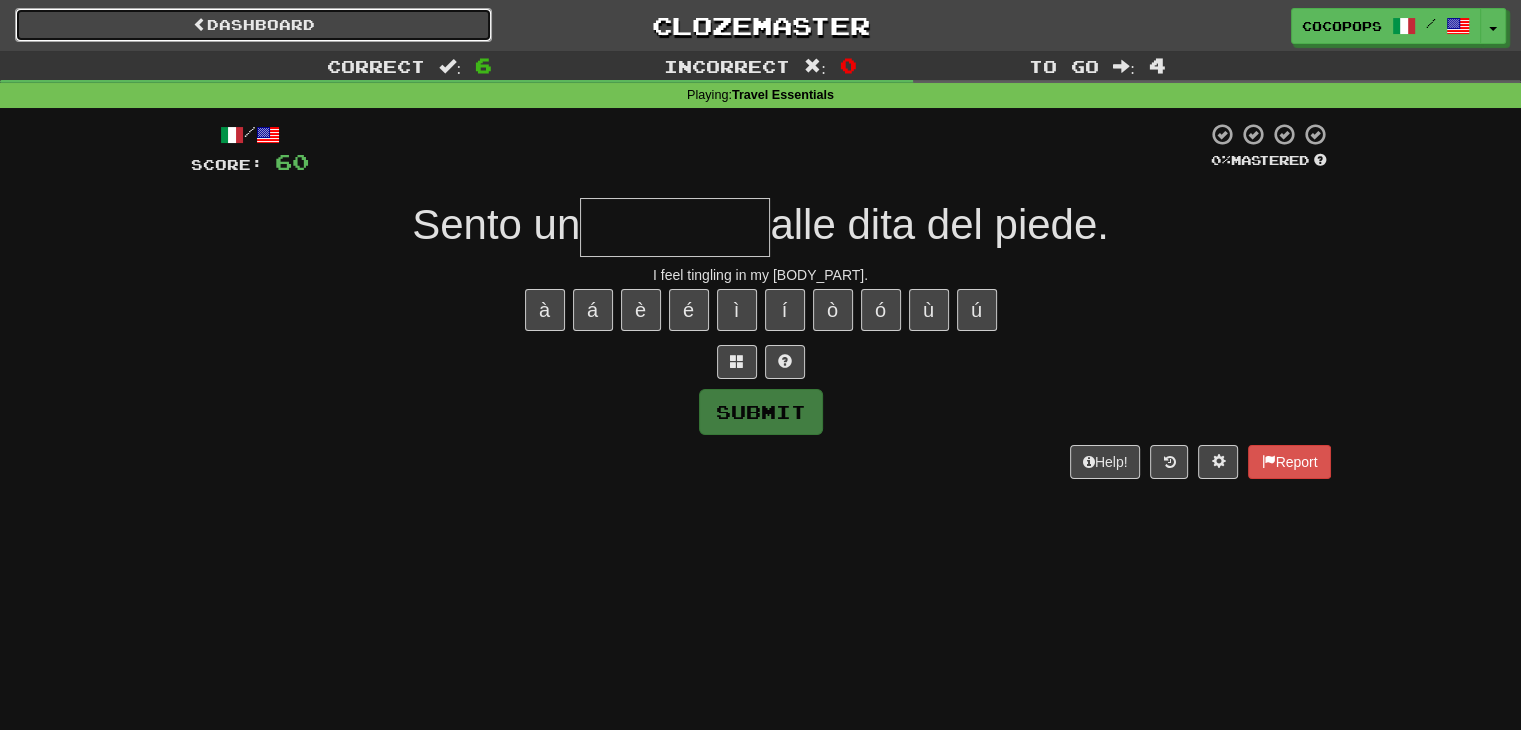 click on "Dashboard" at bounding box center (253, 25) 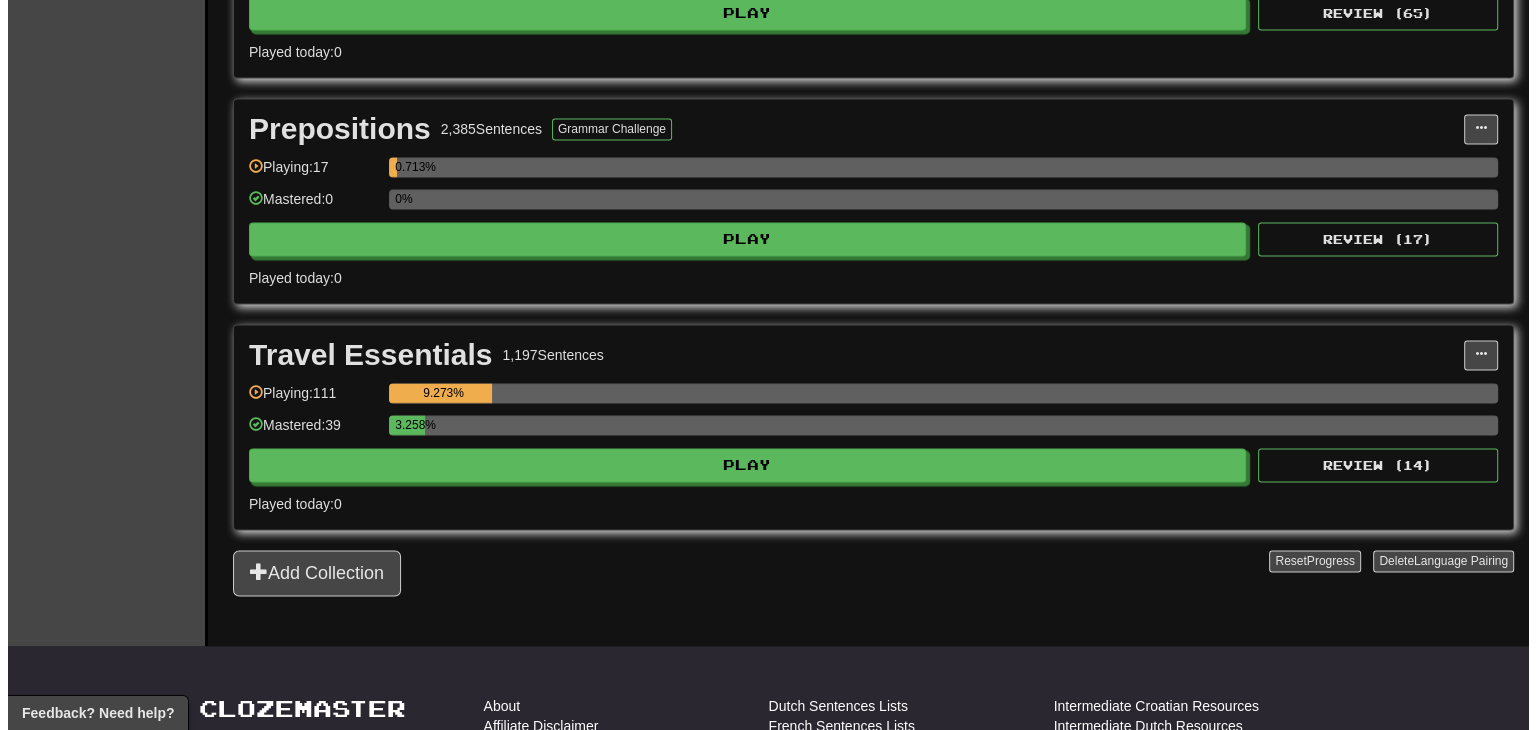scroll, scrollTop: 2850, scrollLeft: 0, axis: vertical 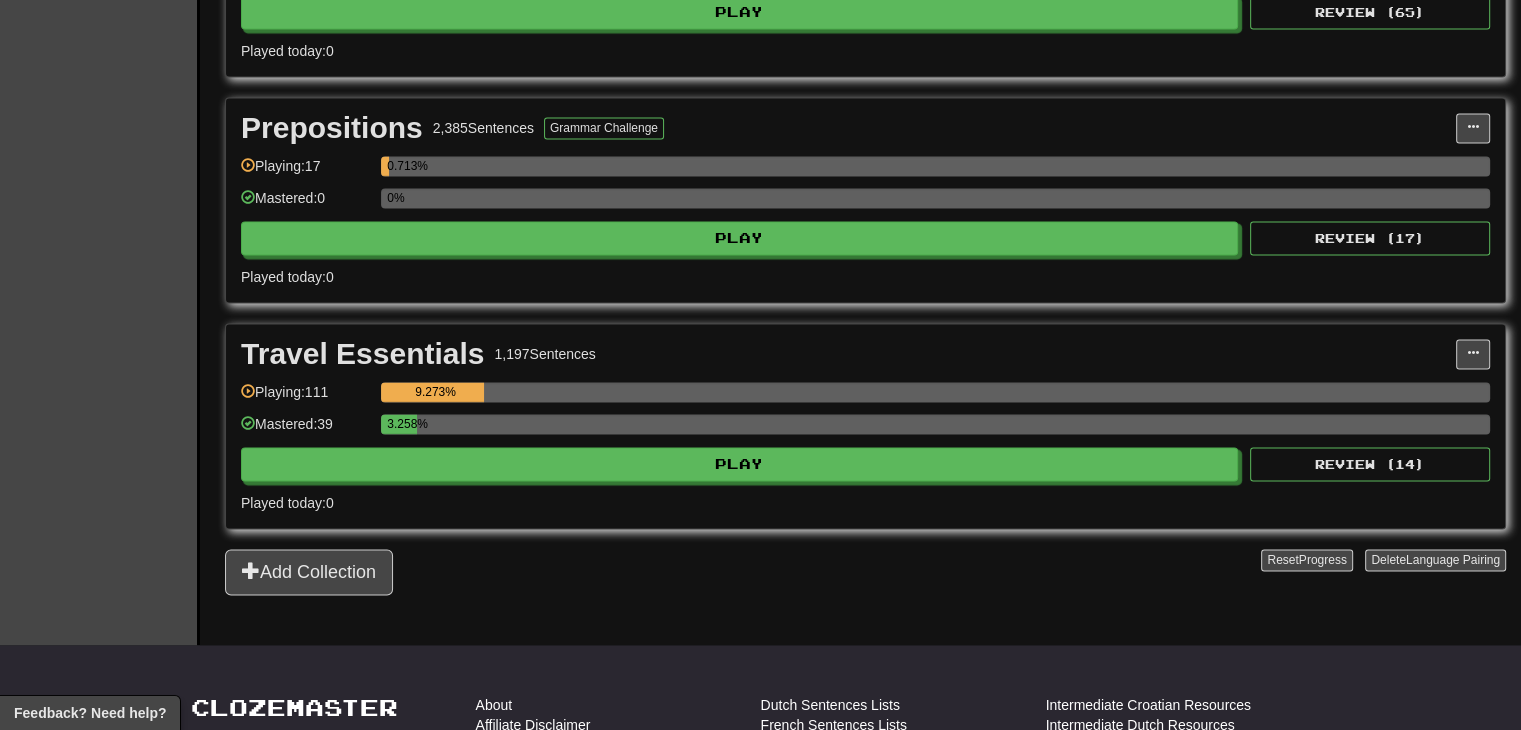 click on "3.258%" at bounding box center [935, 430] 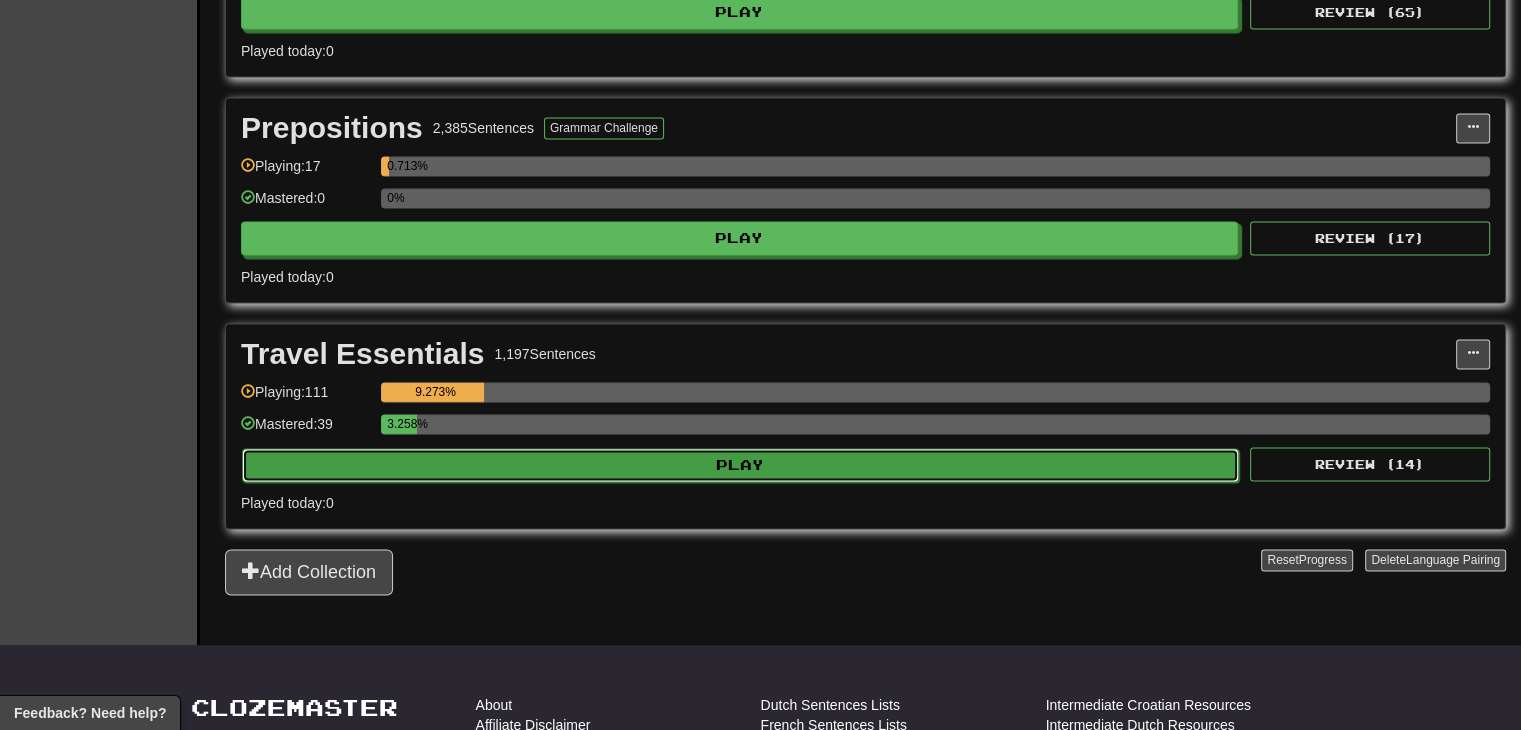 click on "Play" at bounding box center [740, 465] 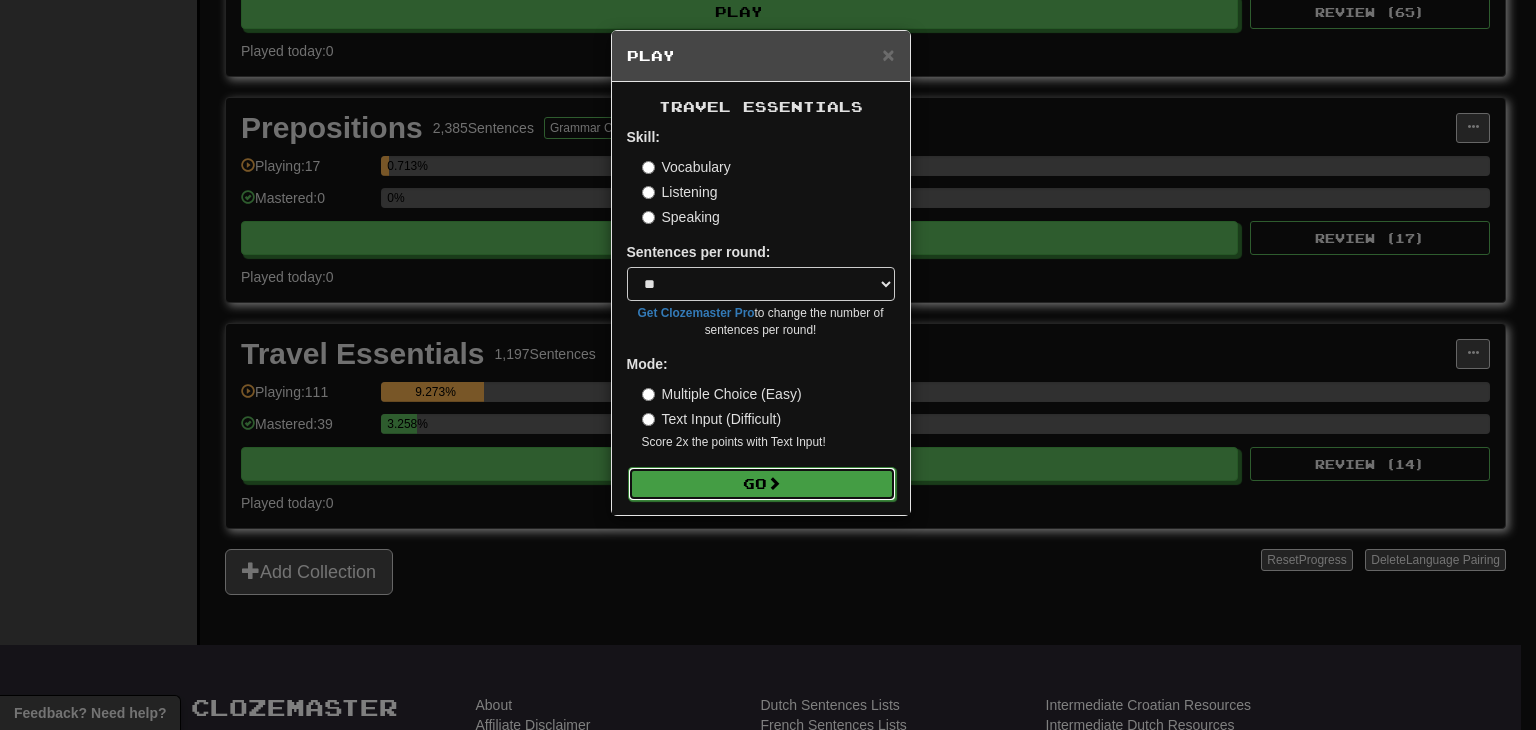 click on "Go" at bounding box center (762, 484) 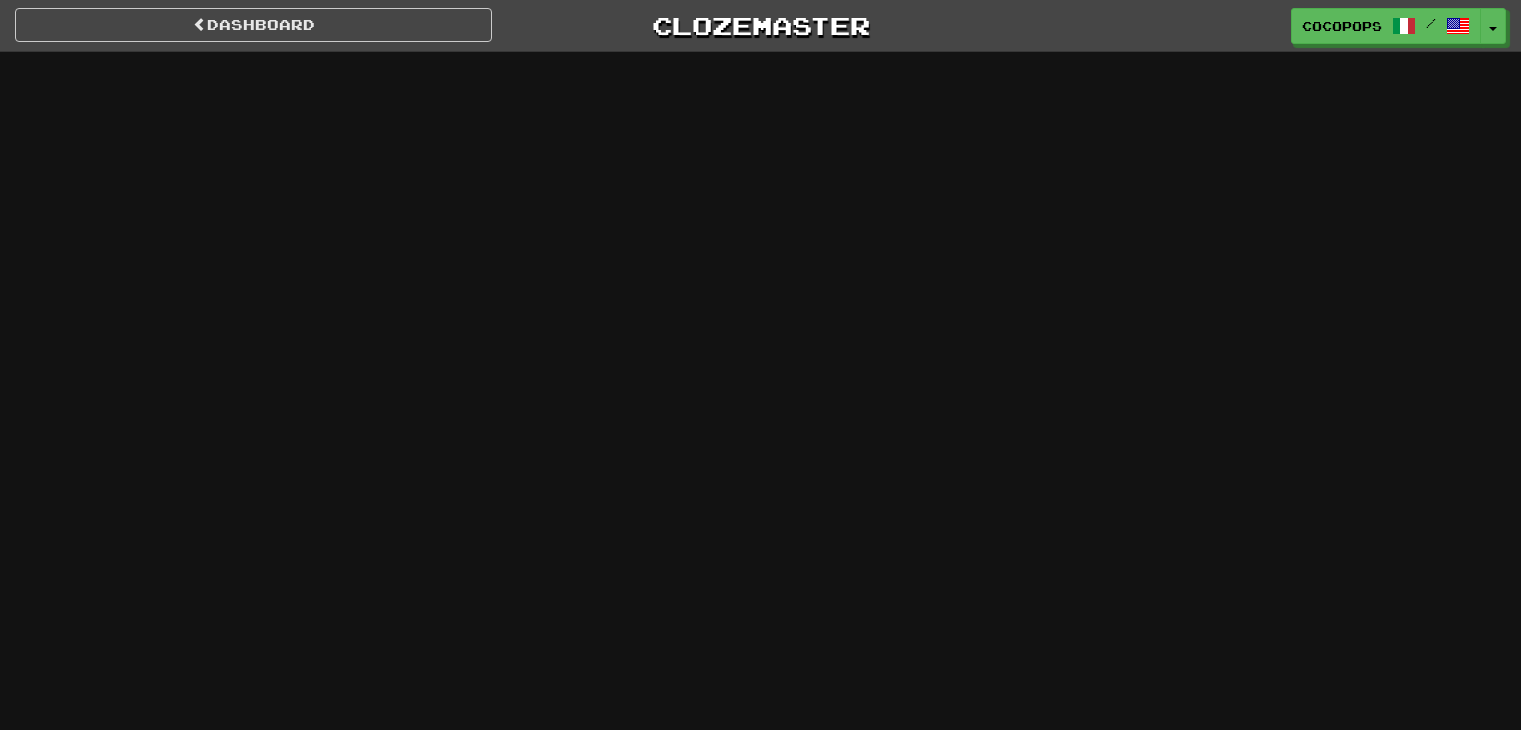 scroll, scrollTop: 0, scrollLeft: 0, axis: both 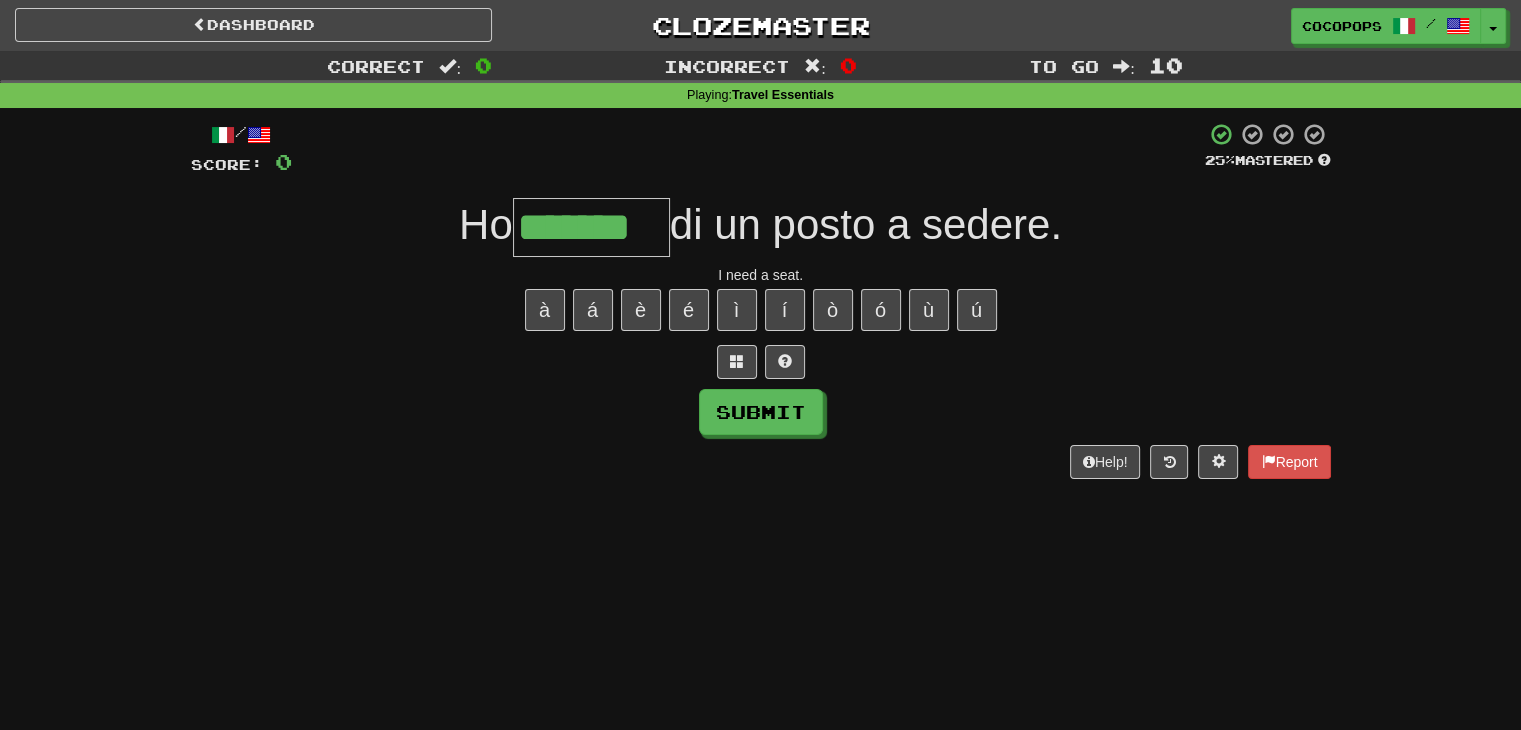 type on "*******" 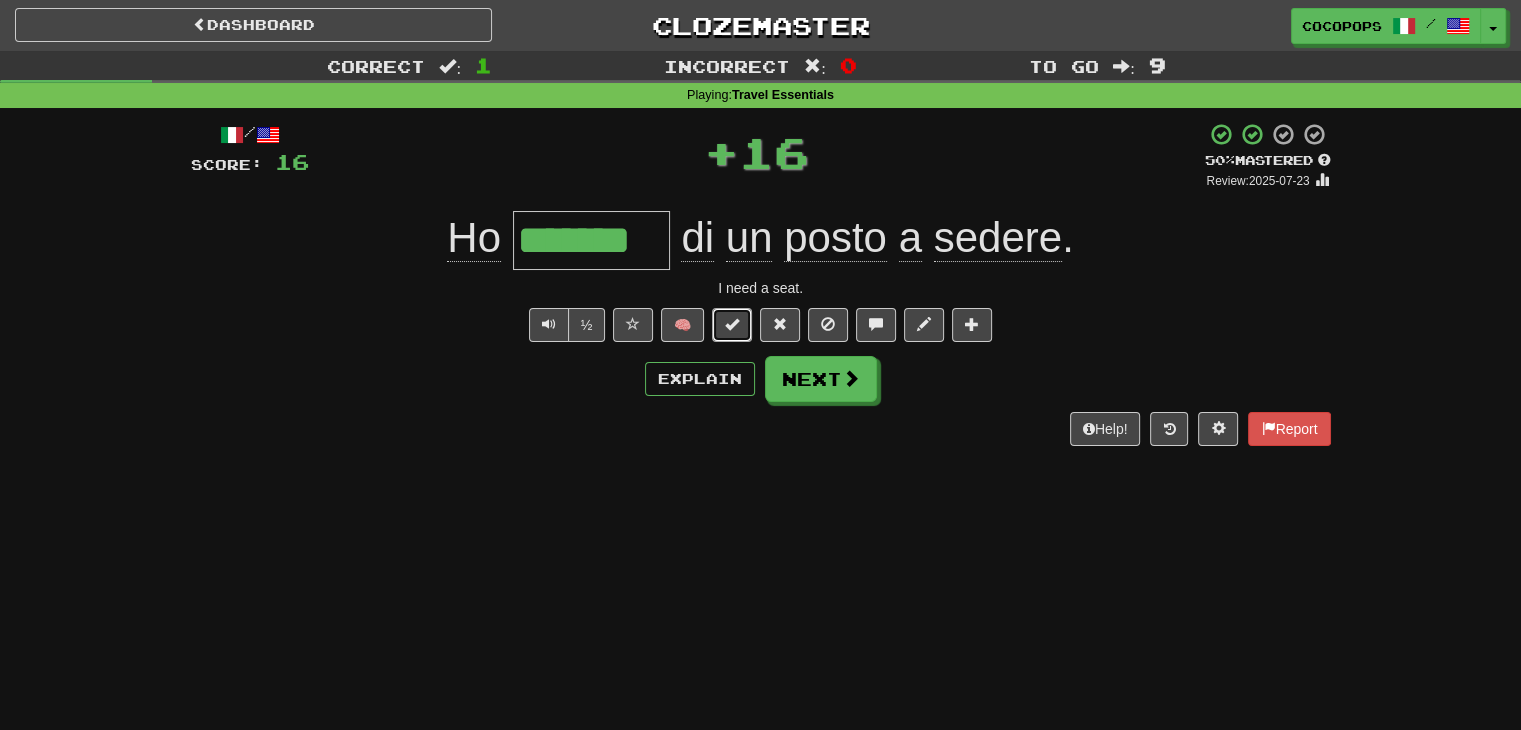 type 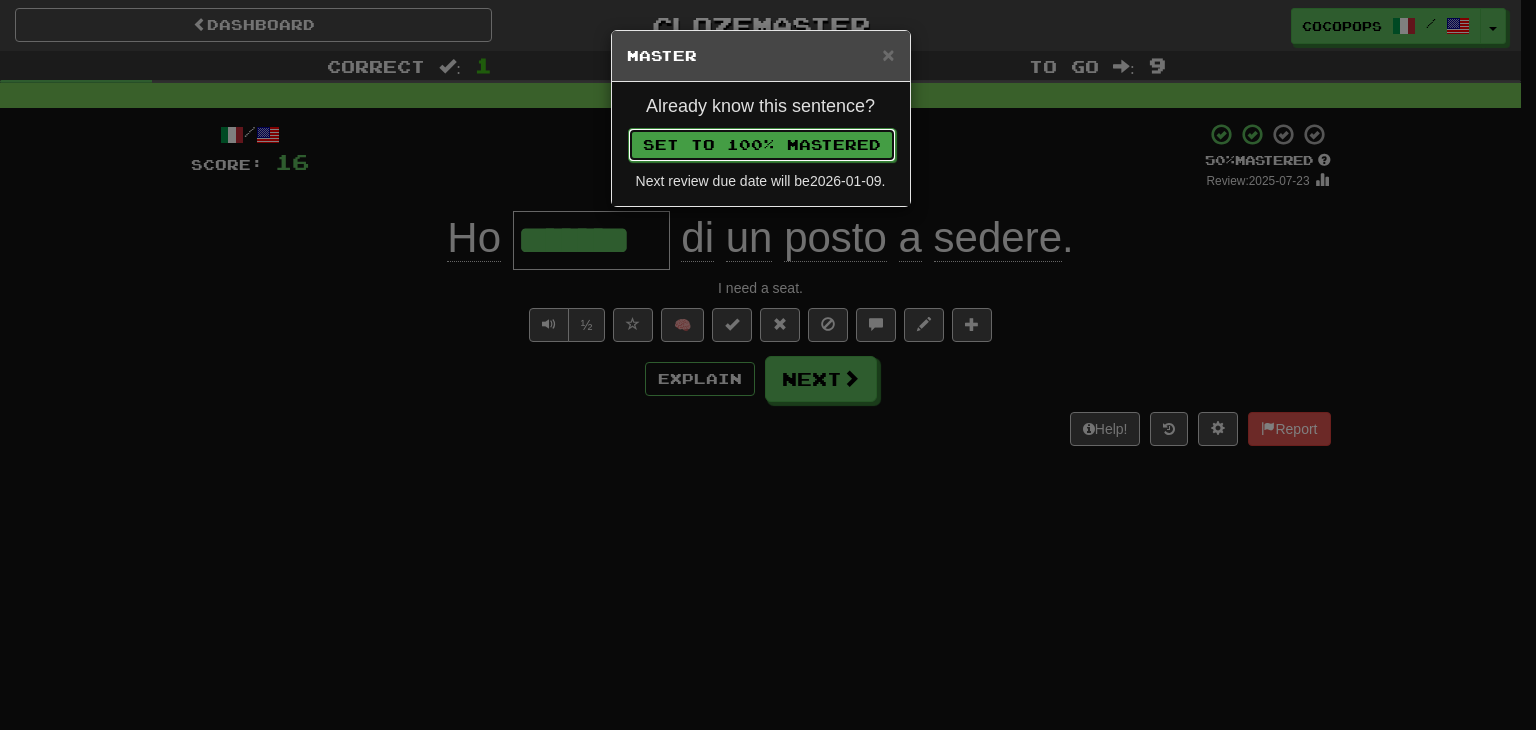click on "Set to 100% Mastered" at bounding box center [762, 145] 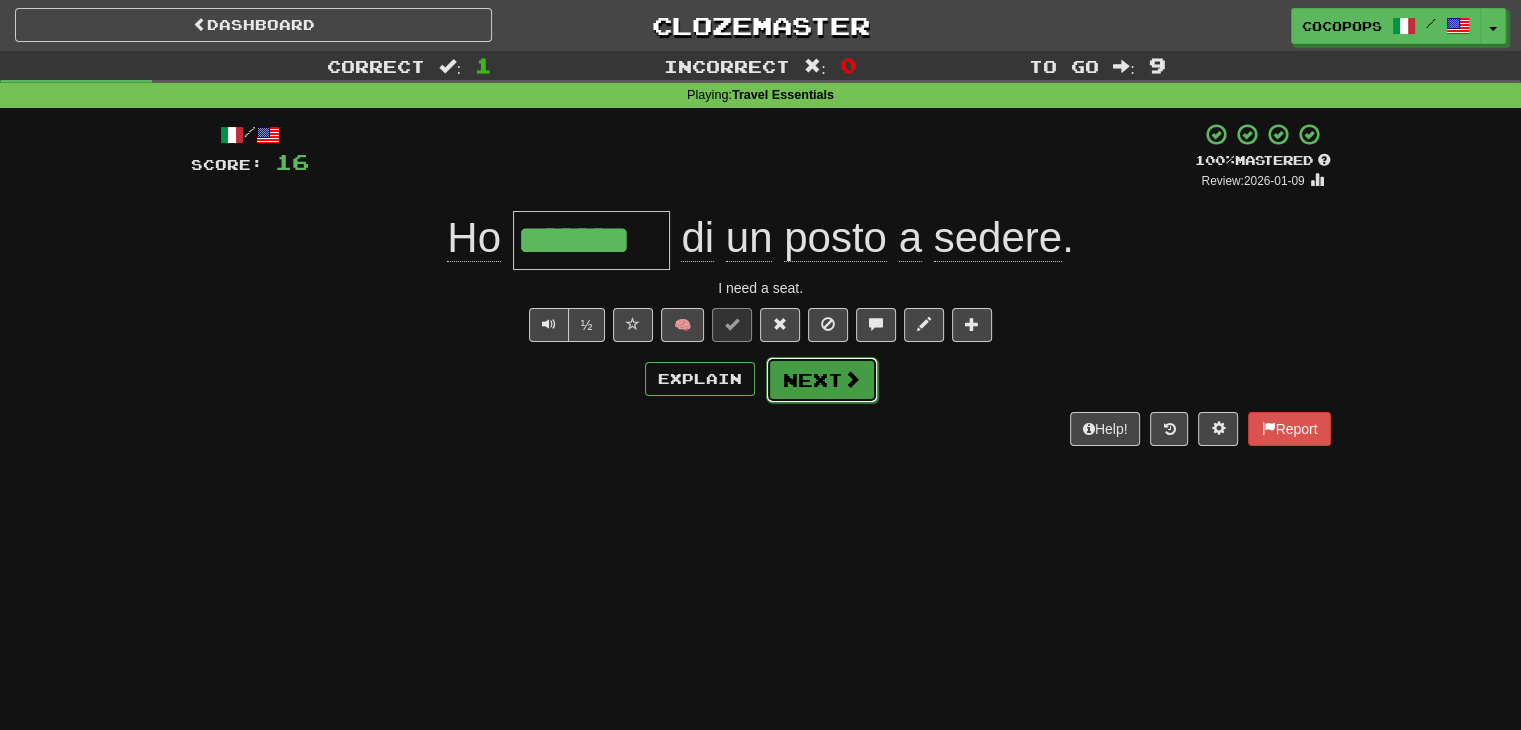 click on "Next" at bounding box center (822, 380) 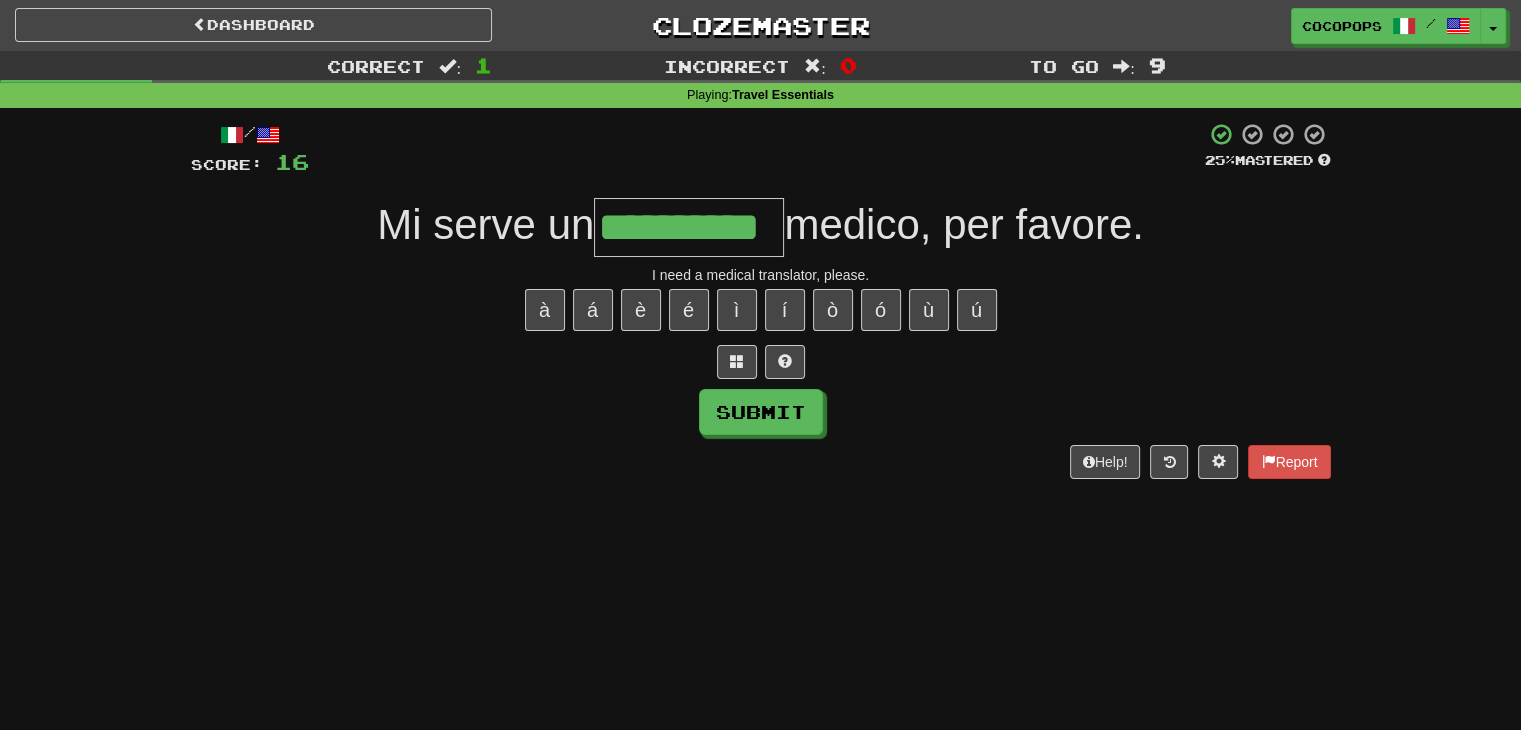 type on "**********" 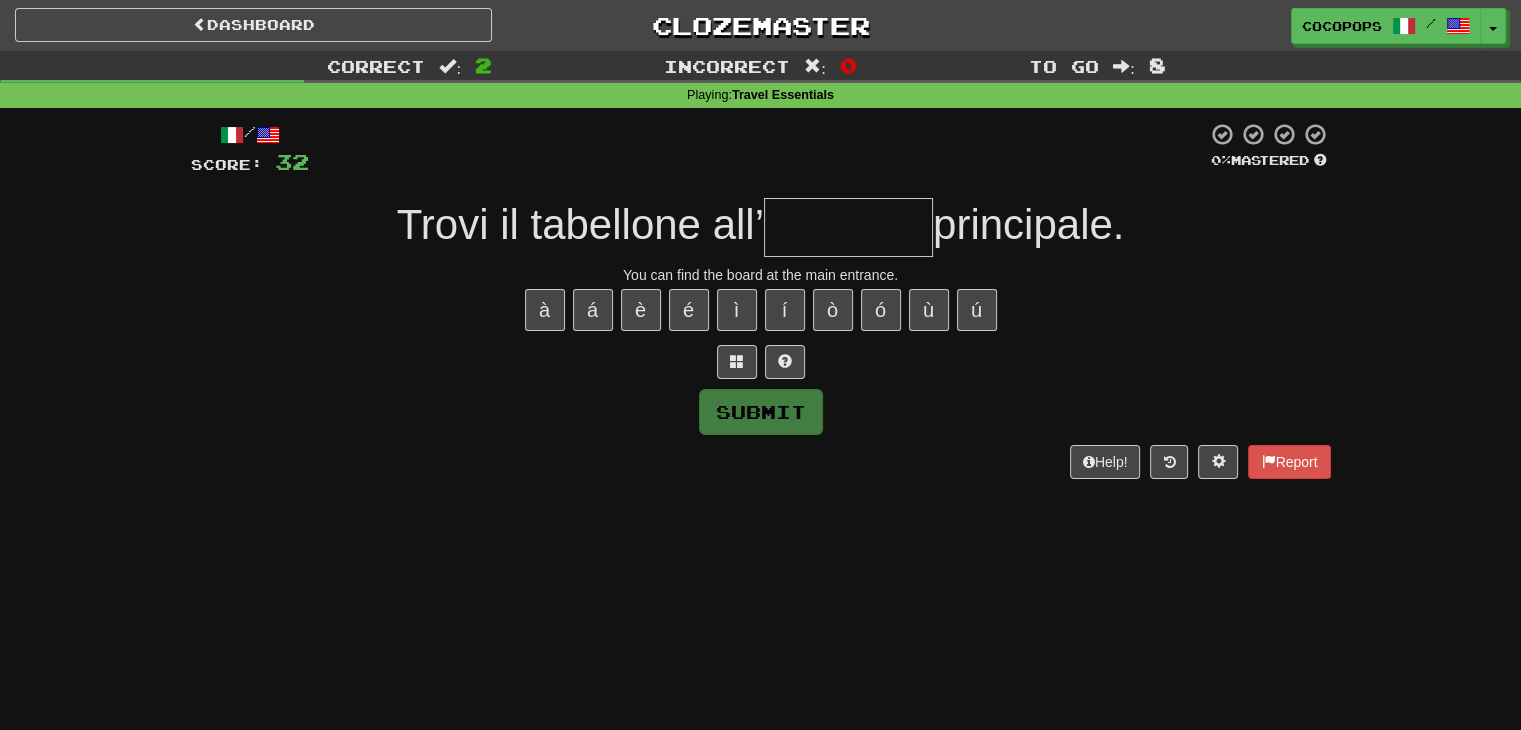 type on "*" 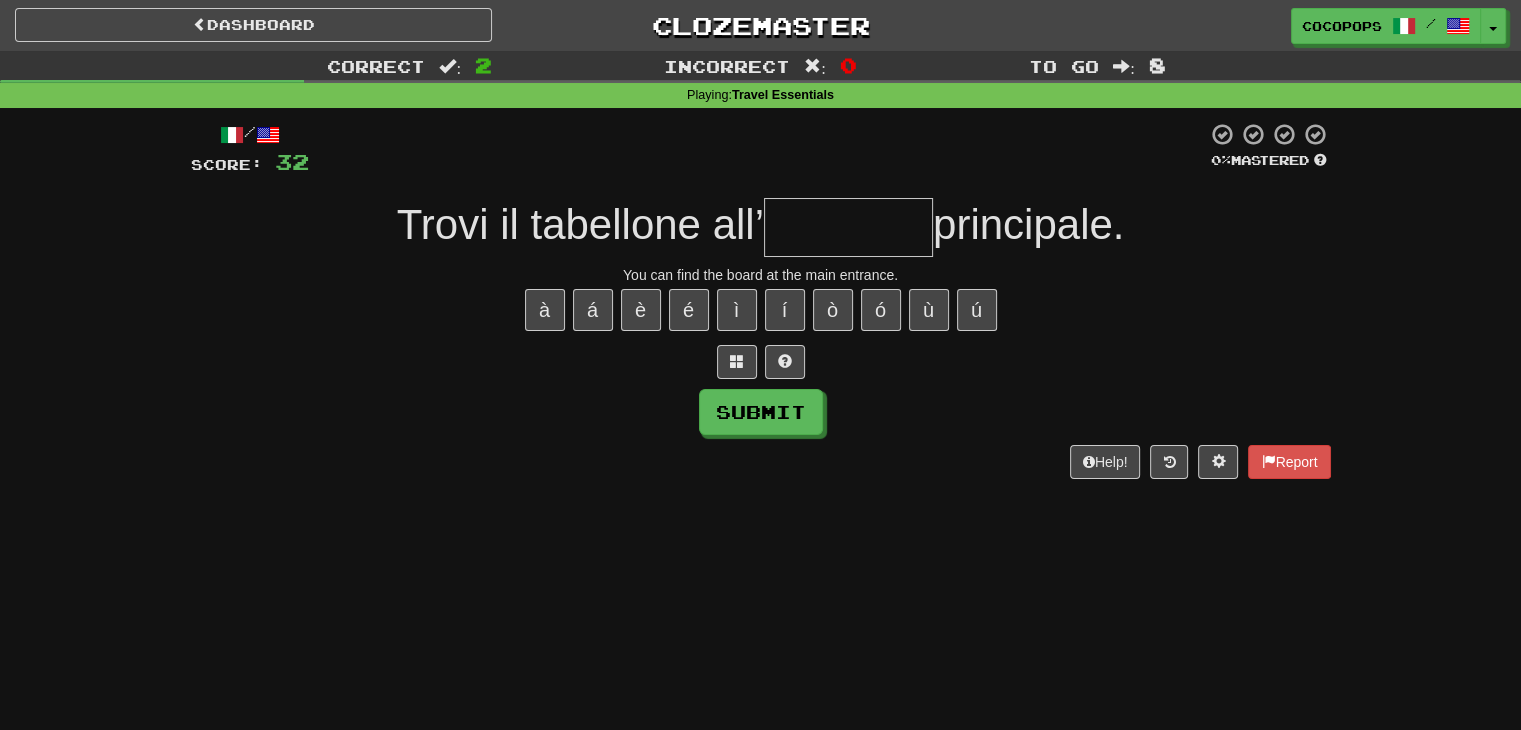 type on "*" 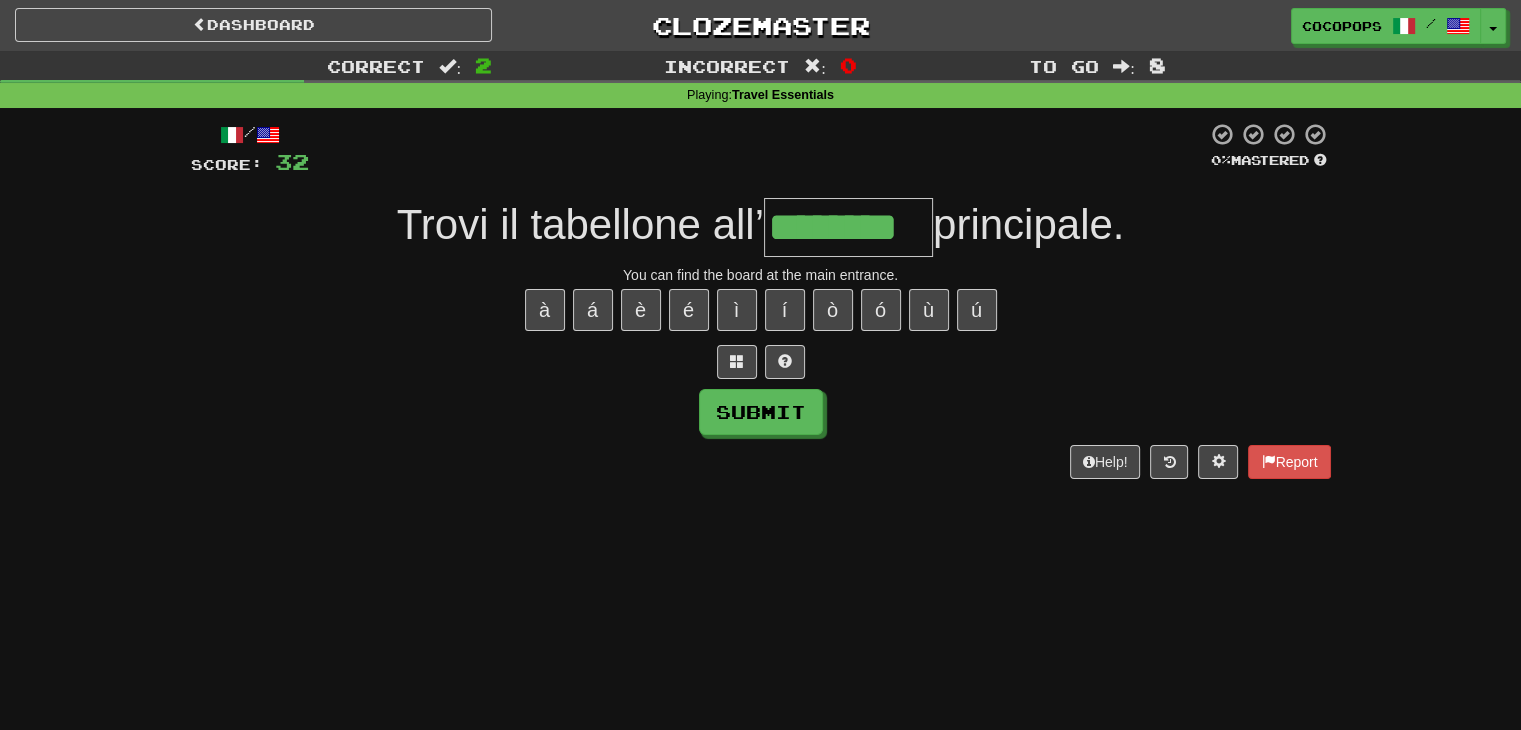 type on "********" 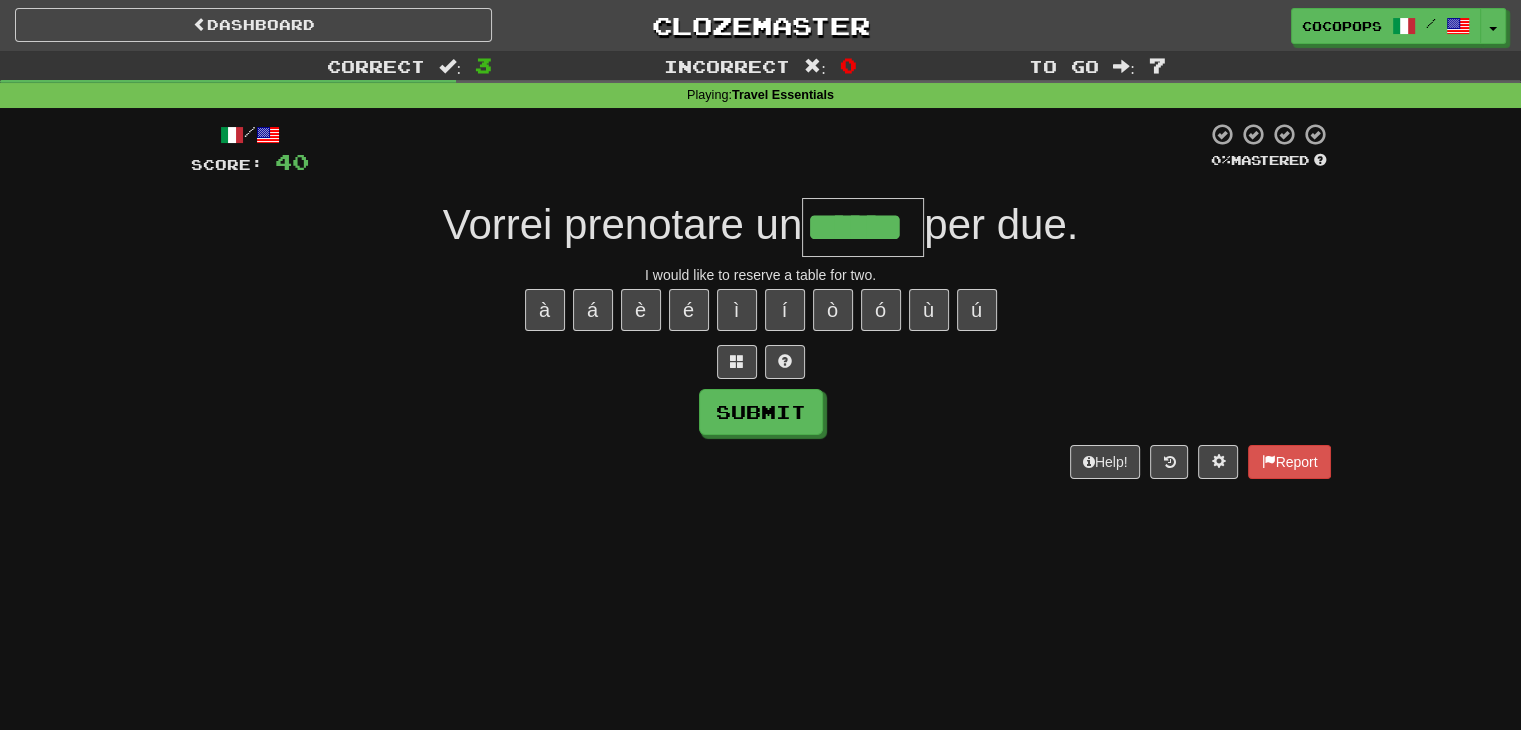 type on "******" 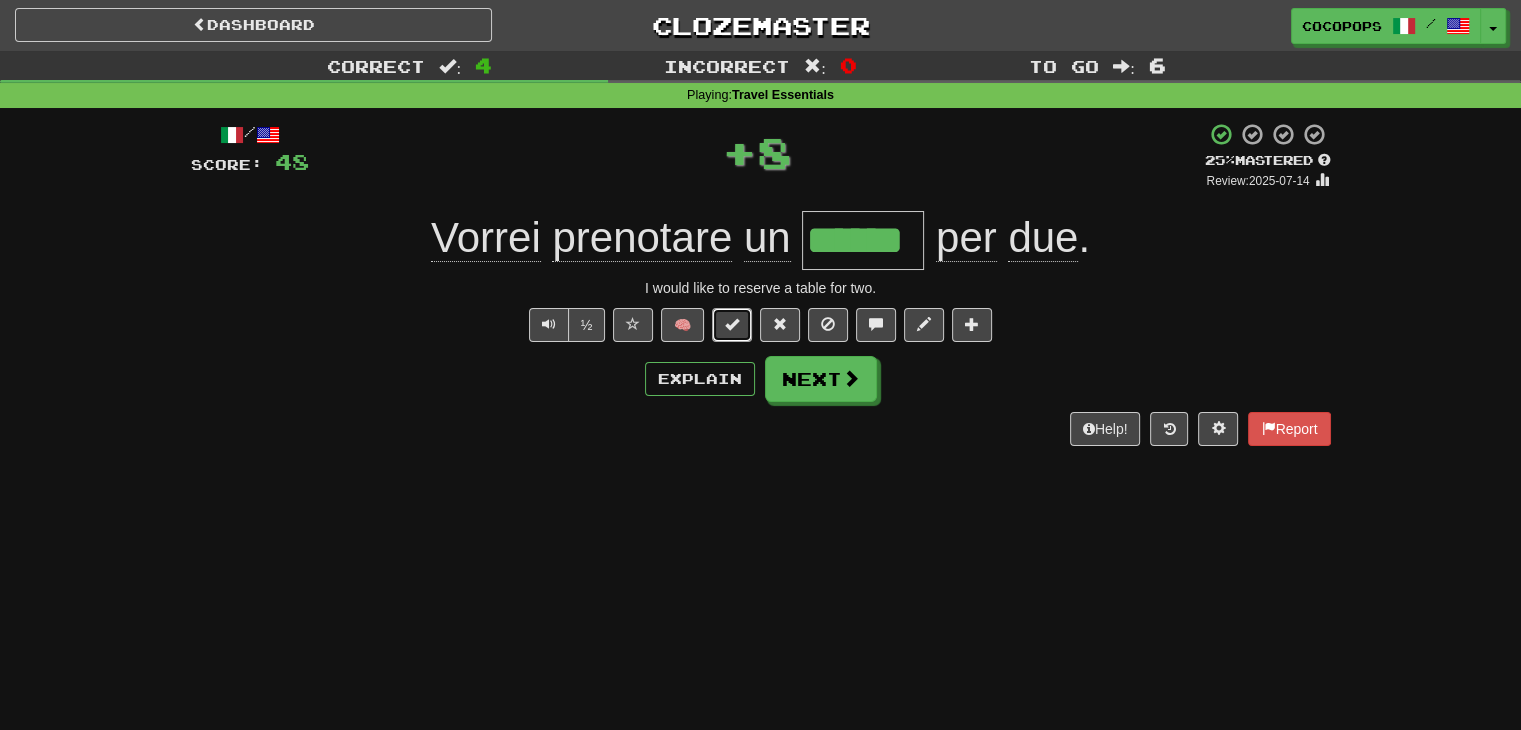 click at bounding box center (732, 324) 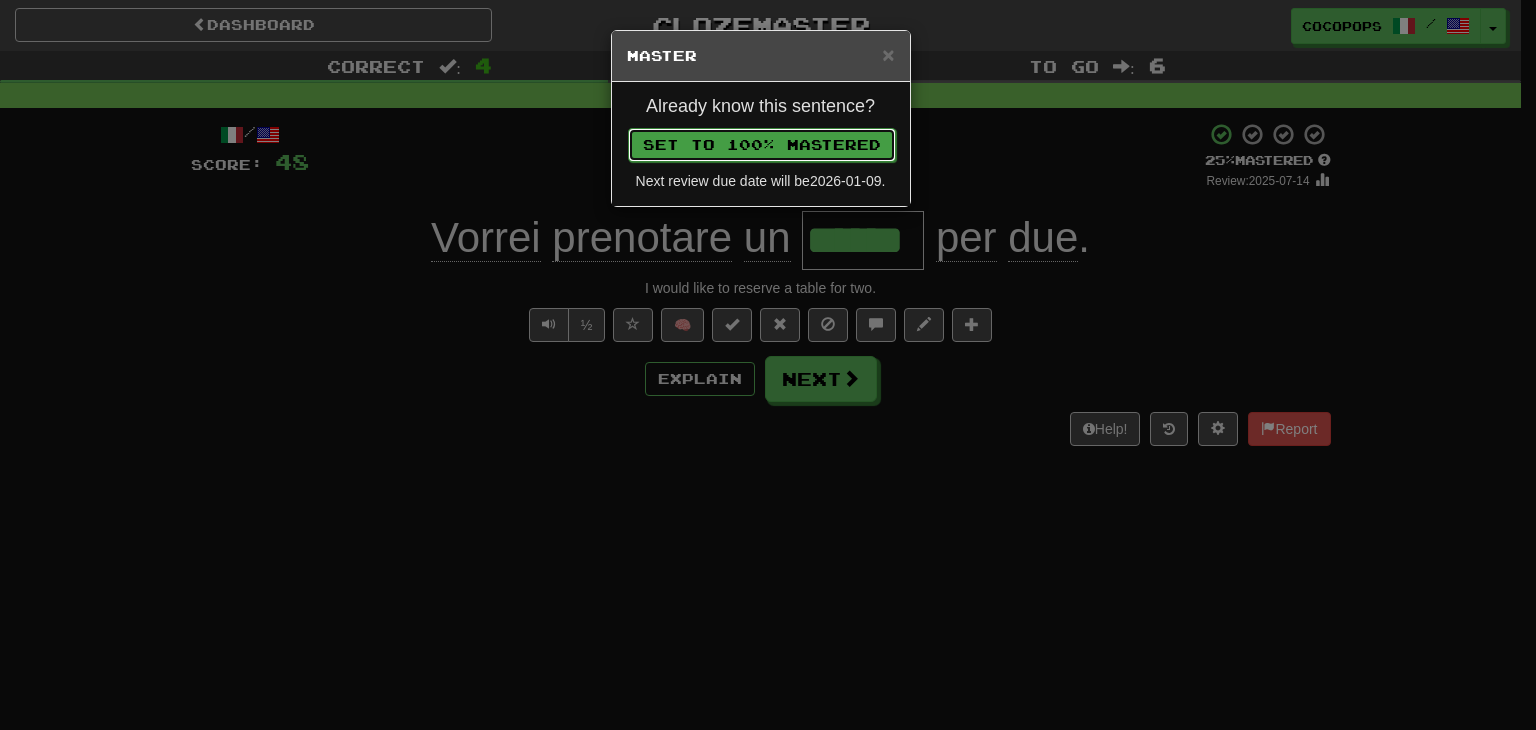 click on "Set to 100% Mastered" at bounding box center [762, 145] 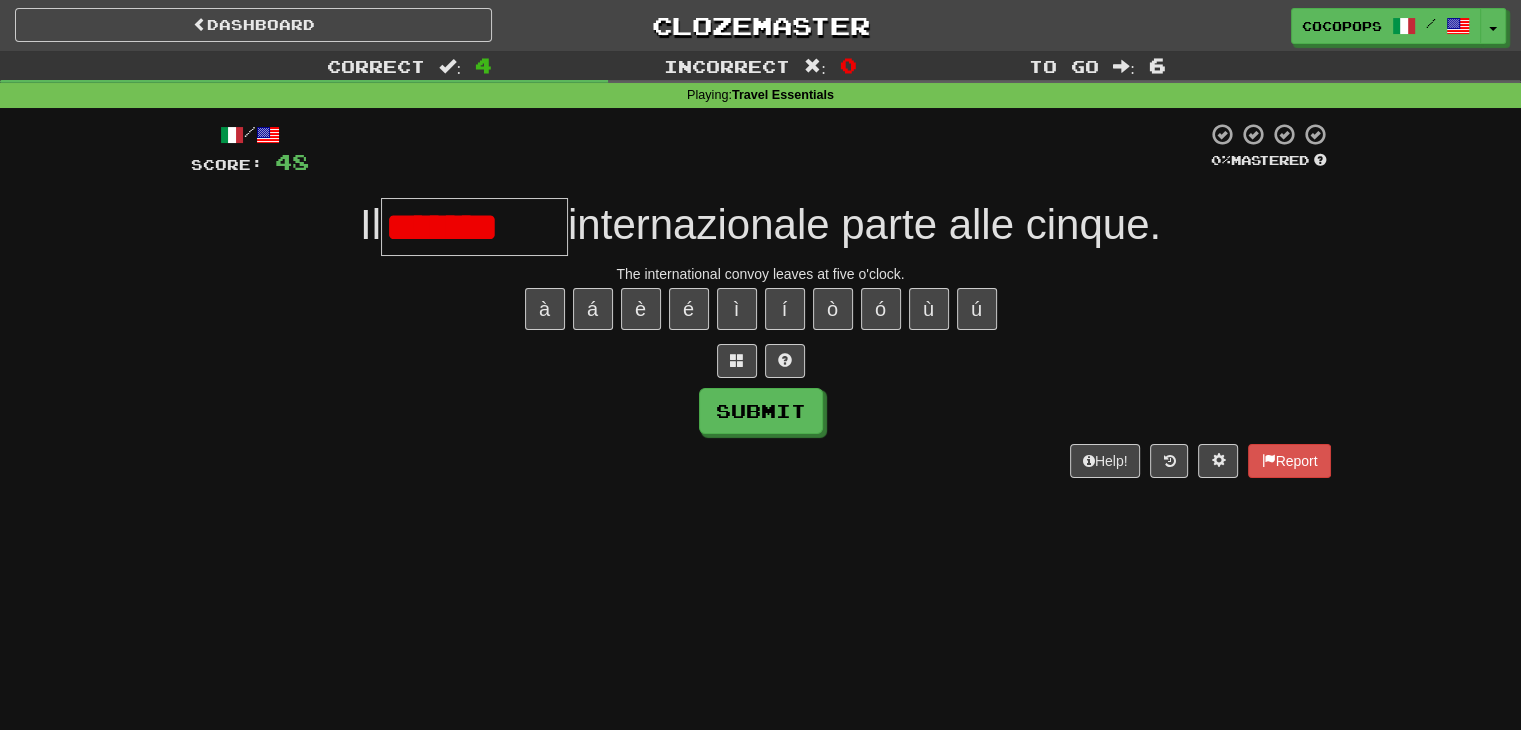 scroll, scrollTop: 0, scrollLeft: 0, axis: both 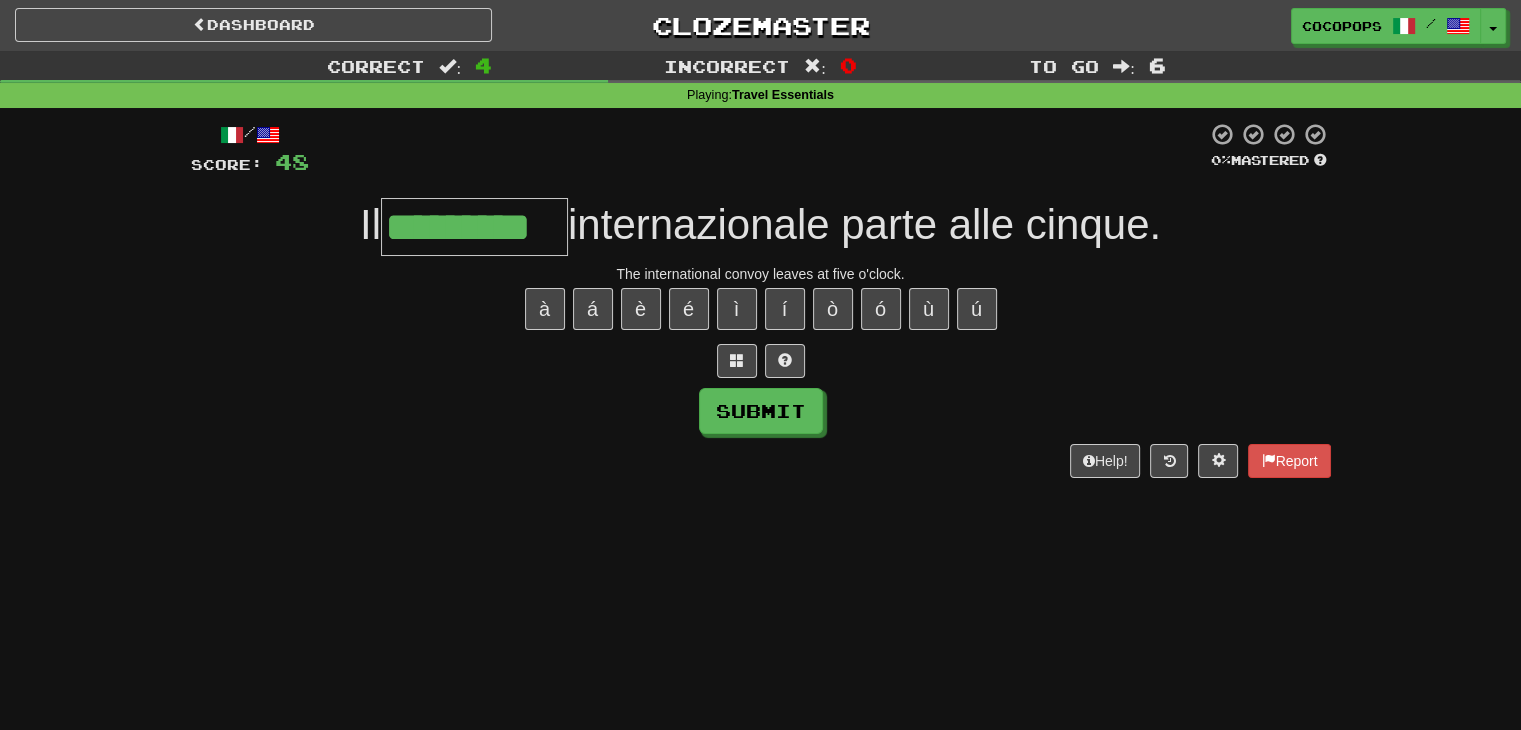 type on "*********" 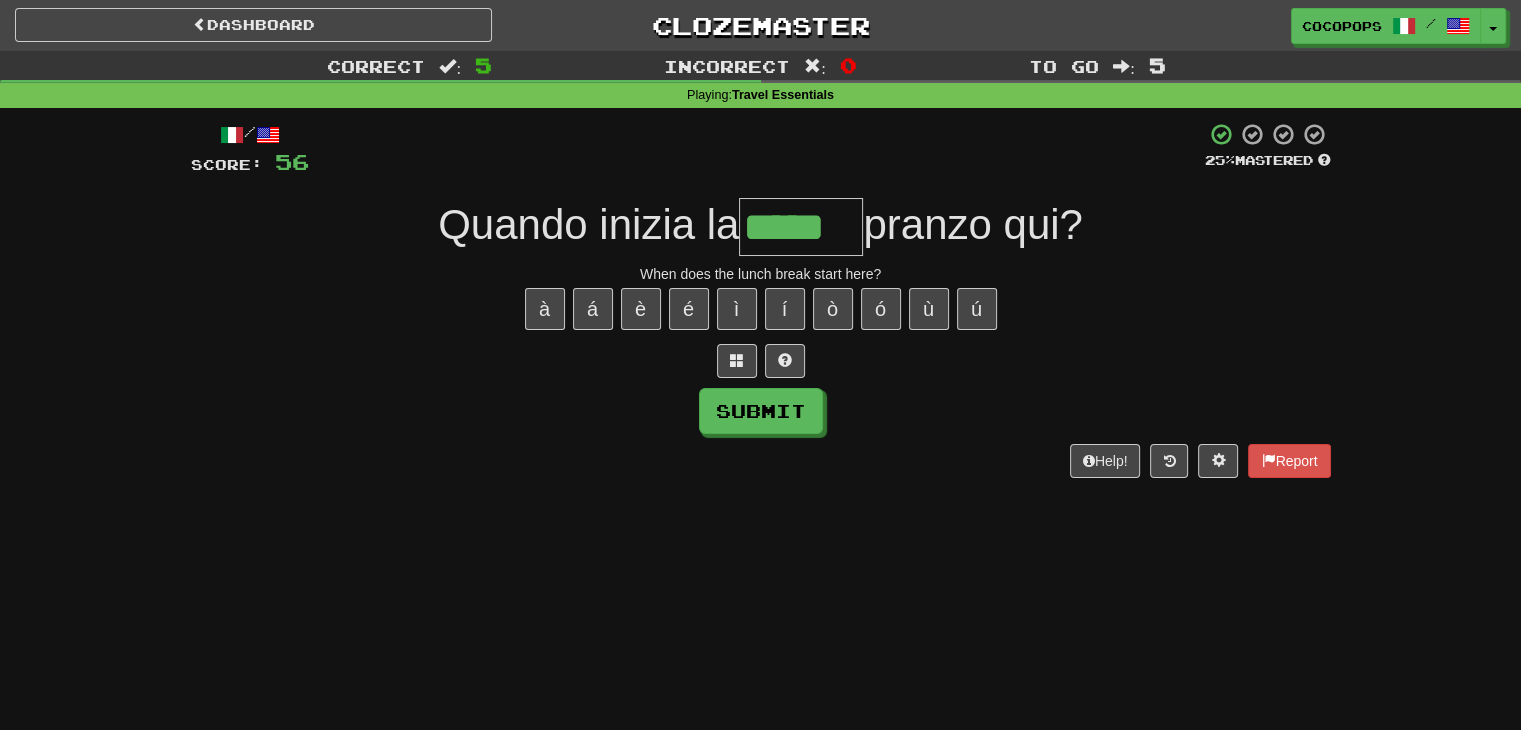 type on "*****" 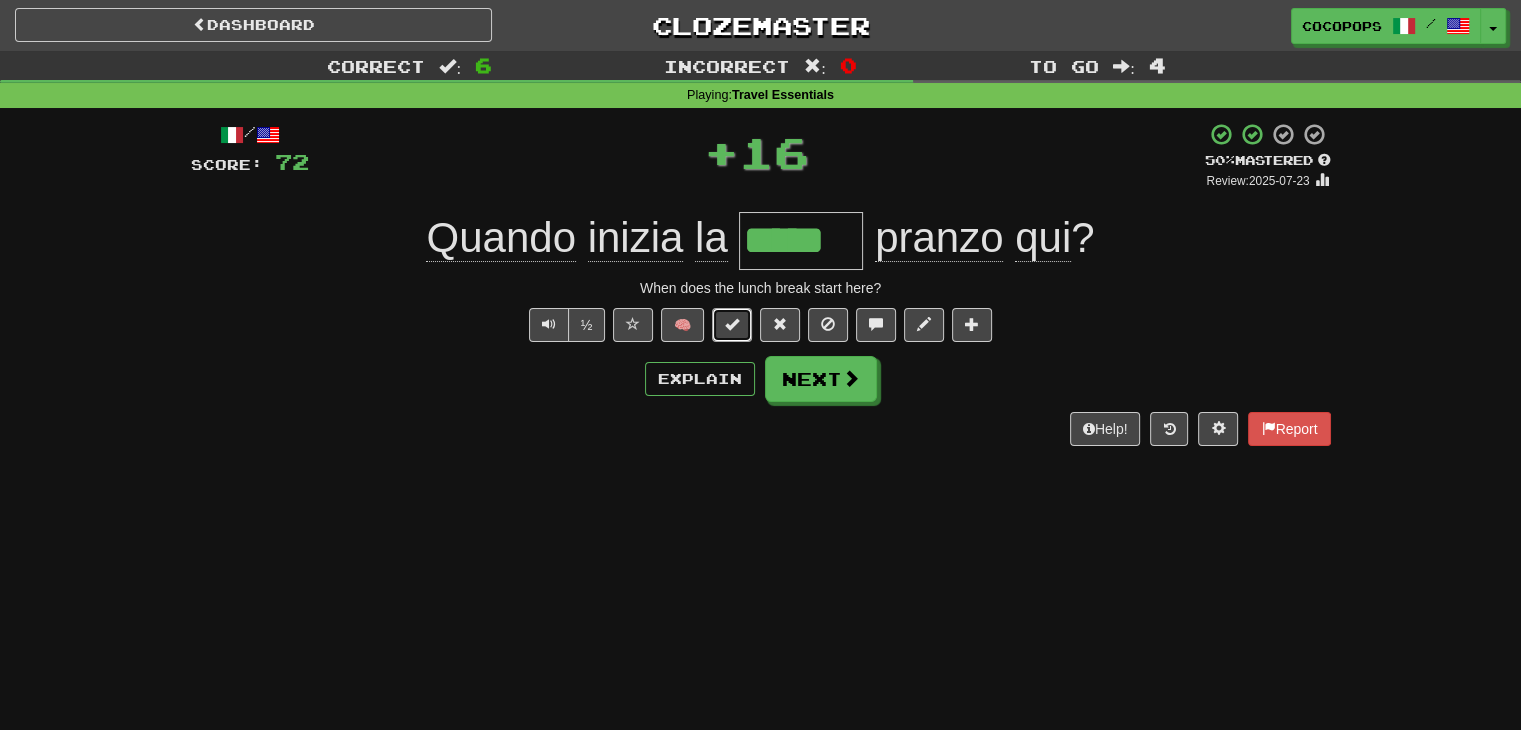 click at bounding box center [732, 325] 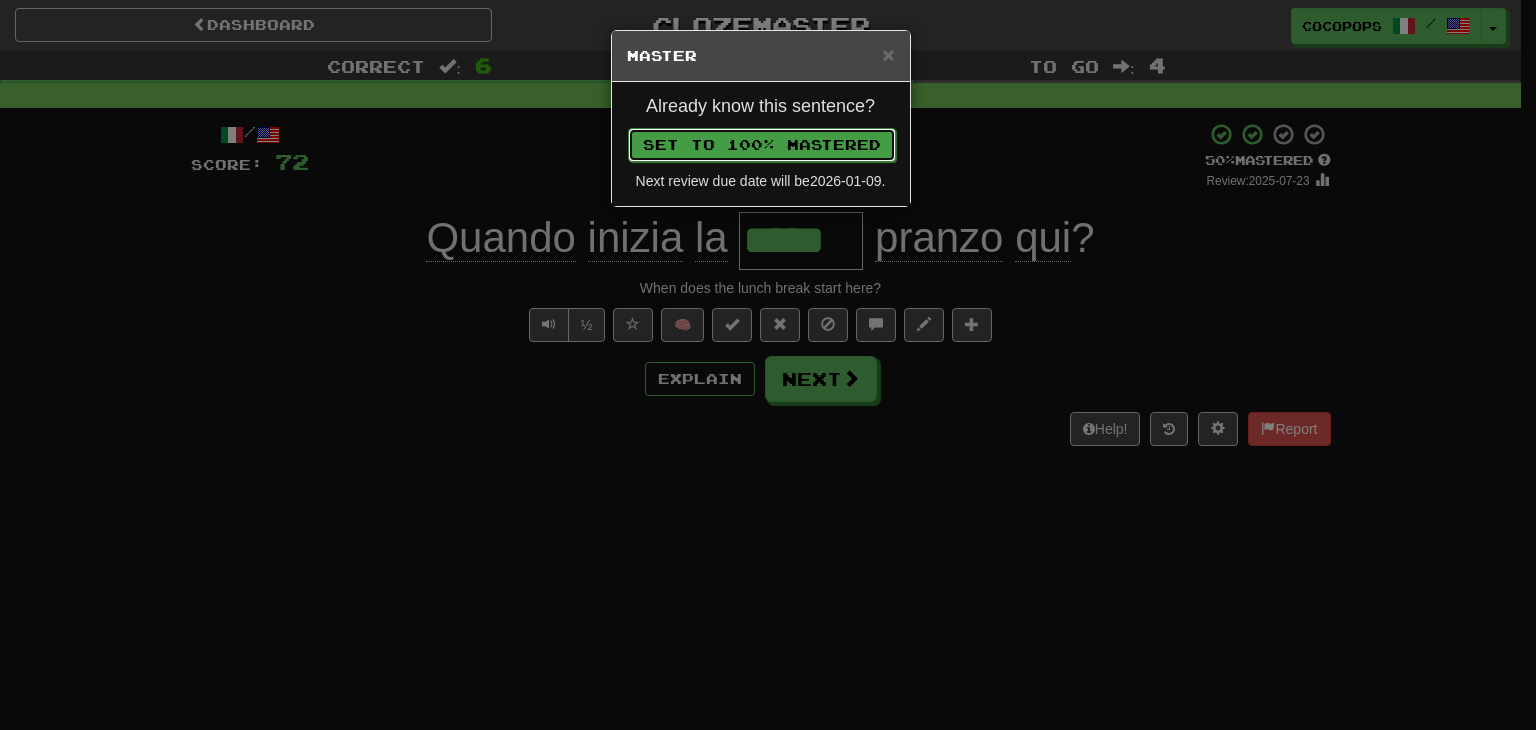 click on "Set to 100% Mastered" at bounding box center (762, 145) 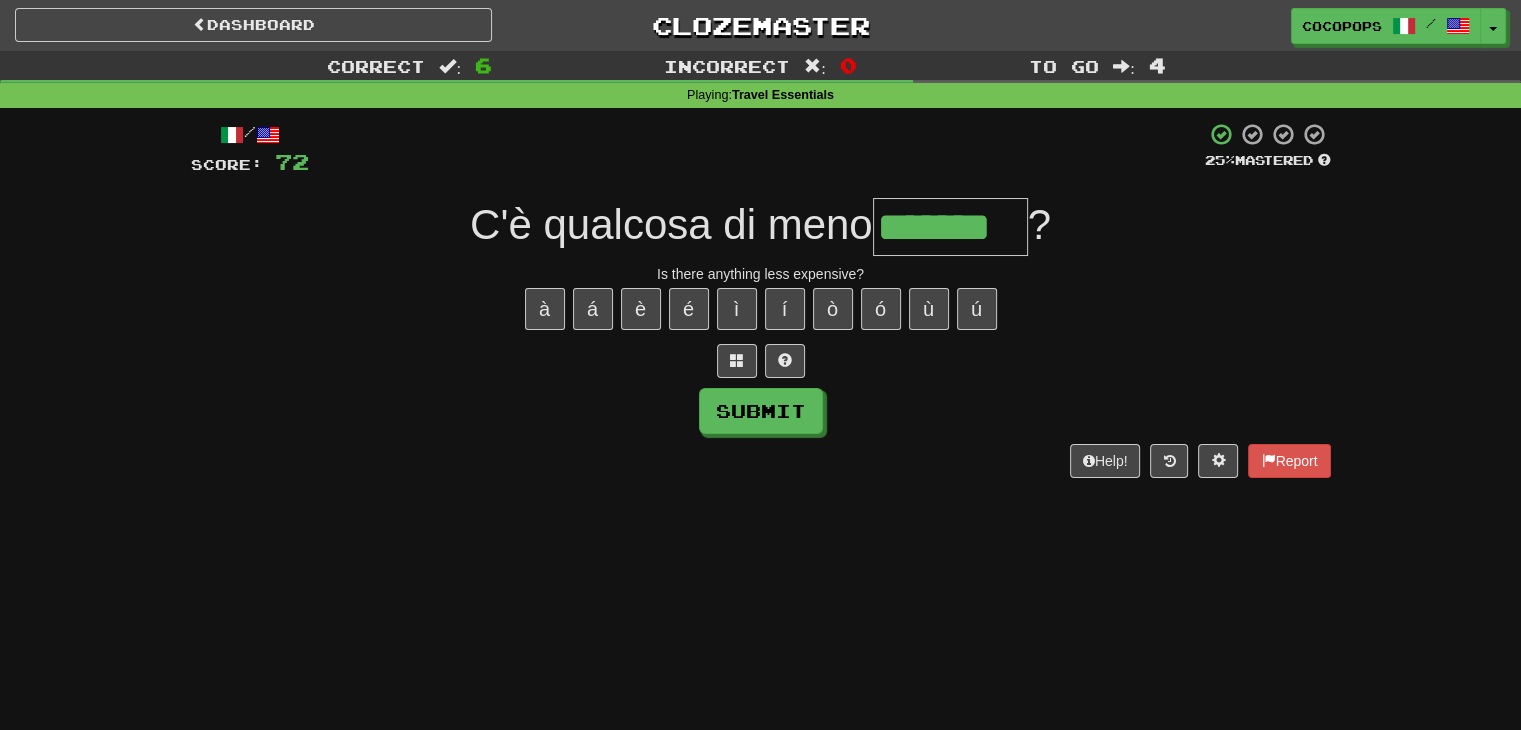 type on "*******" 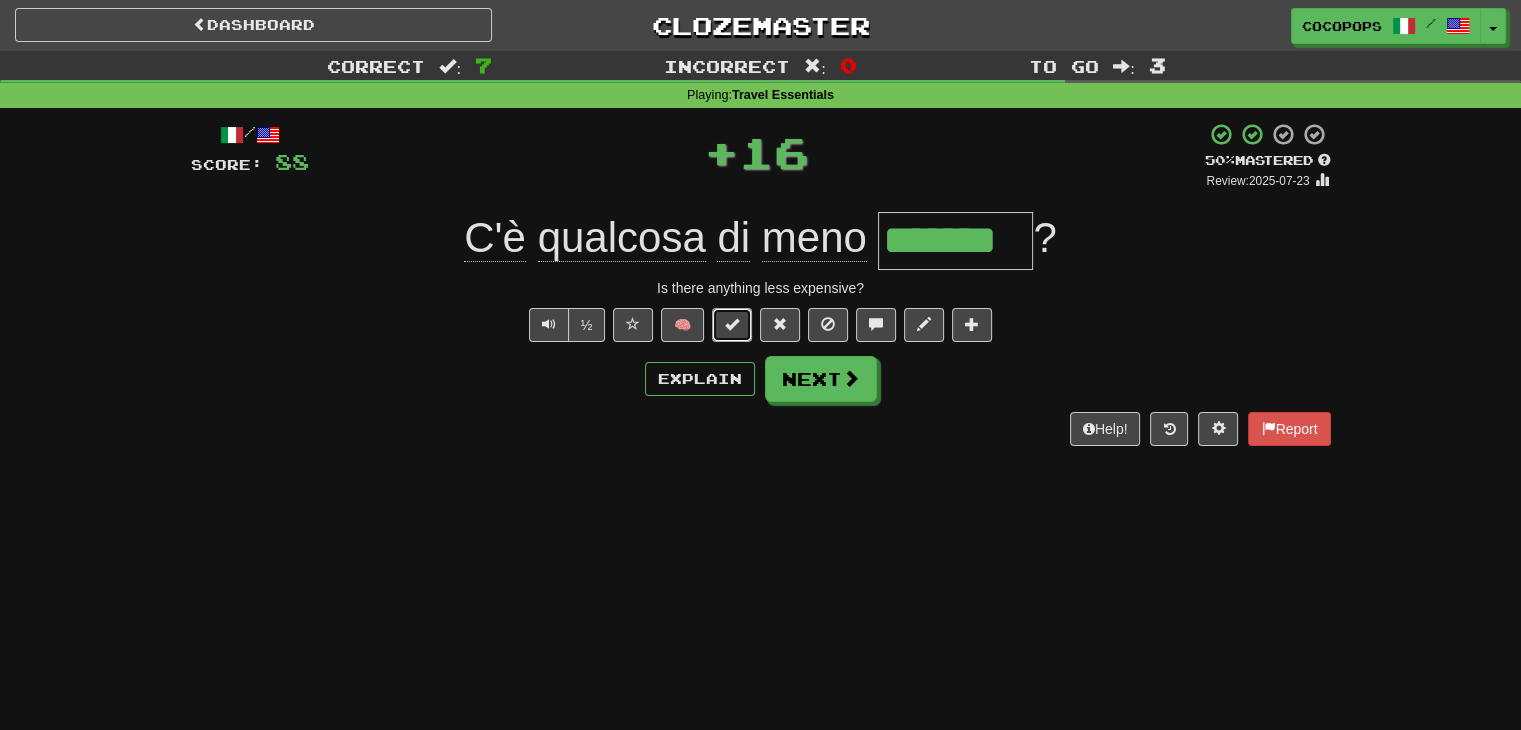 click at bounding box center (732, 324) 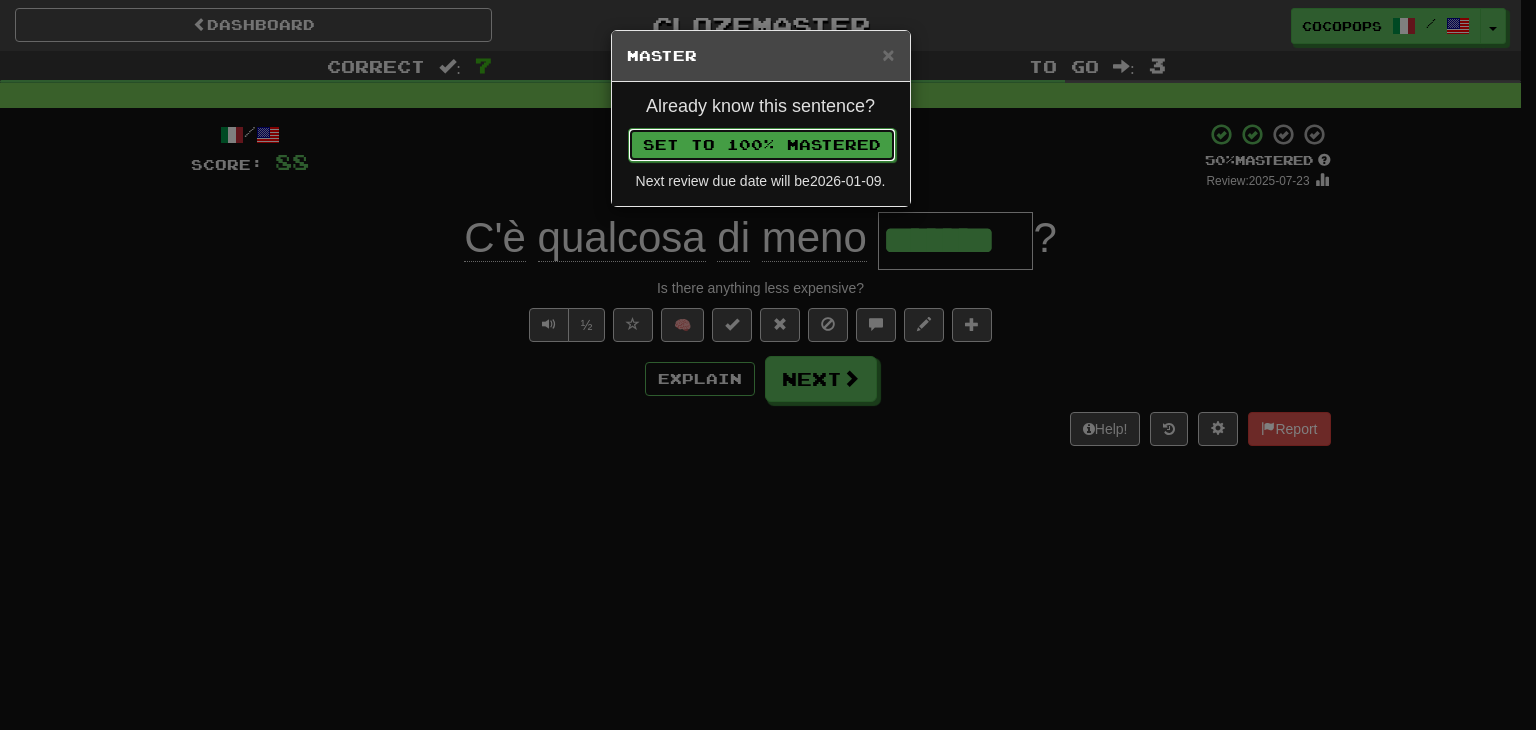 click on "Set to 100% Mastered" at bounding box center [762, 145] 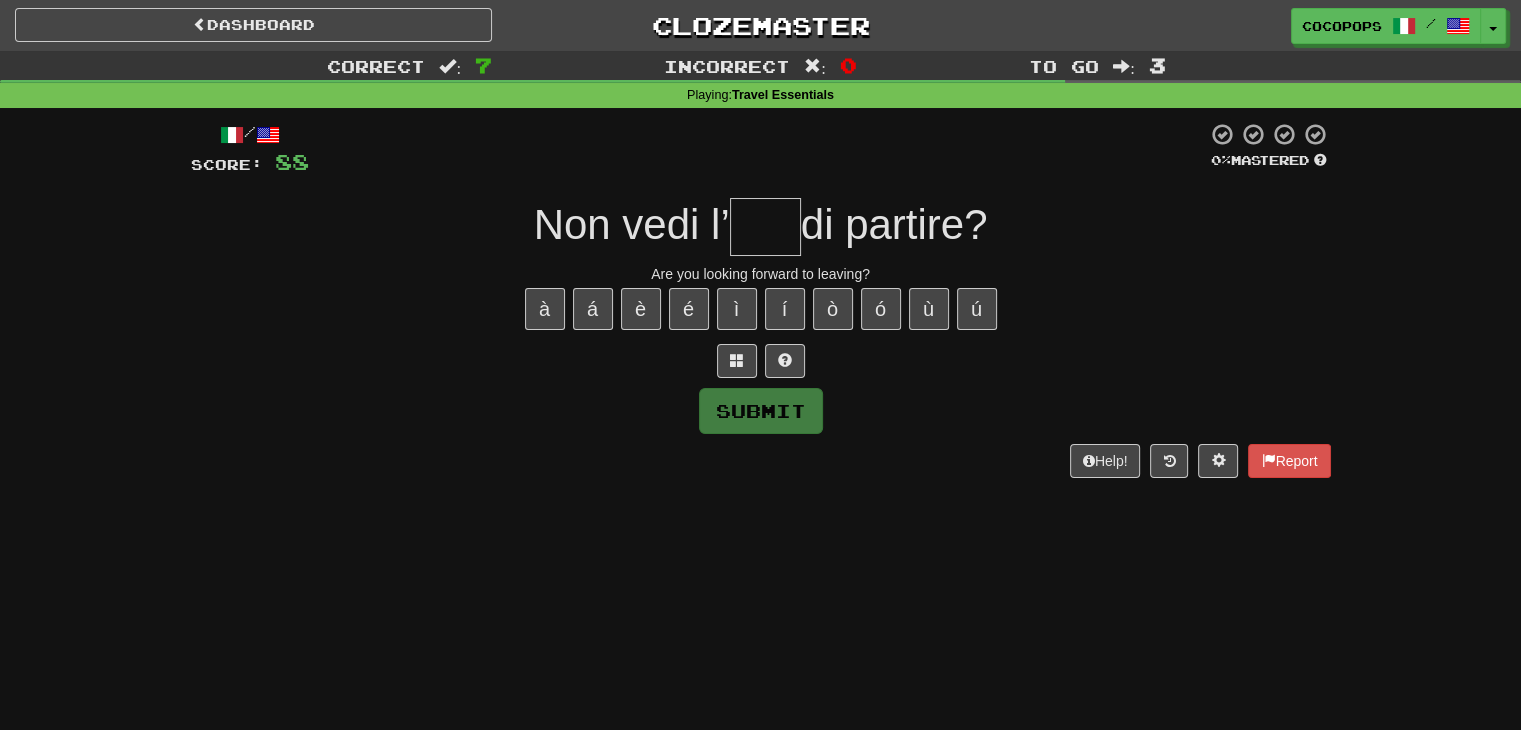 type on "*" 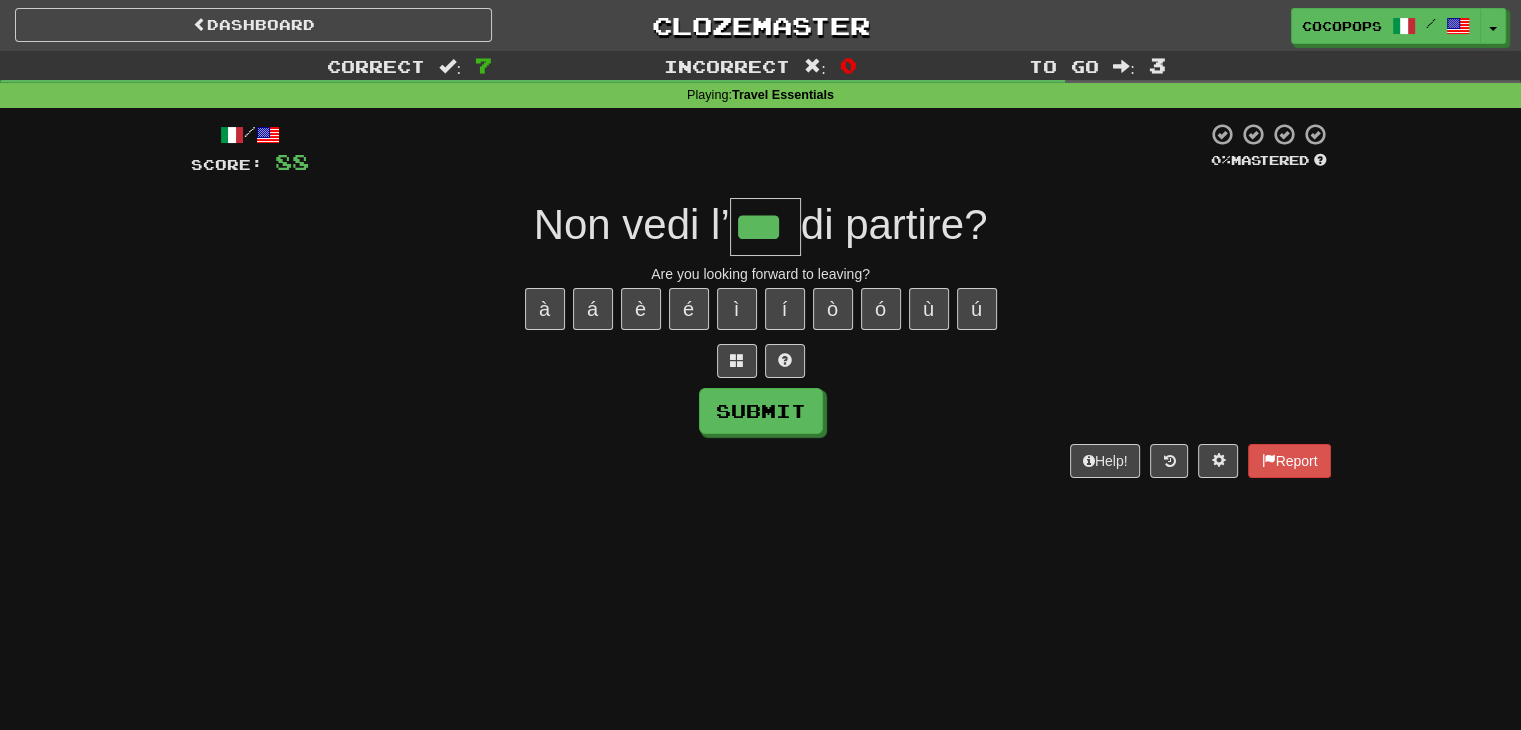type on "***" 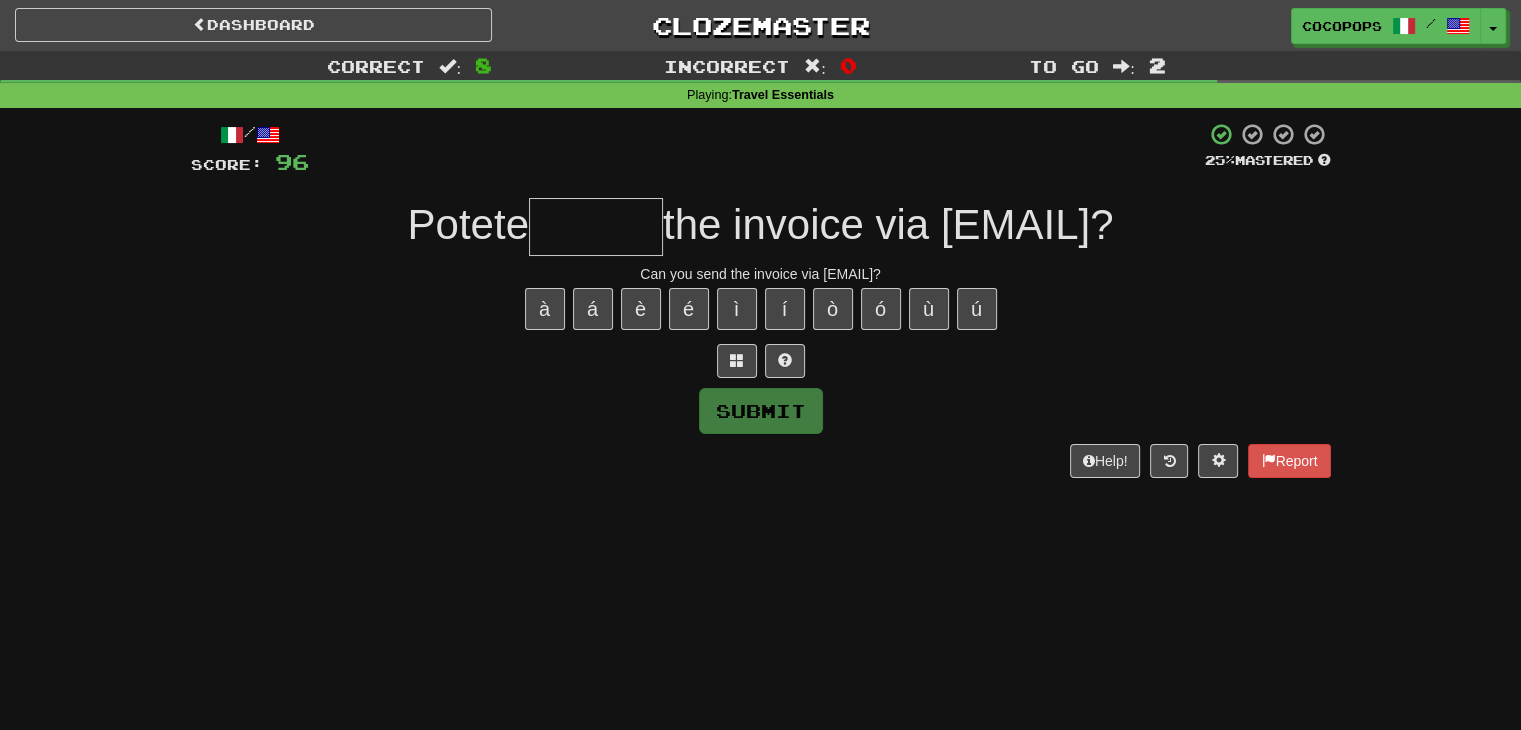 type on "*" 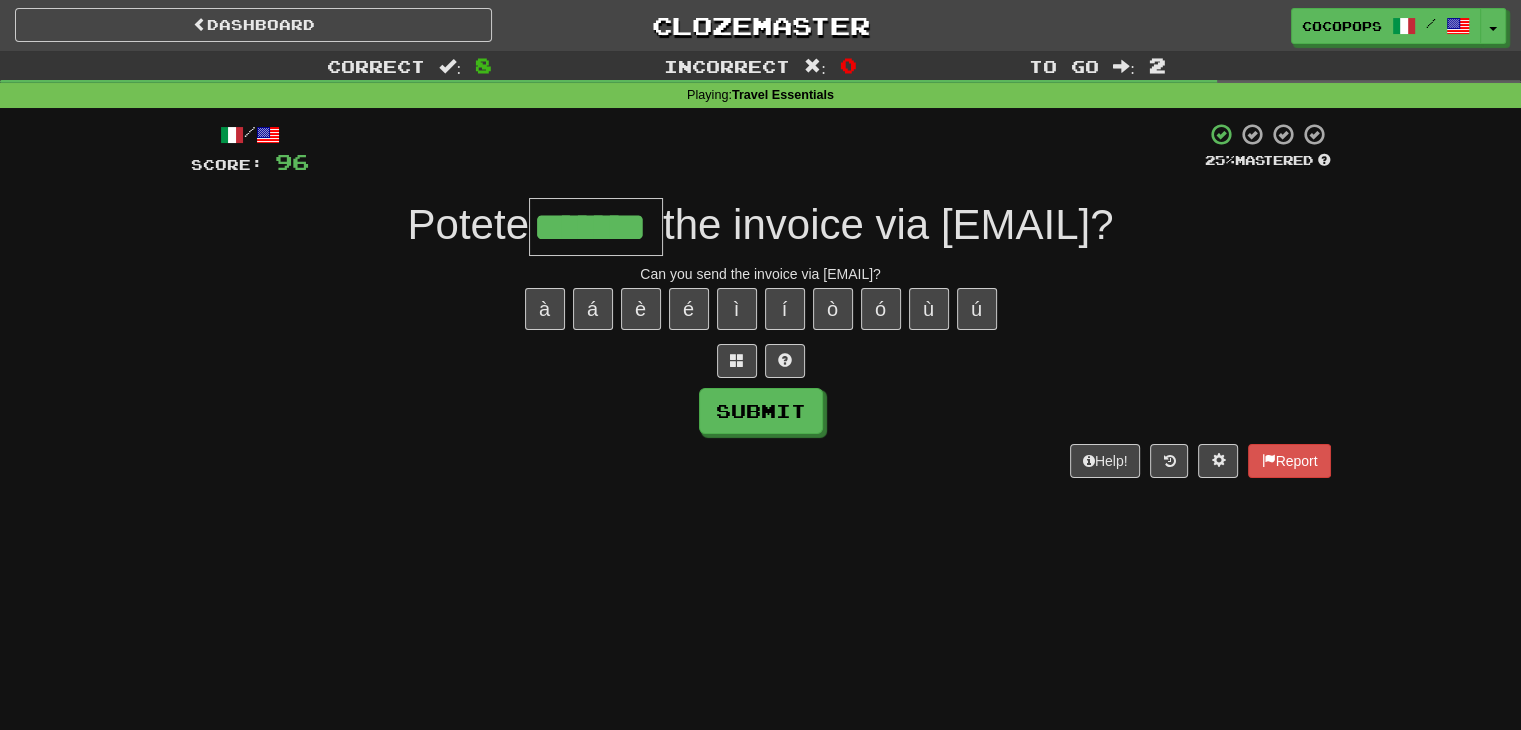 type on "*******" 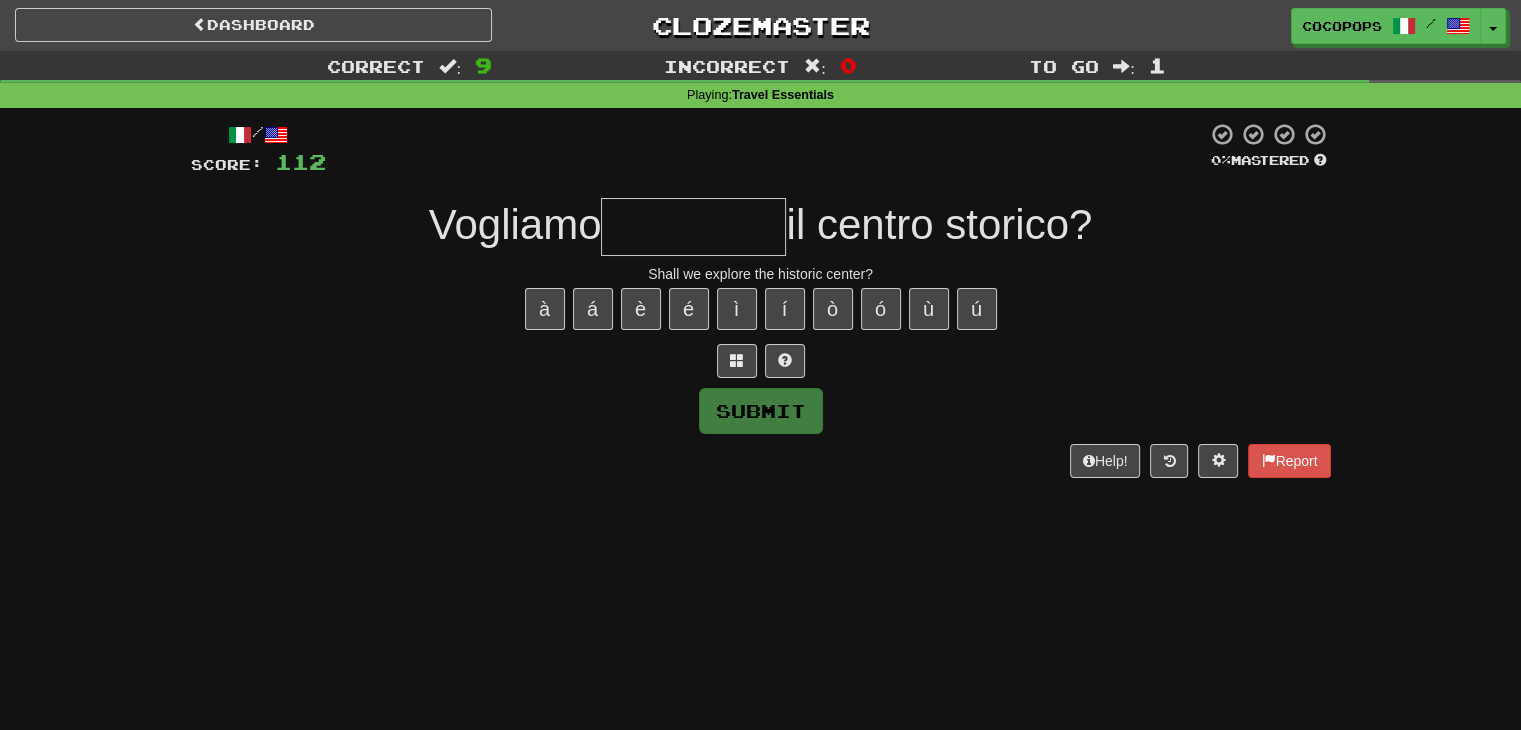 type on "*" 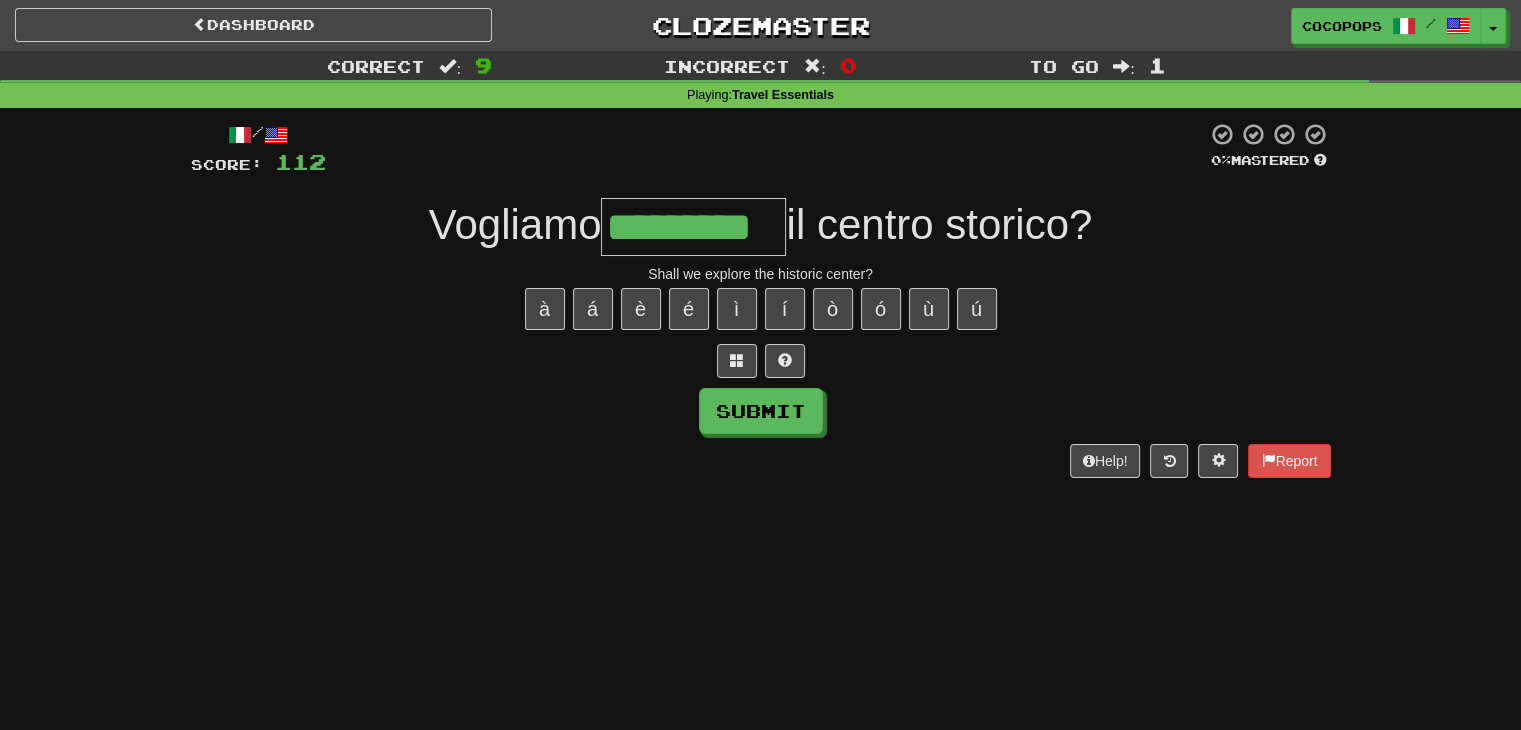 type on "*********" 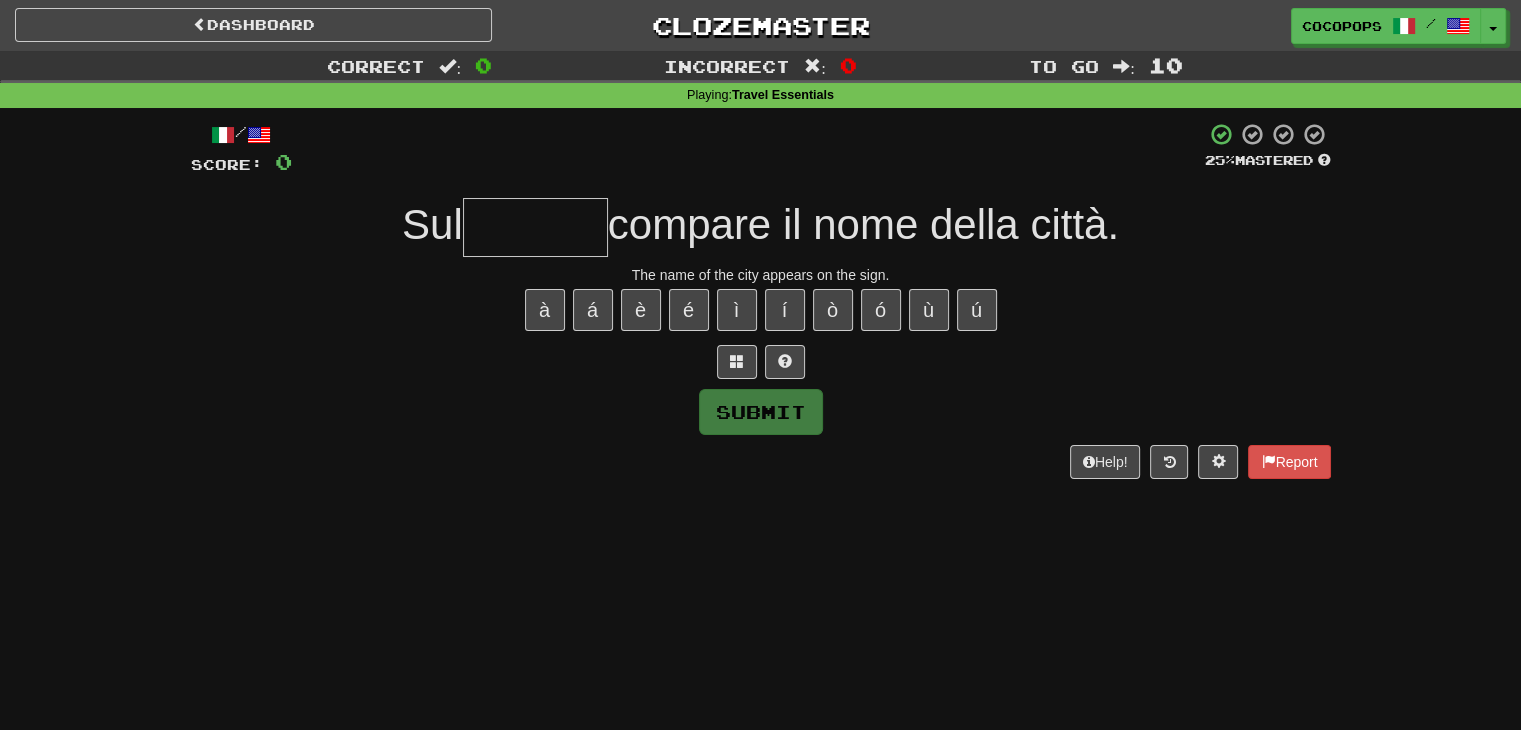 type on "*" 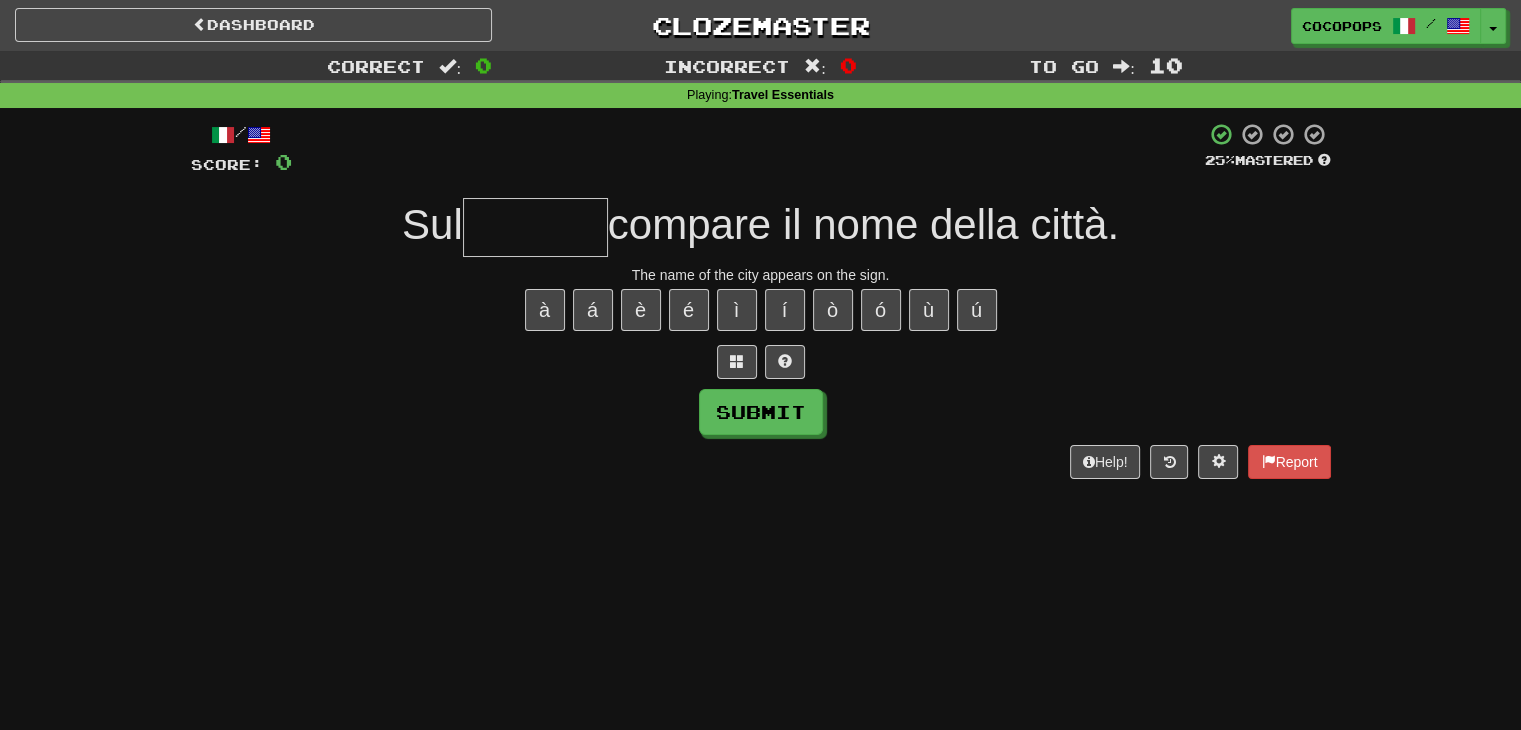 type on "*" 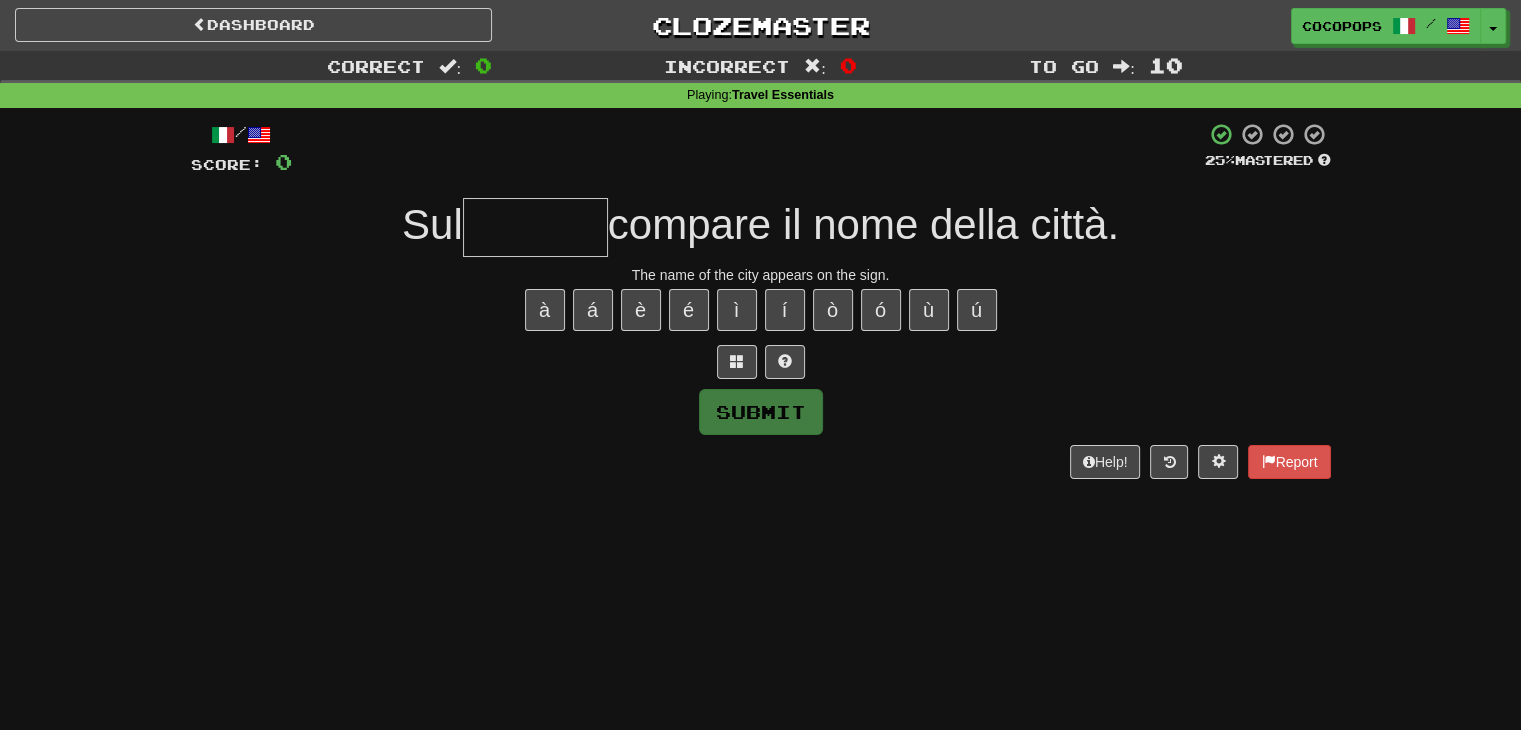 type on "*" 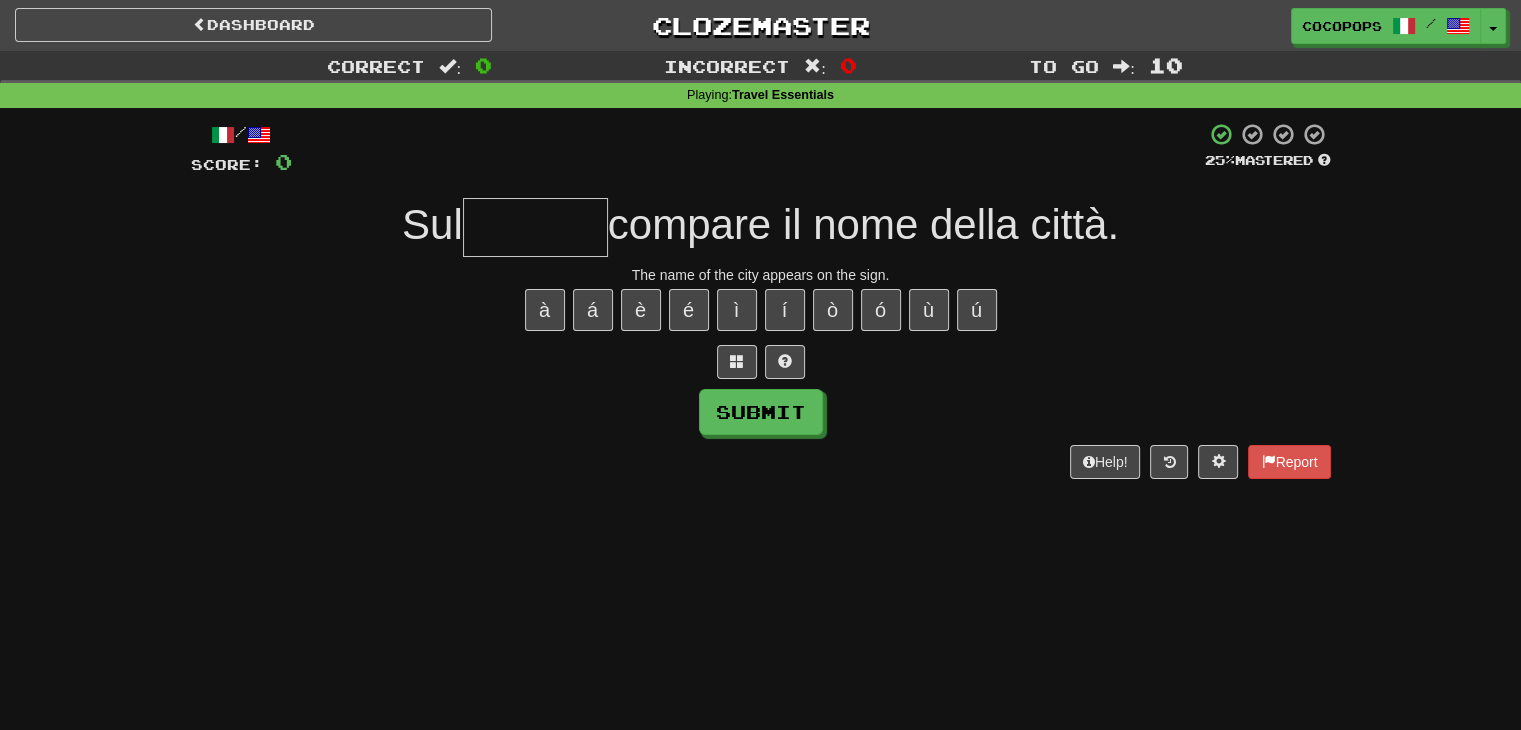 type on "*" 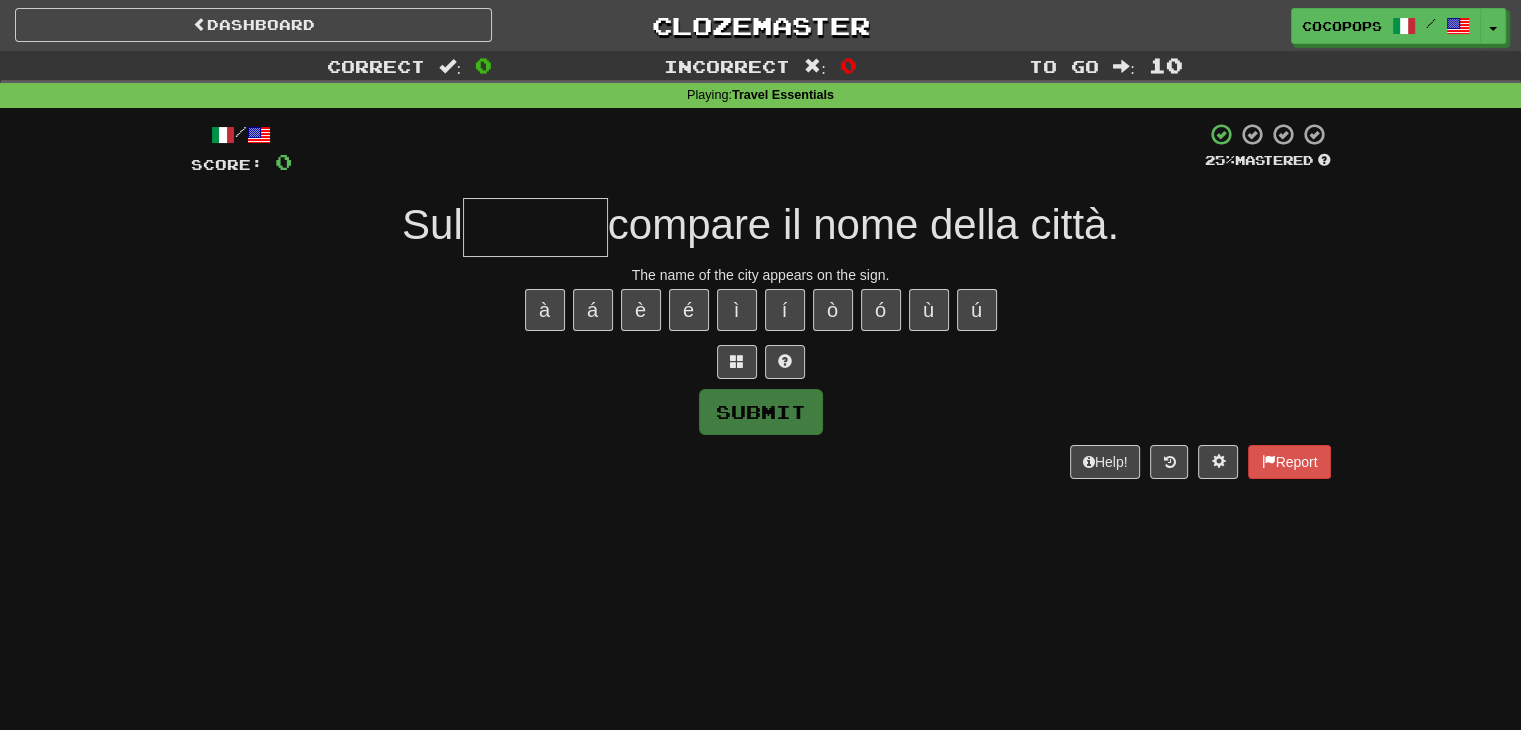 type on "*" 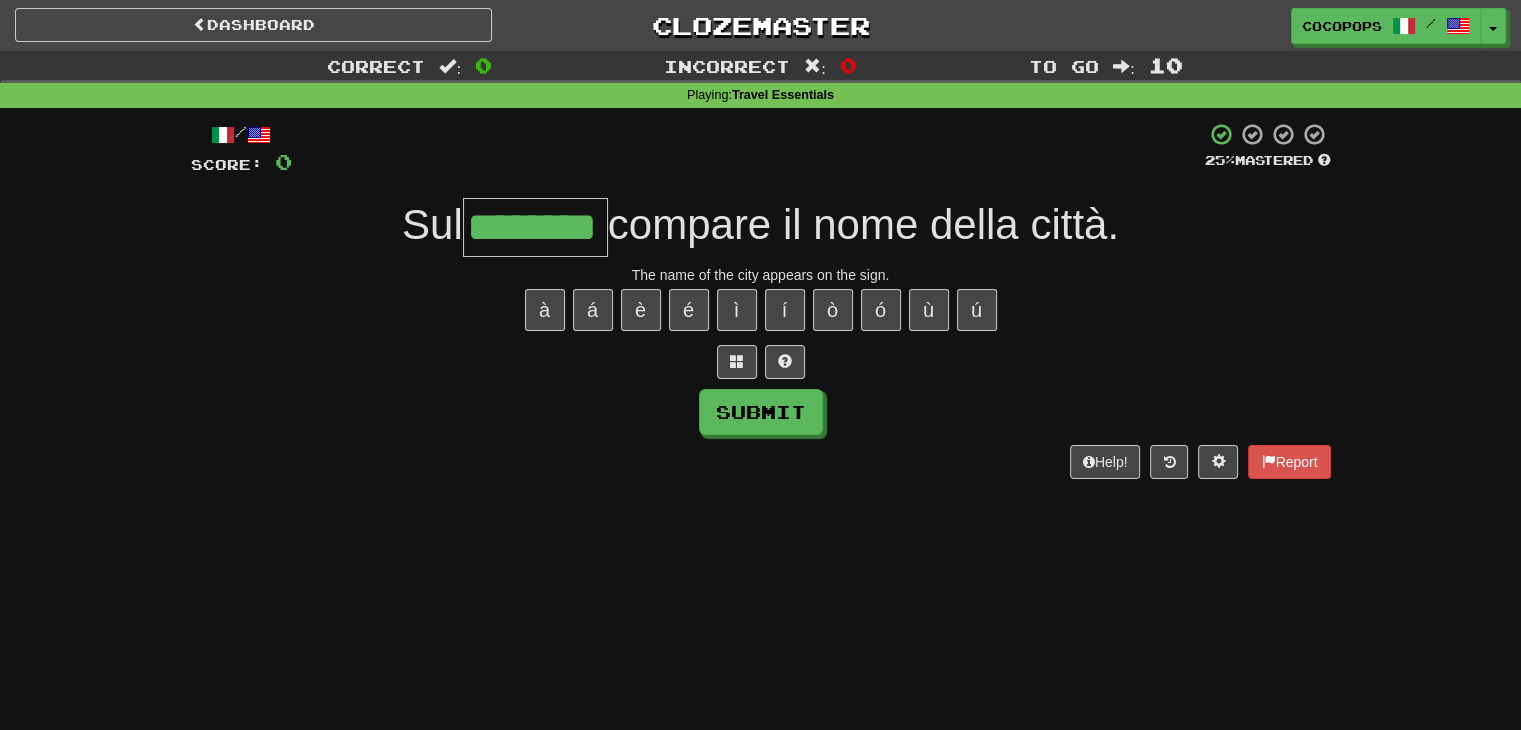 type on "********" 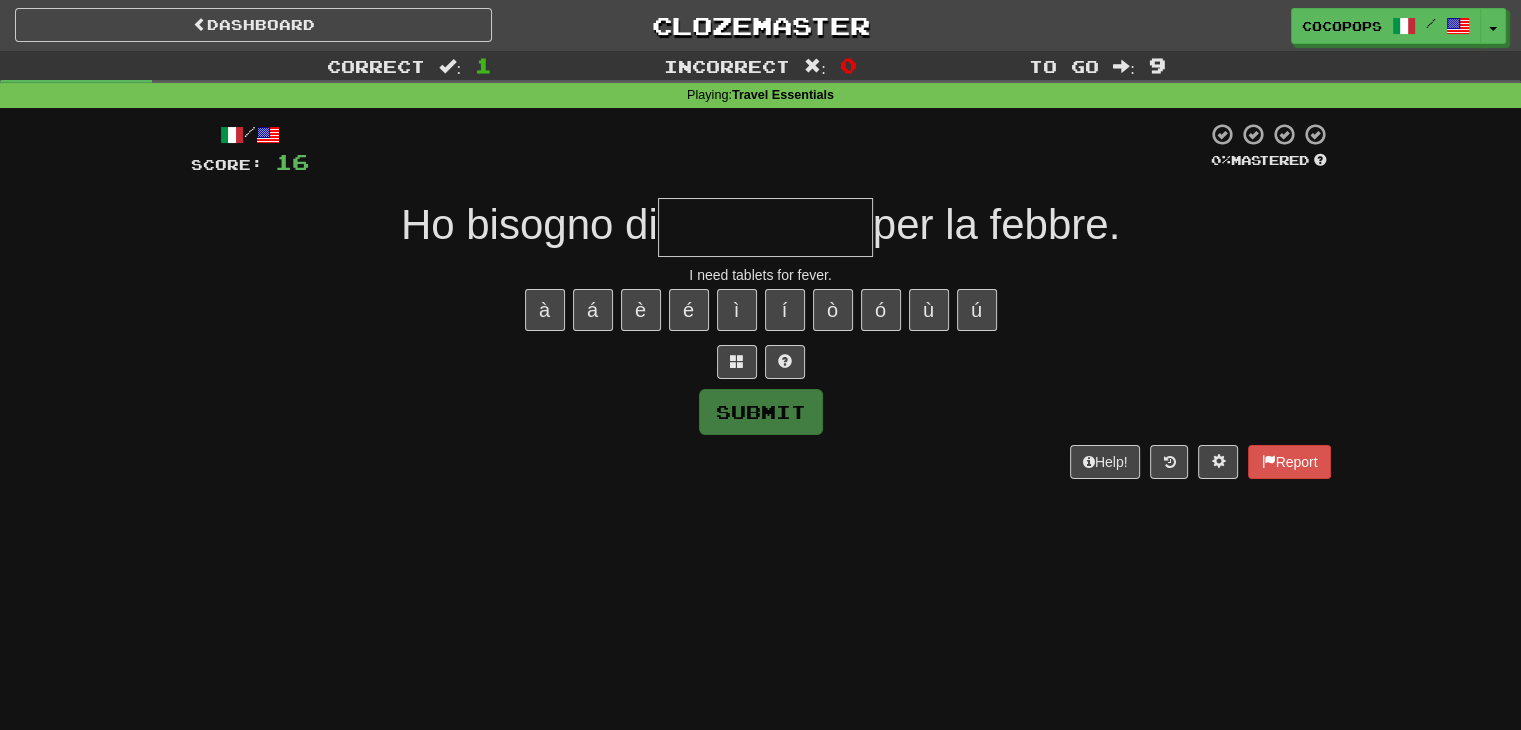 type on "*" 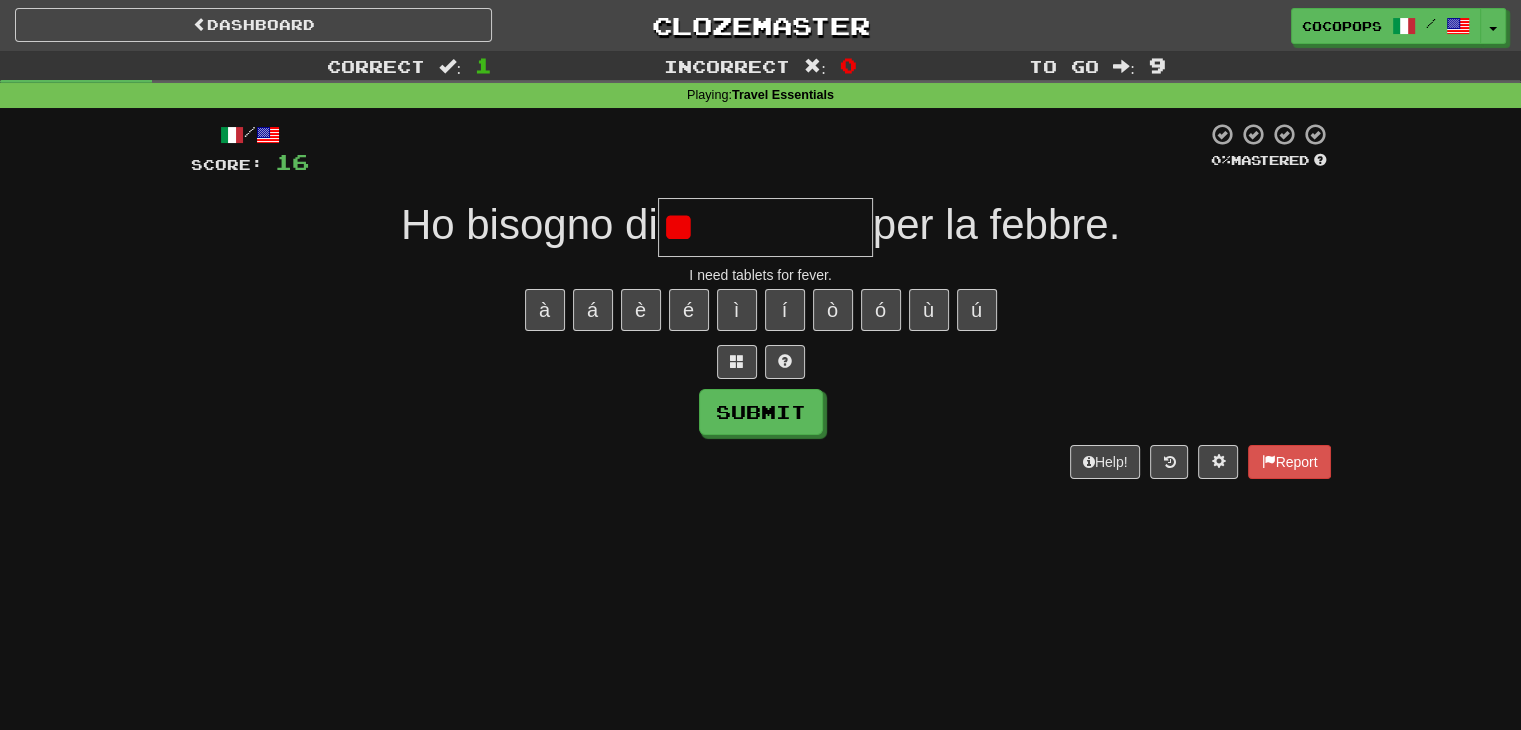 type on "*" 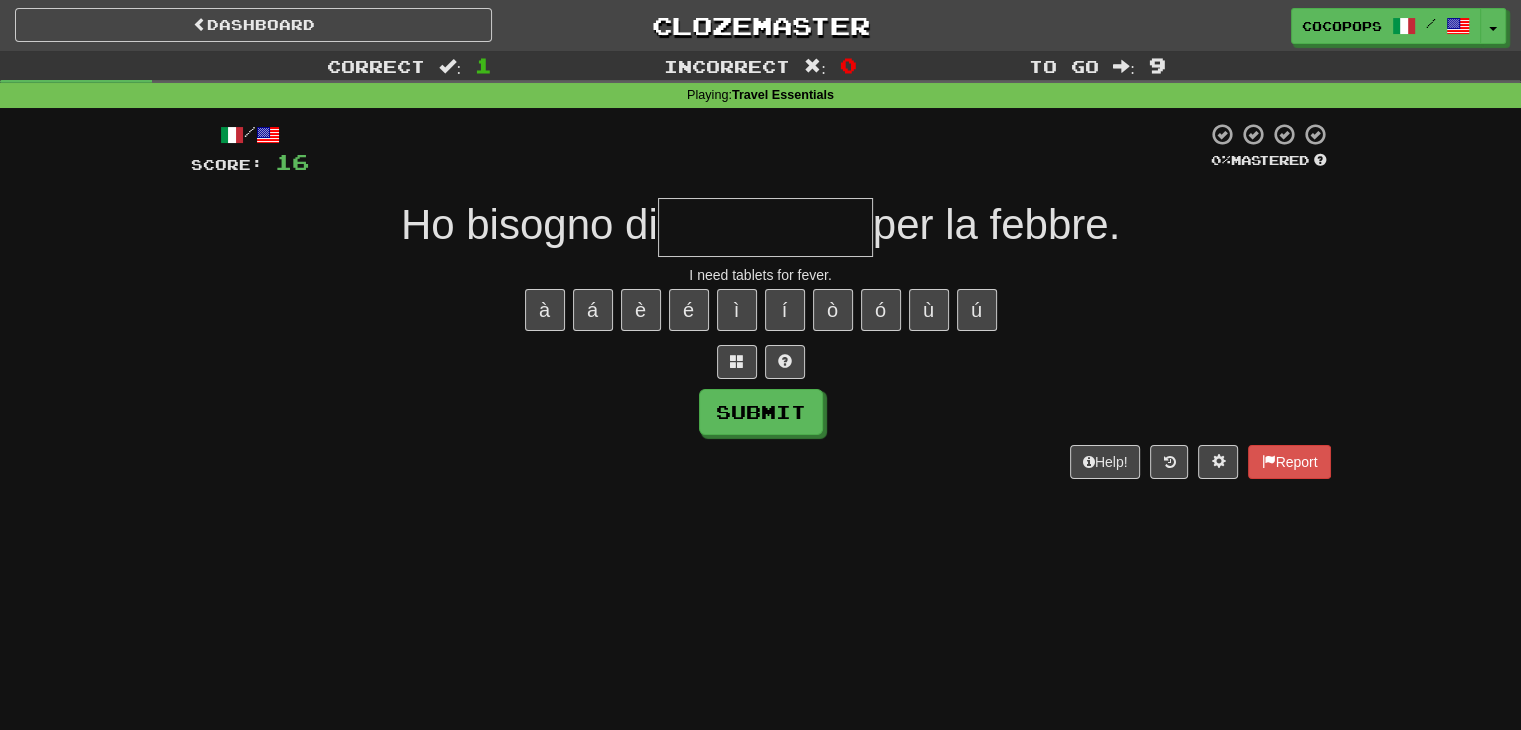 type on "*" 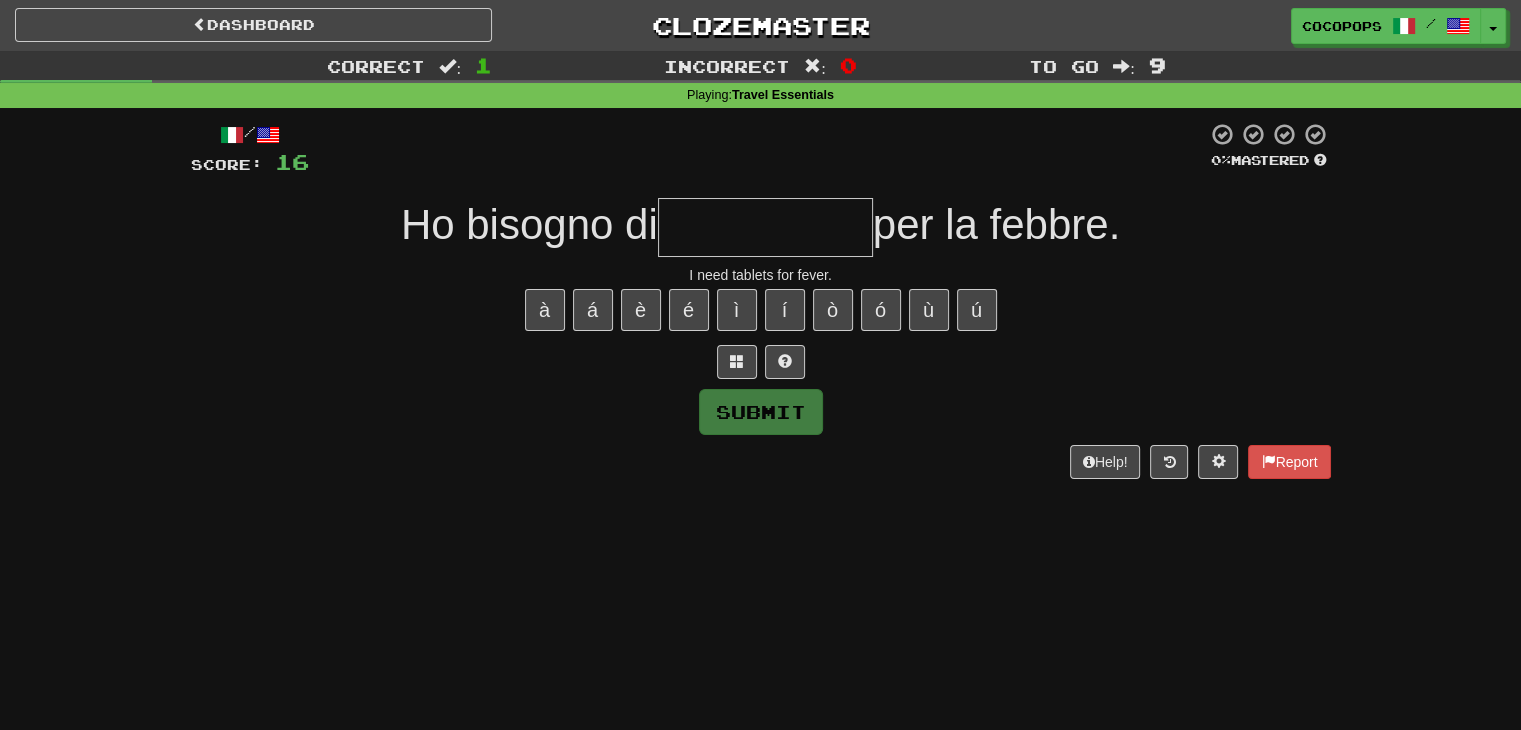 type on "*" 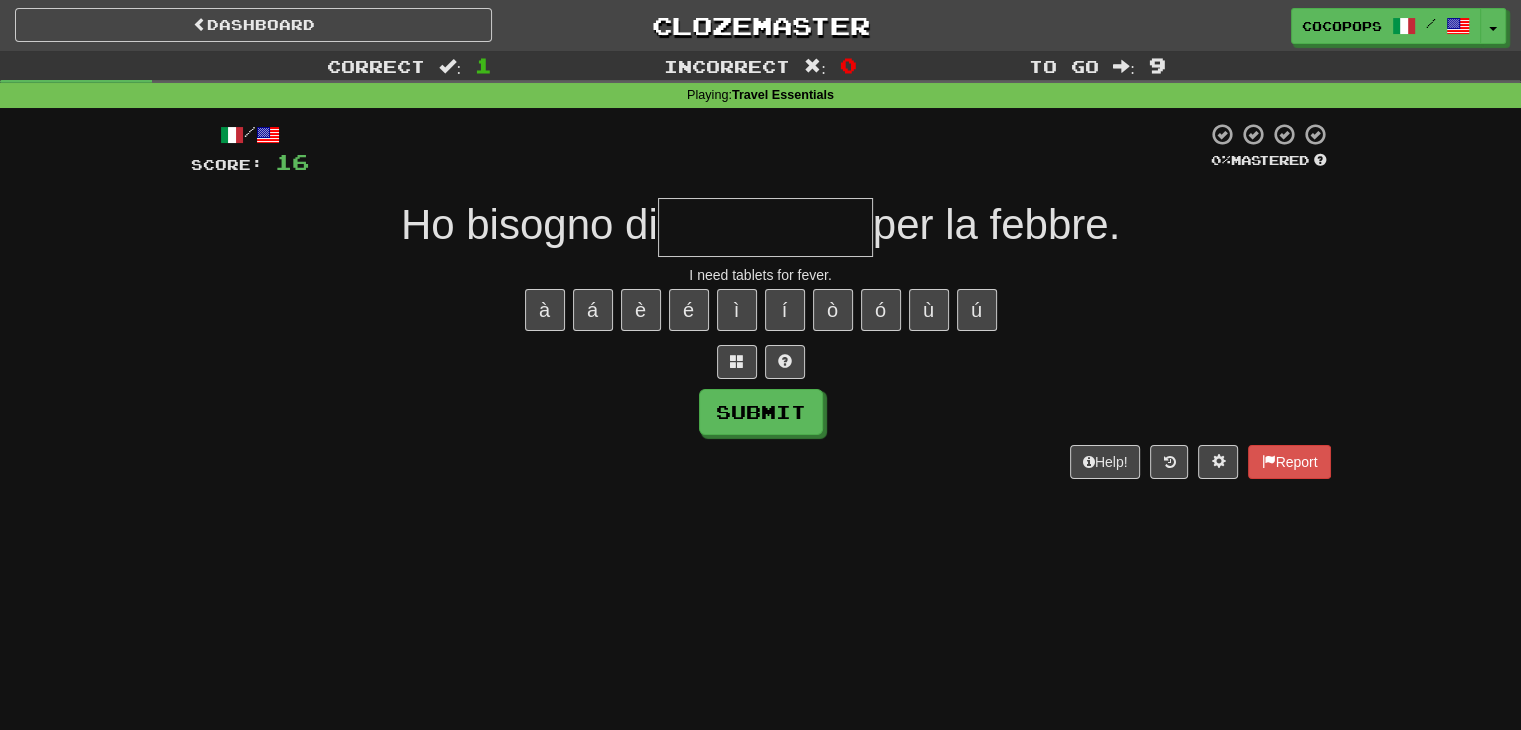 type on "*" 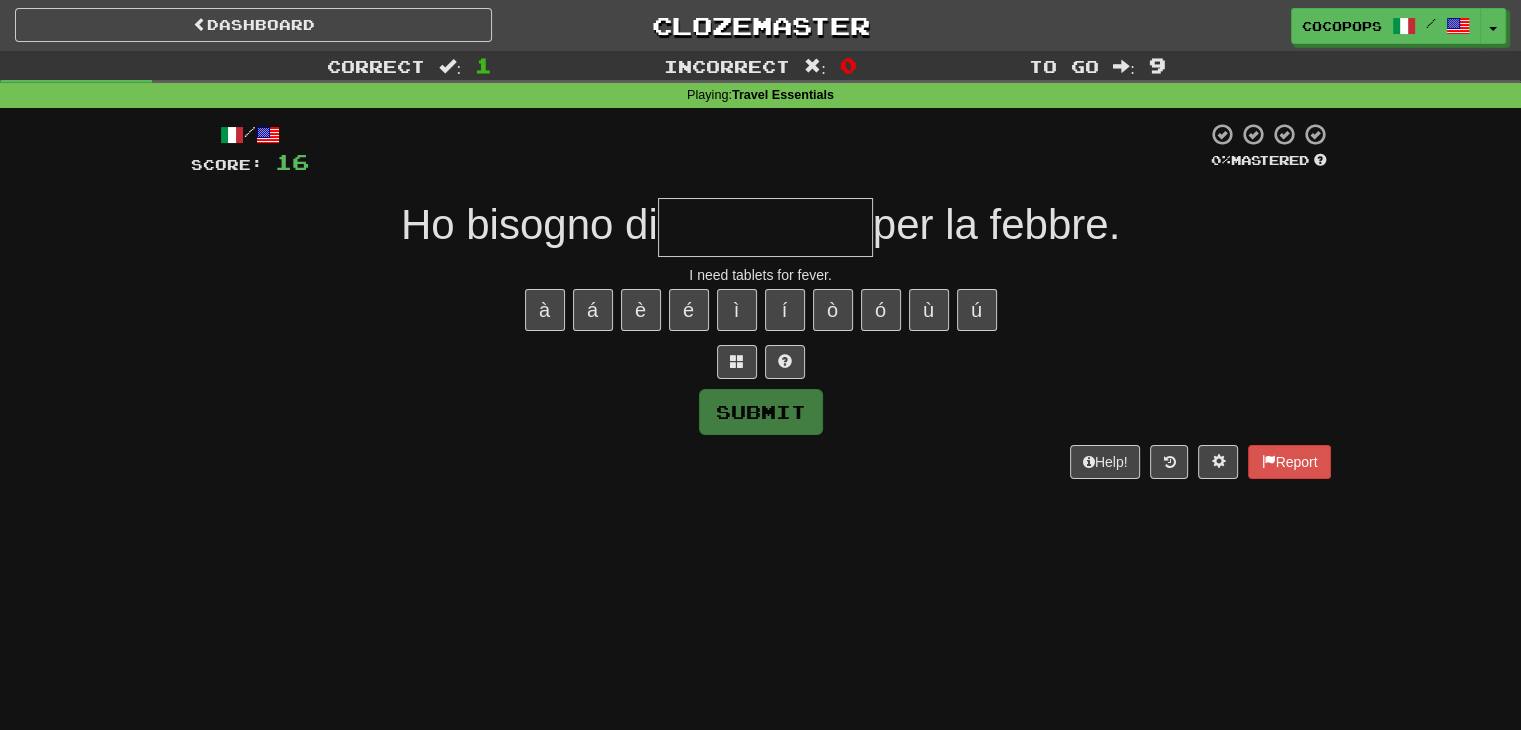 type on "*" 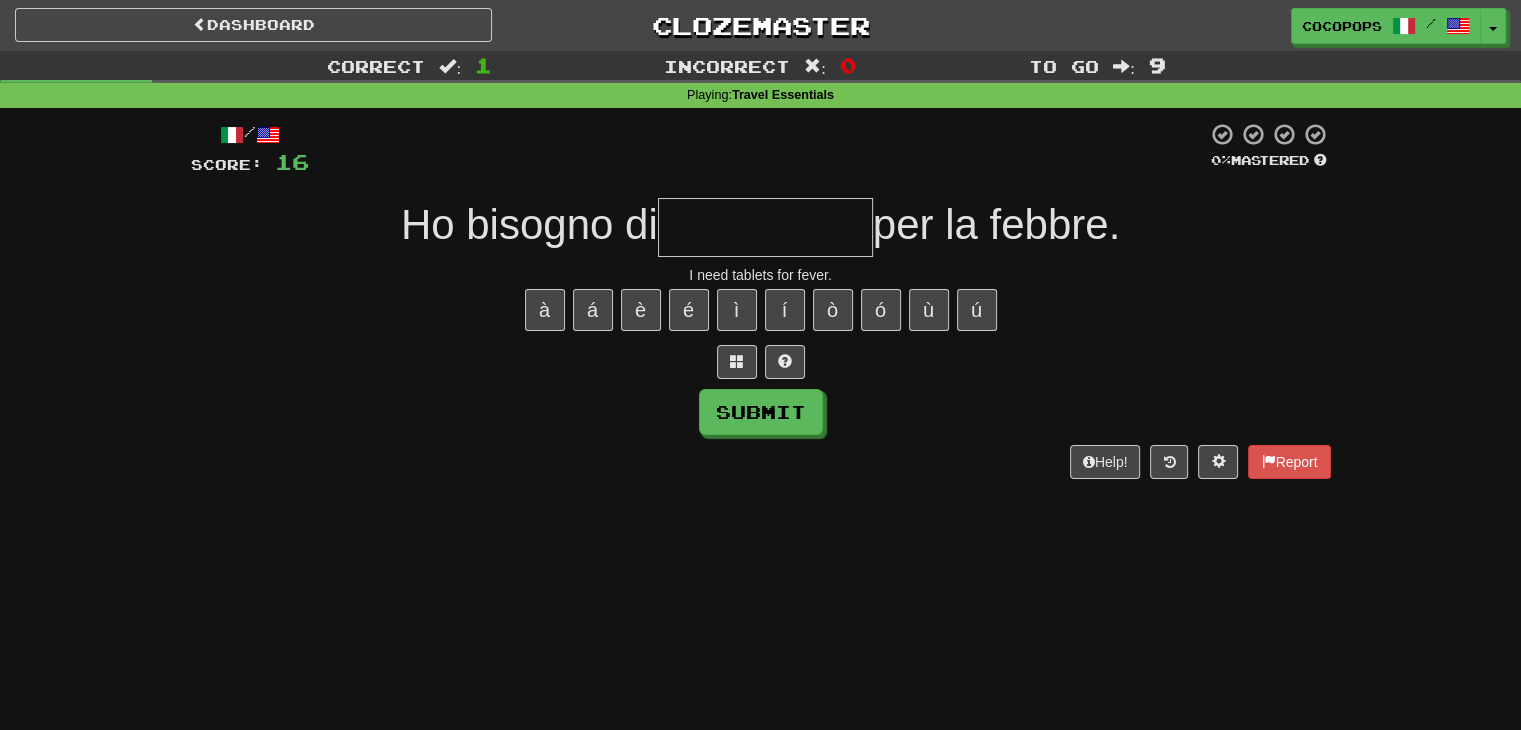 type on "*" 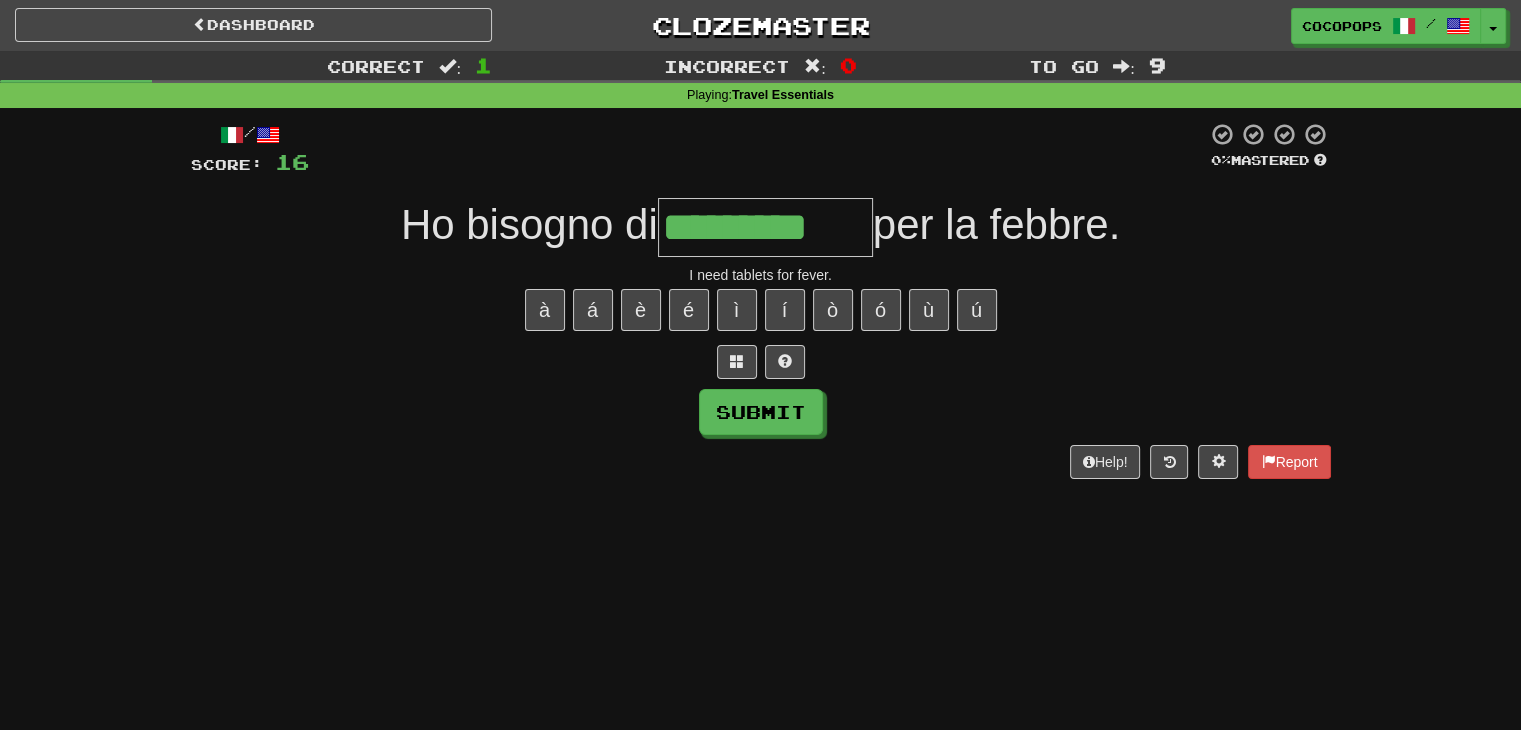 type on "*********" 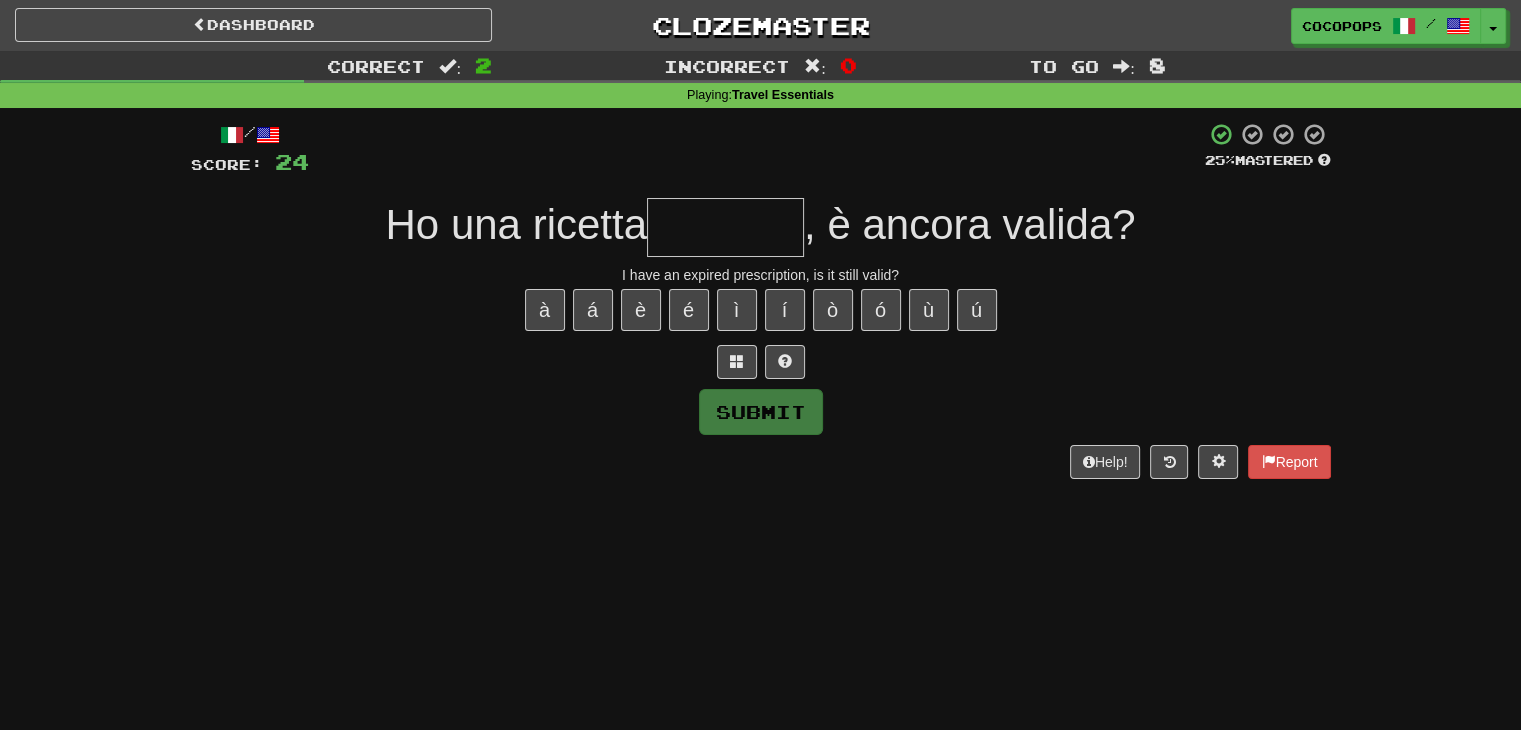 type on "*" 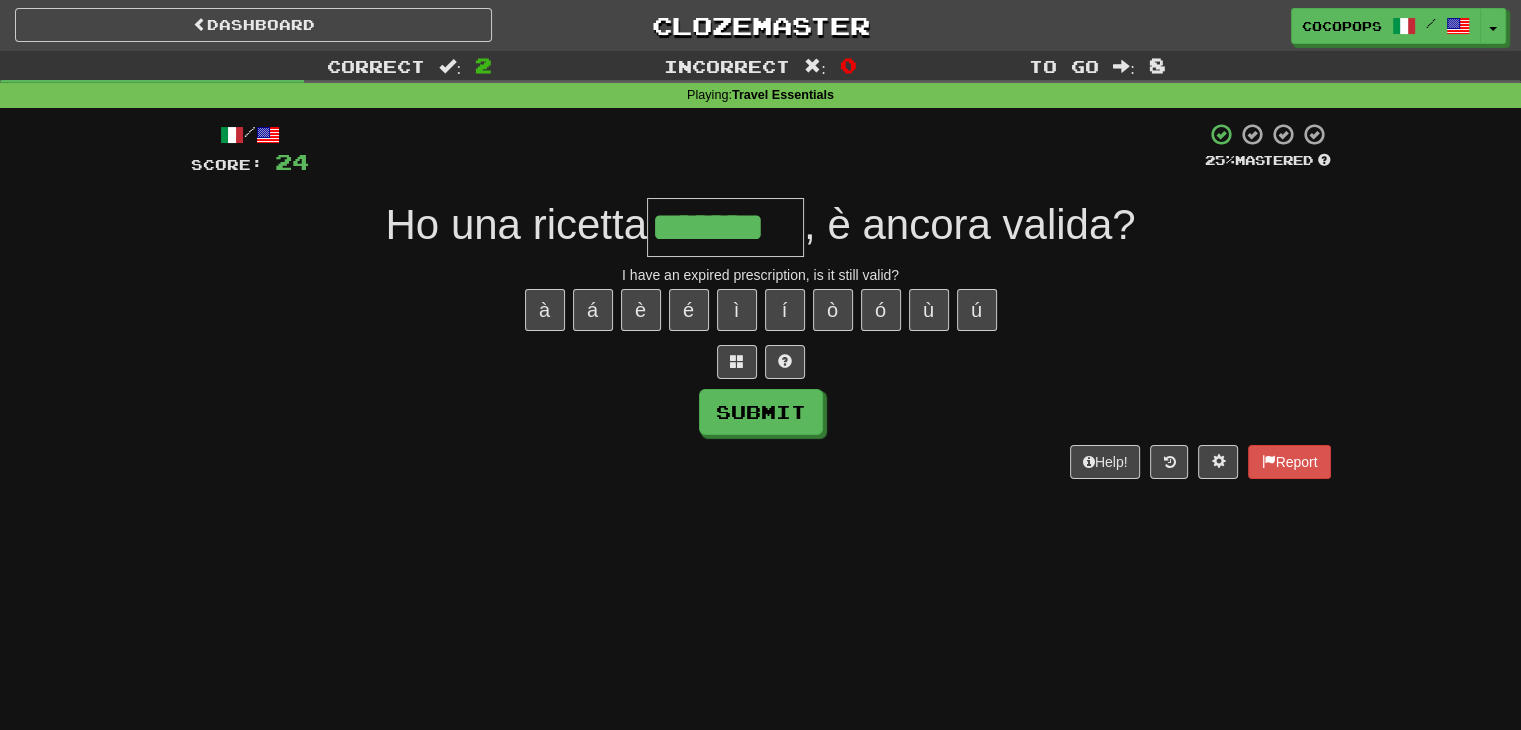 type on "*******" 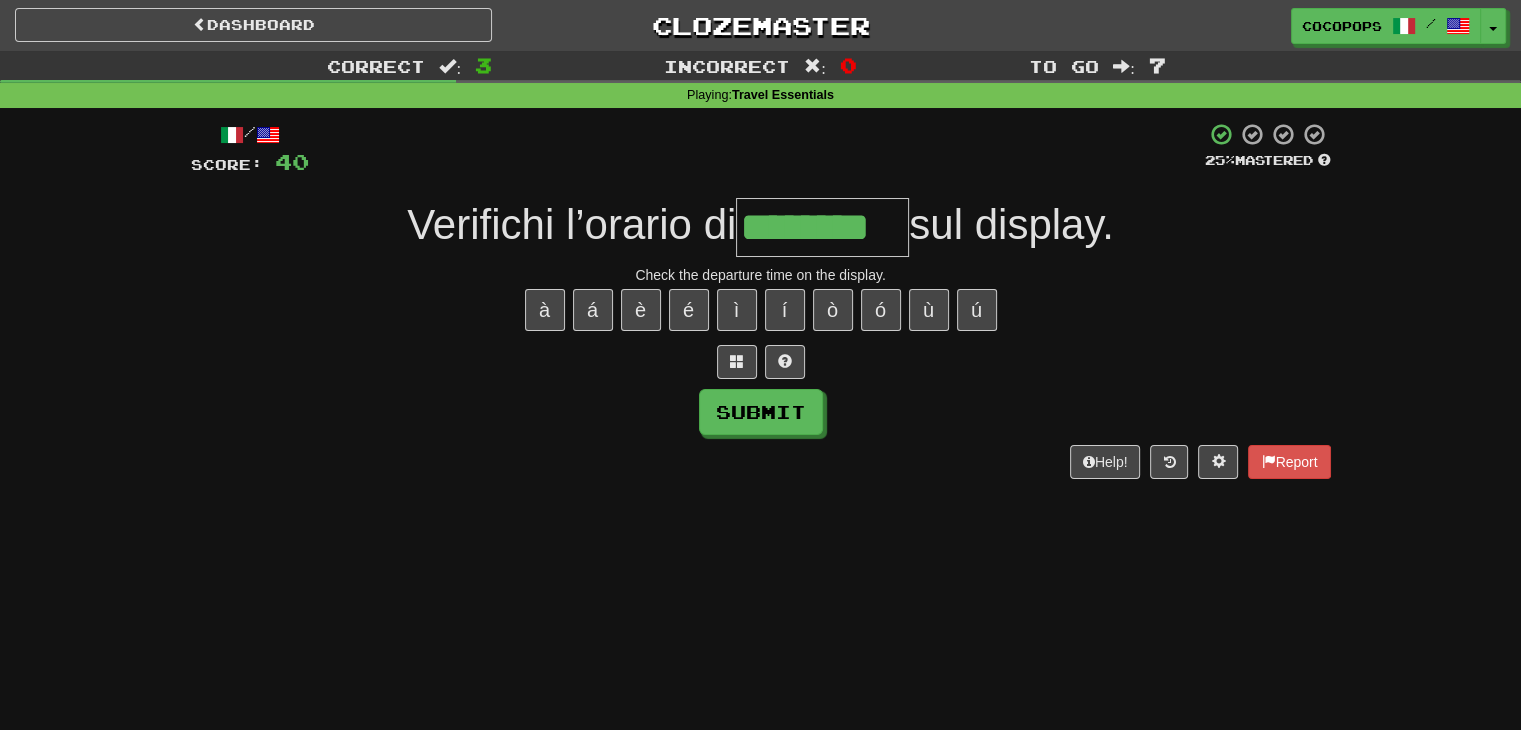 type on "********" 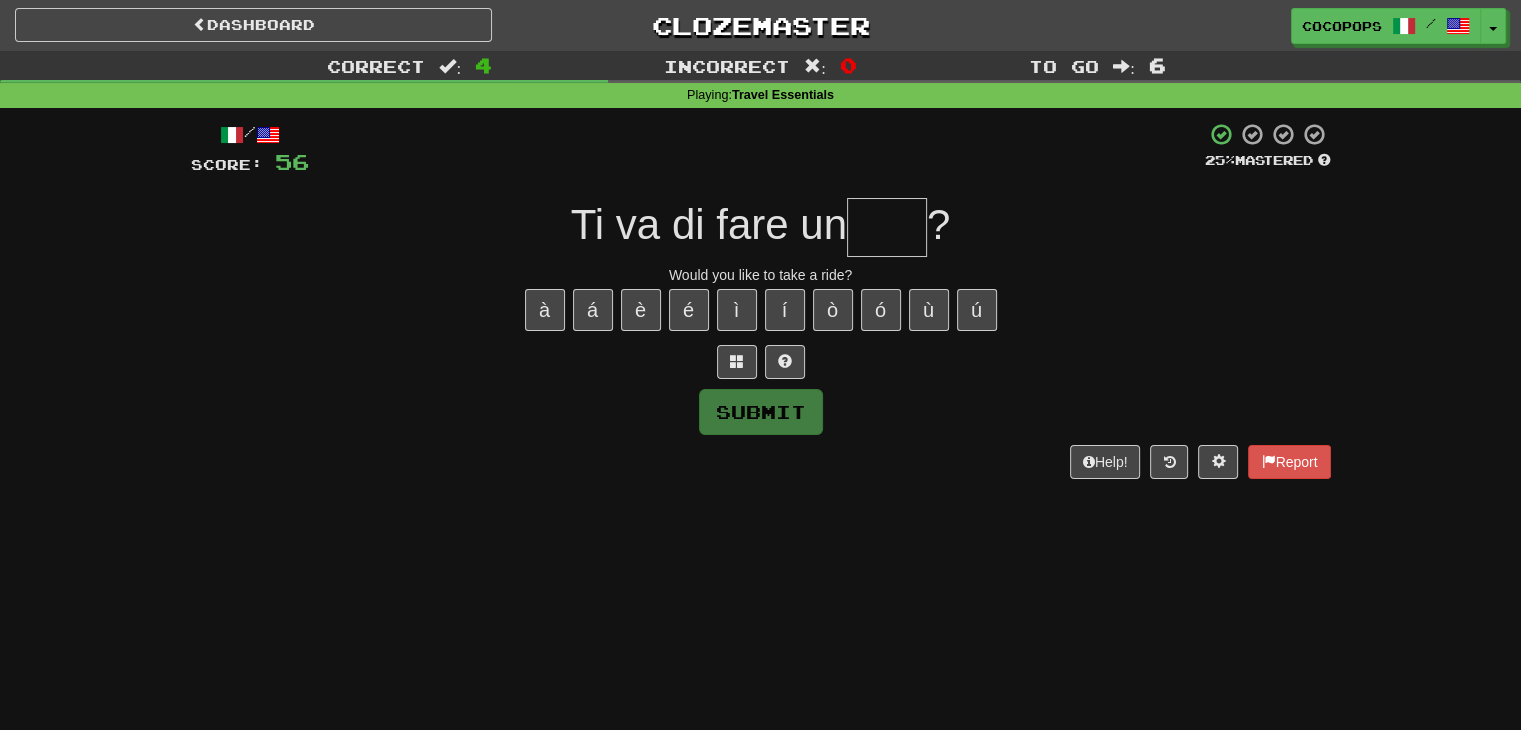 type on "*" 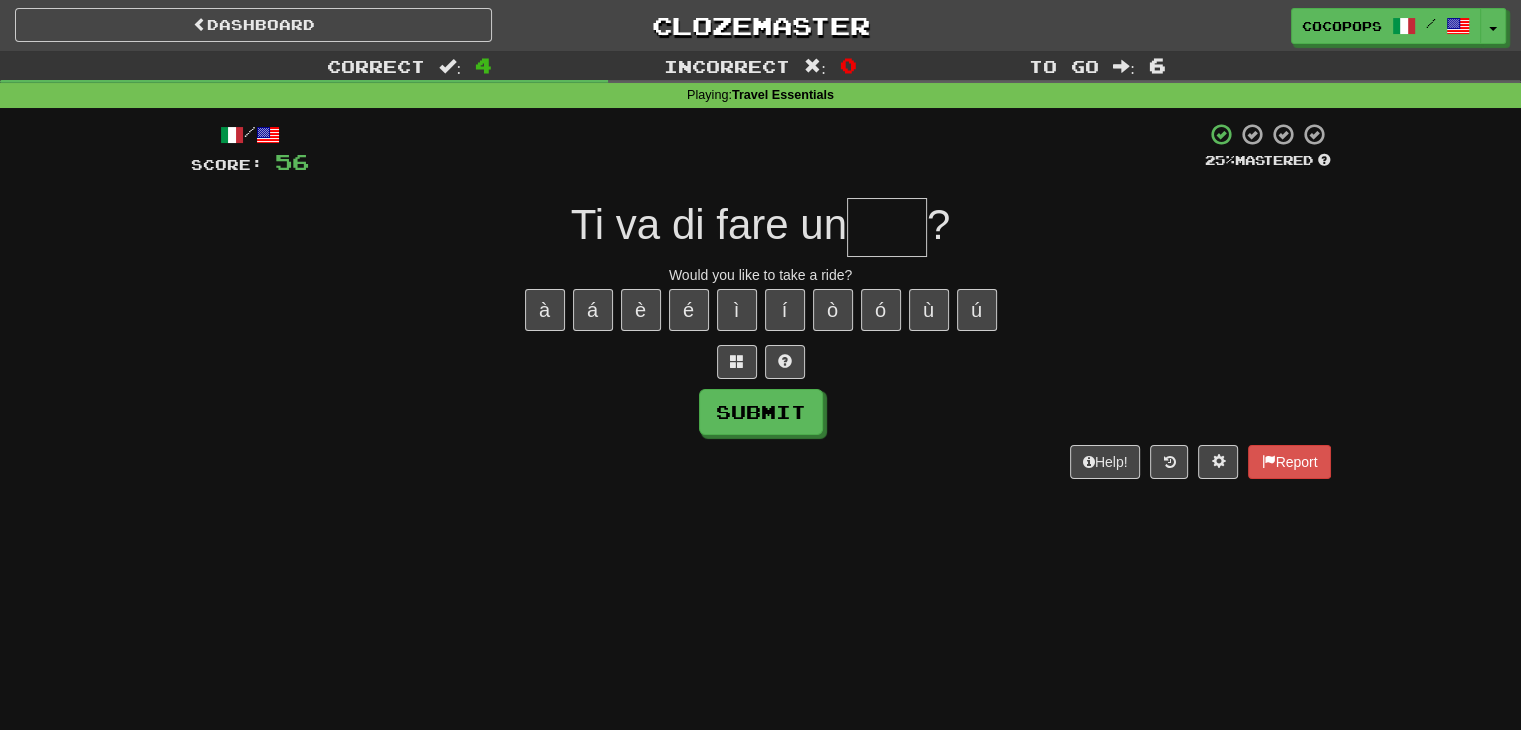 type on "*" 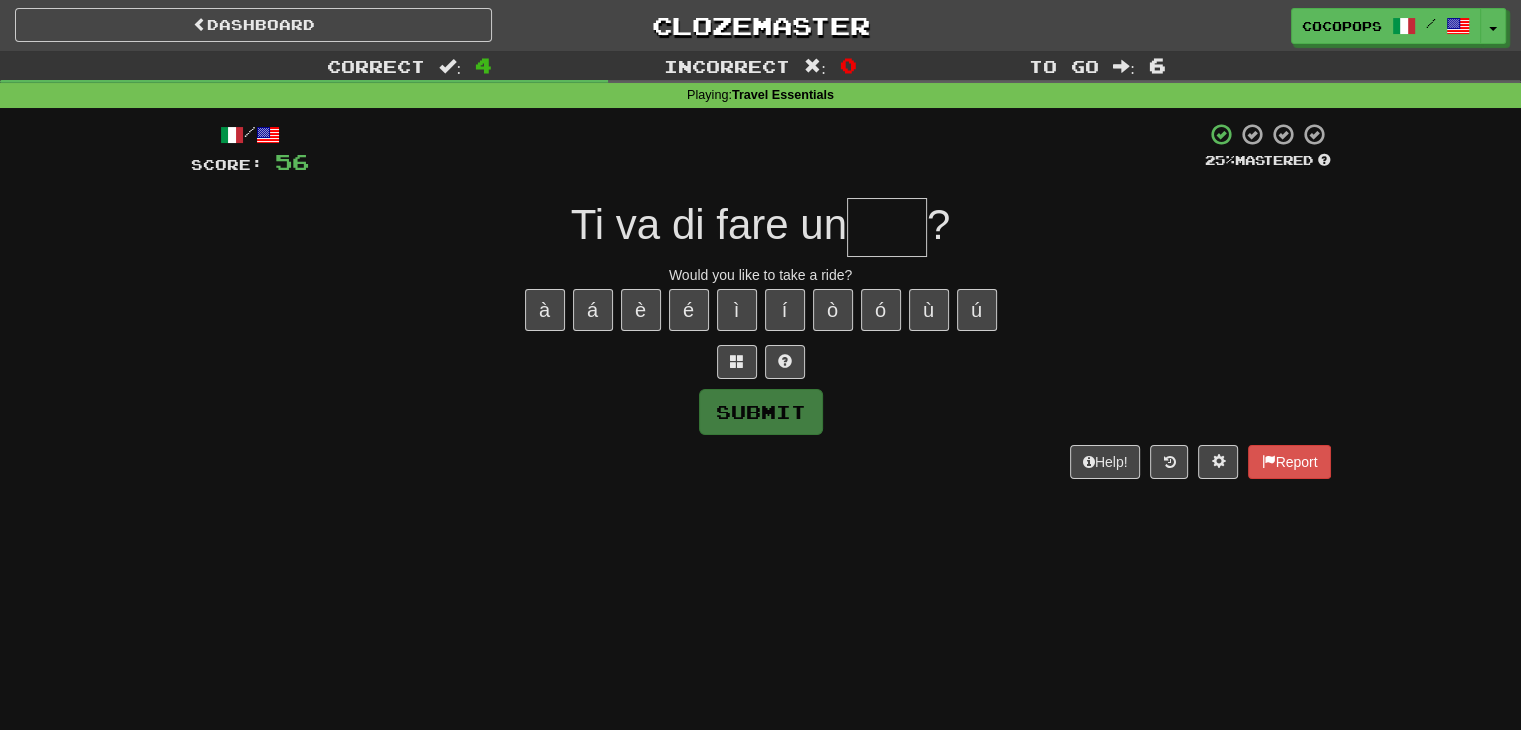 type on "*" 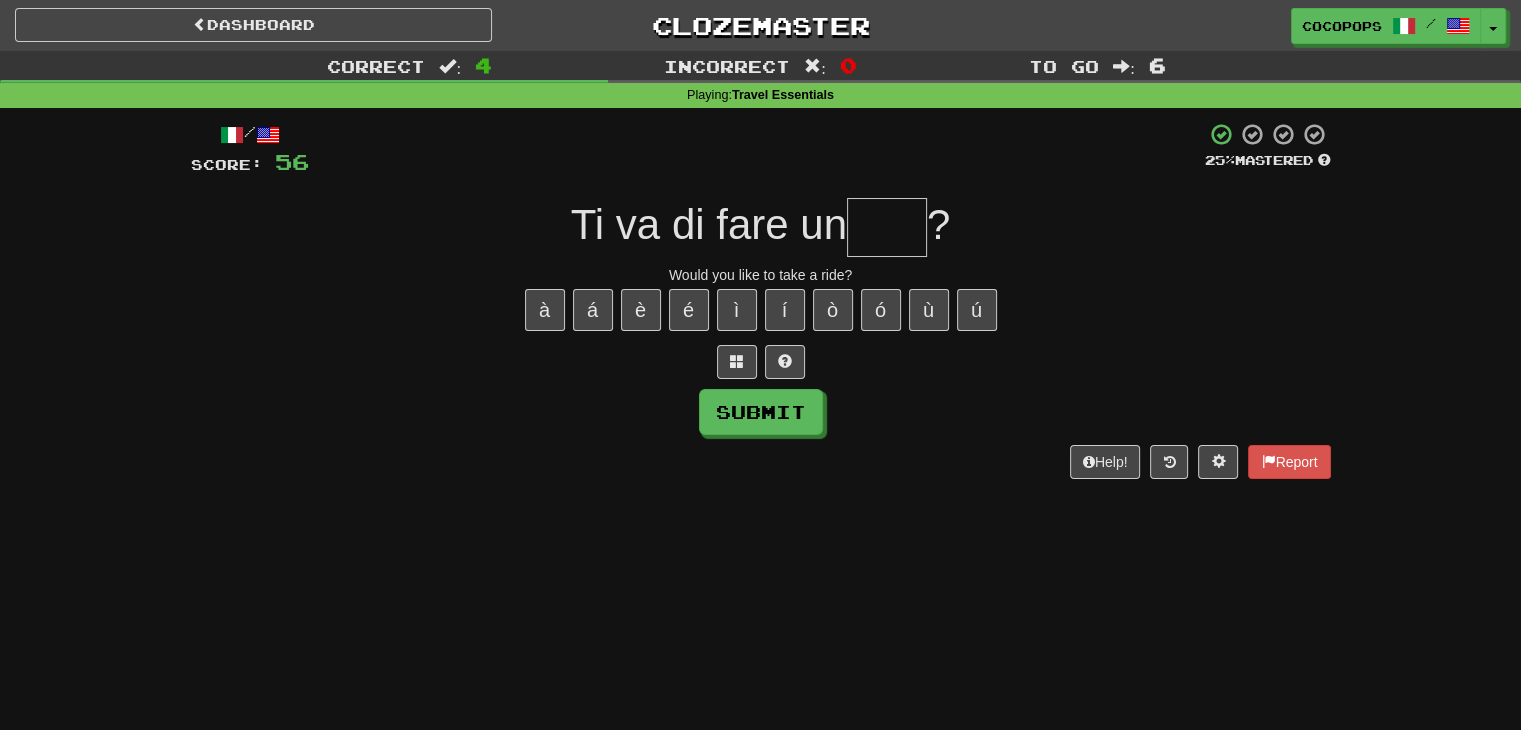 type on "*" 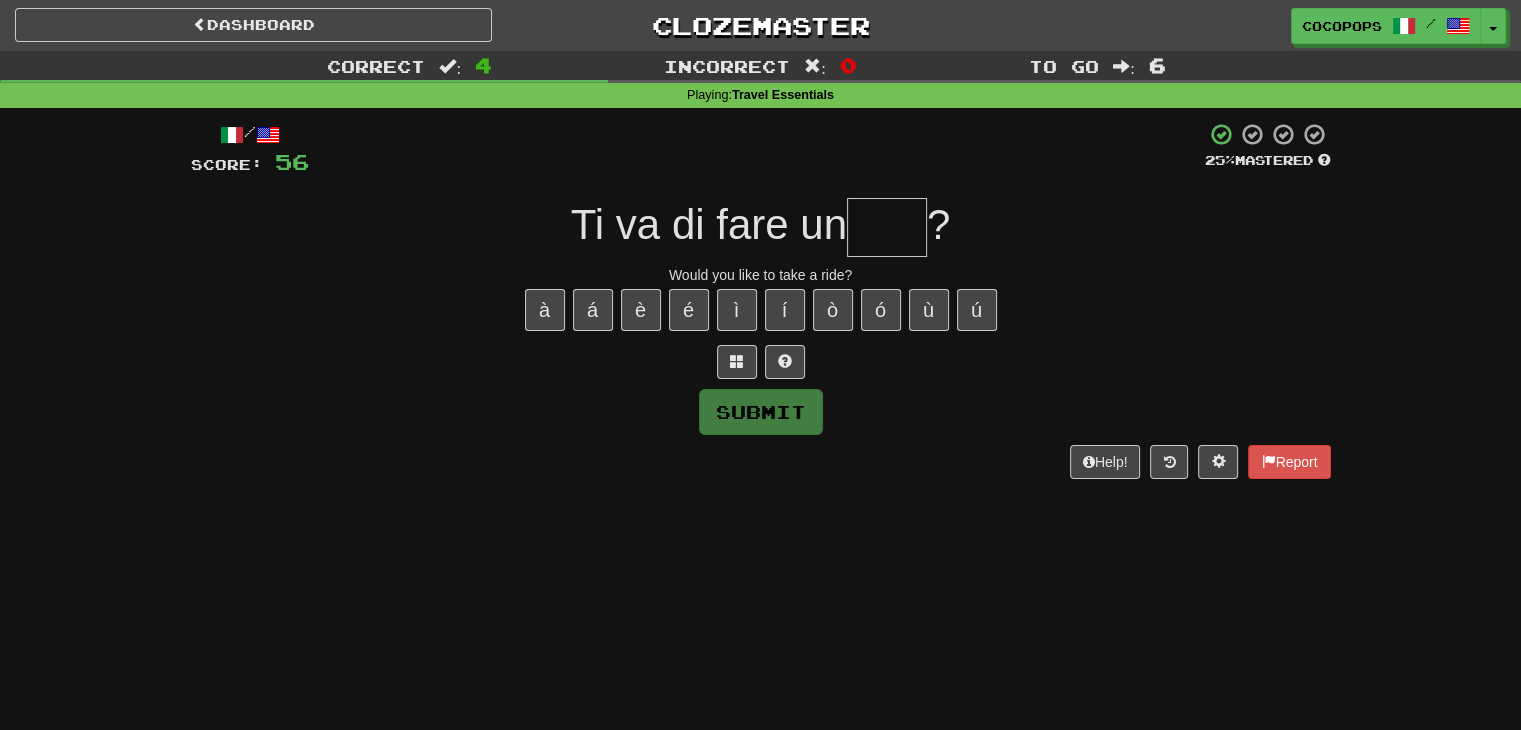 type on "*" 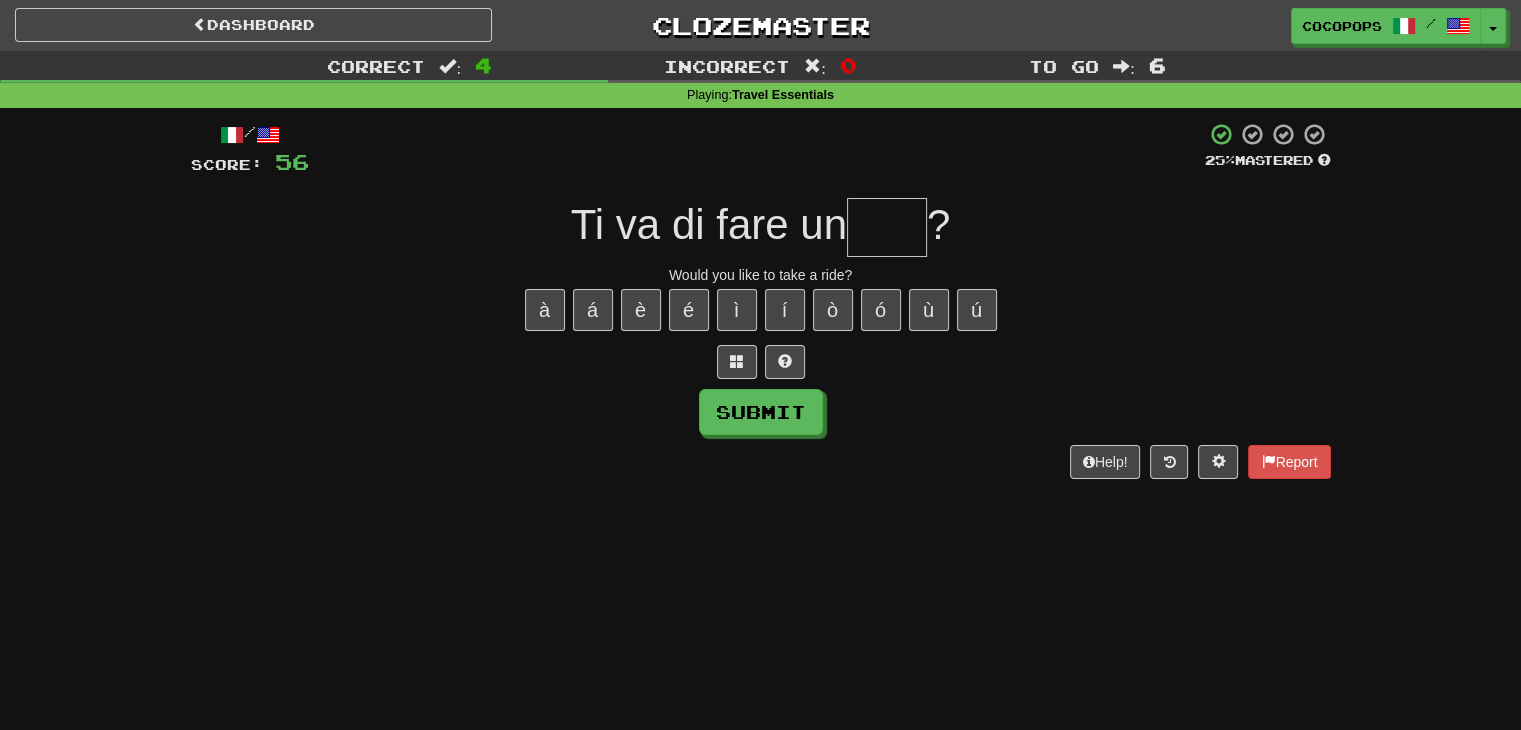 type on "*" 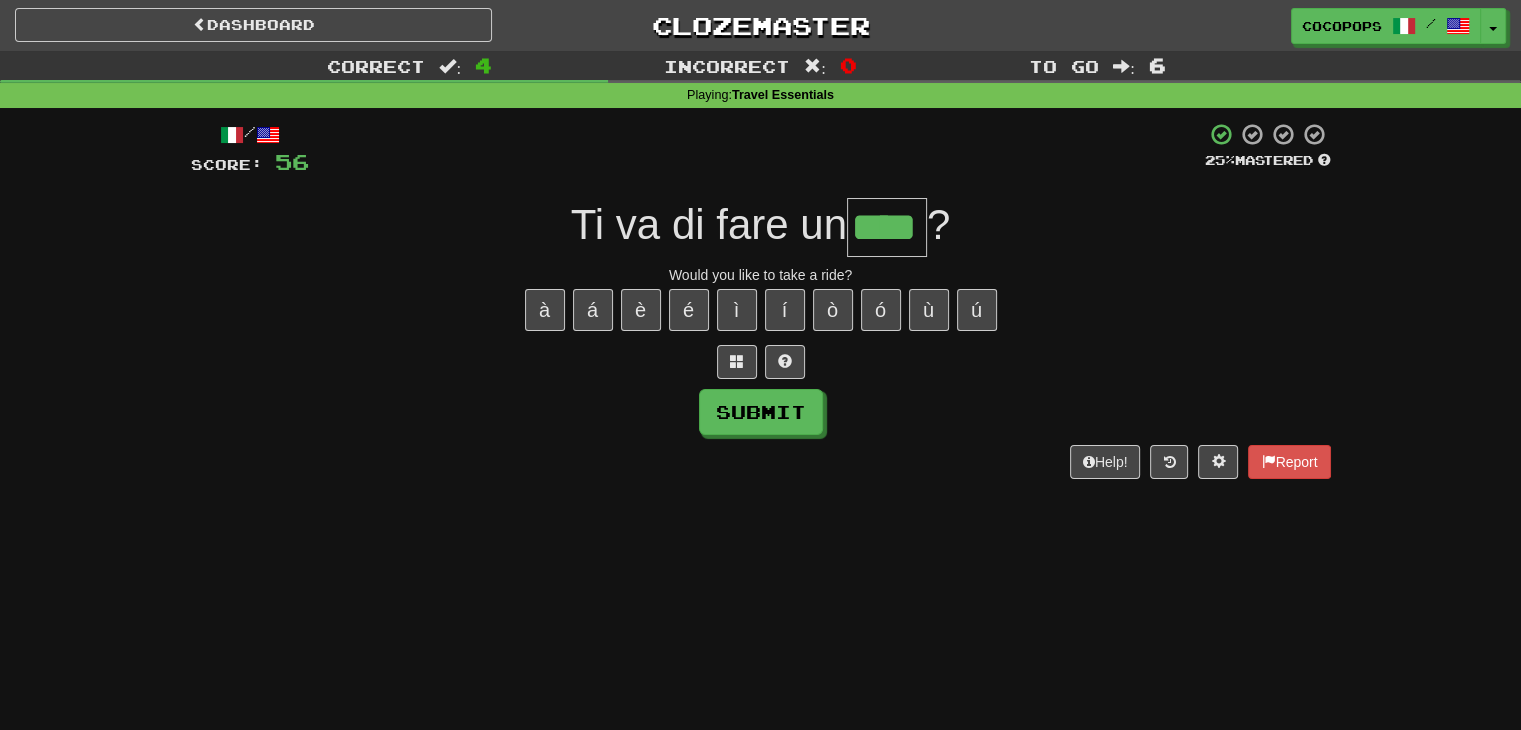 type on "****" 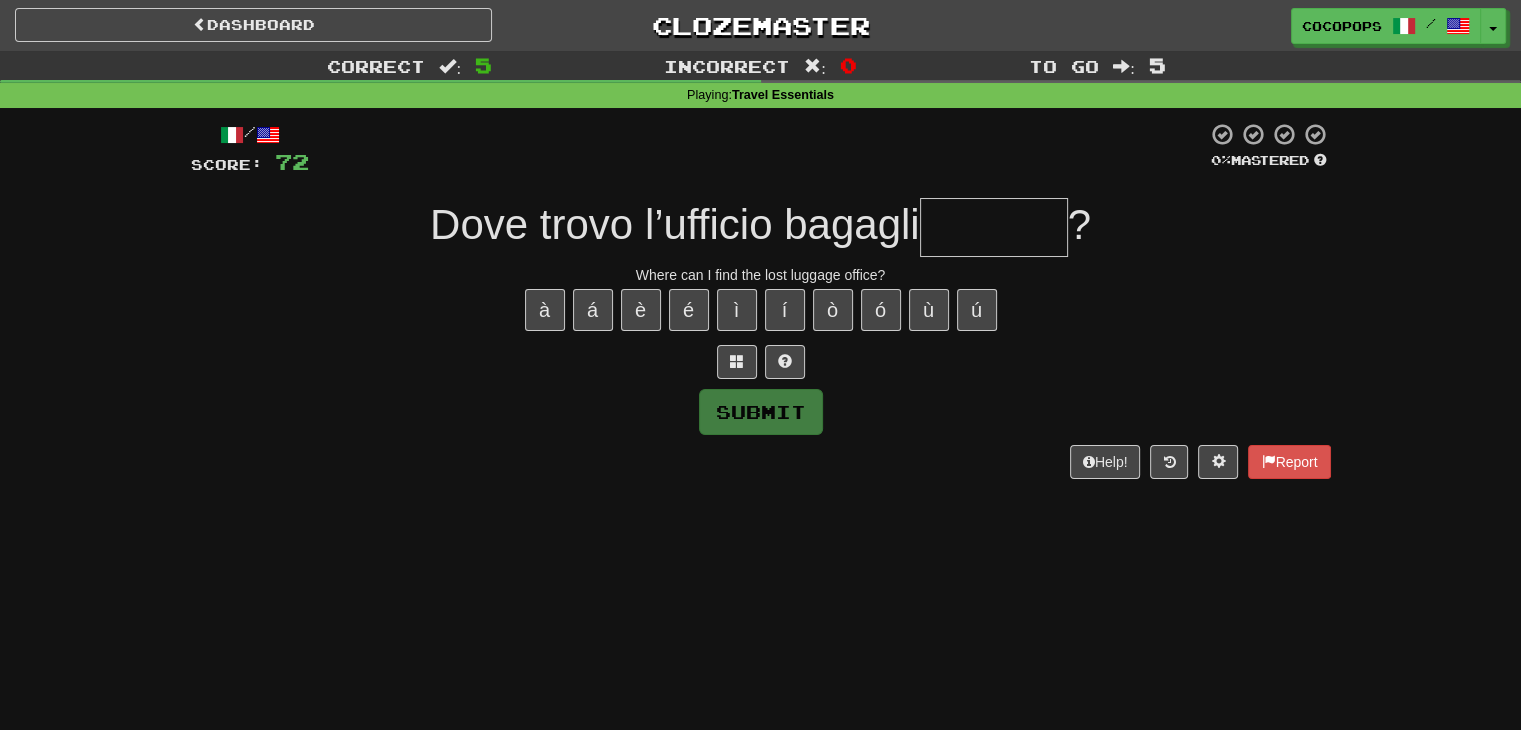 type on "*" 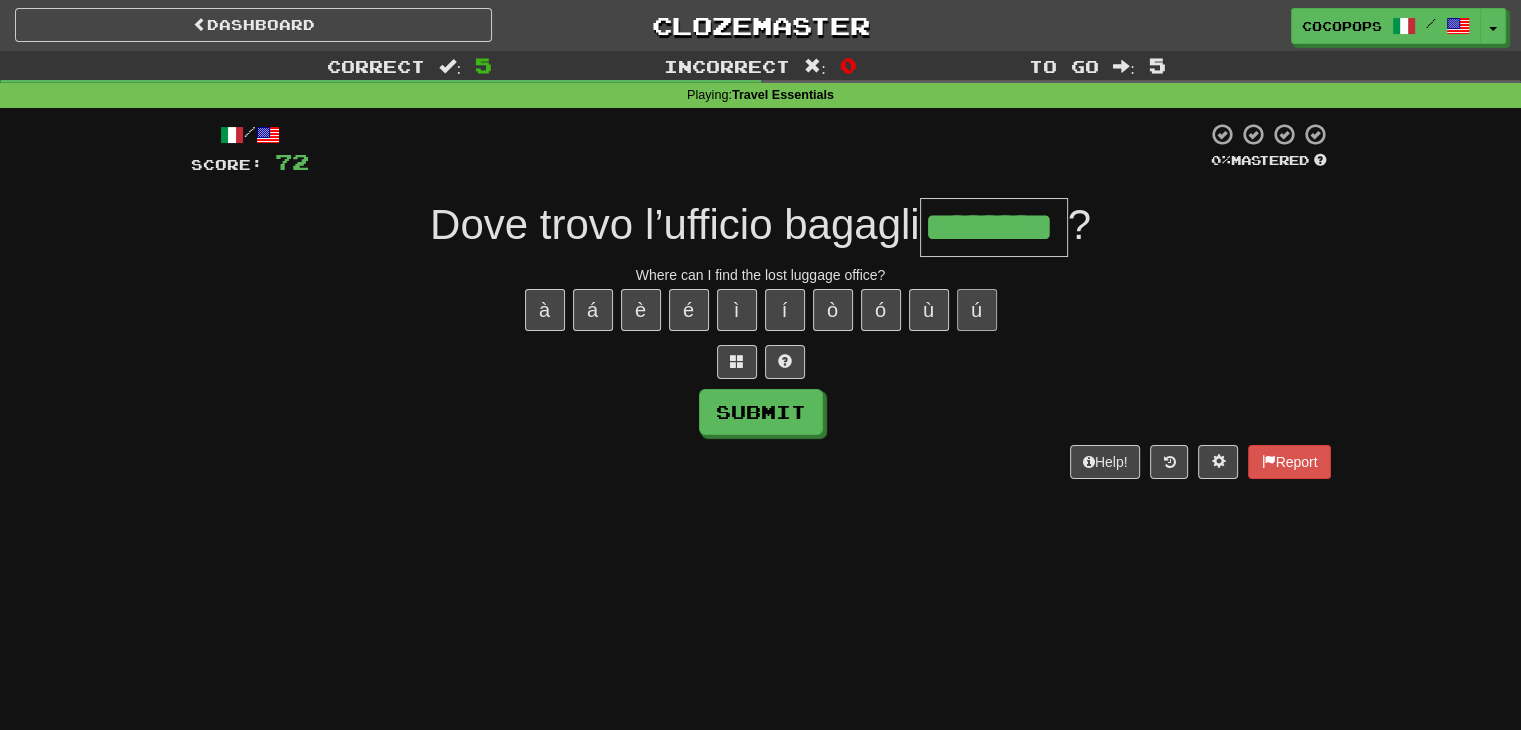 type on "********" 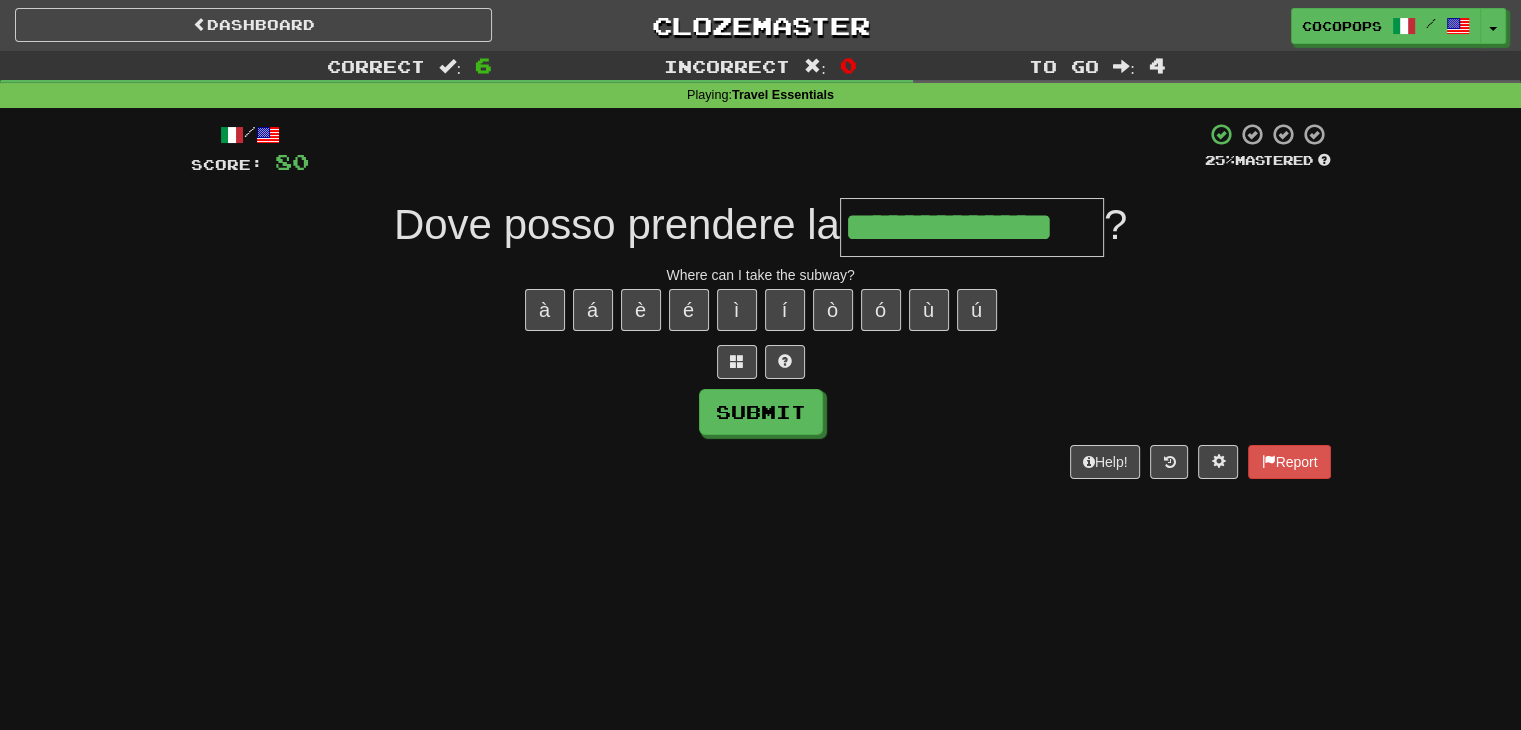 type on "**********" 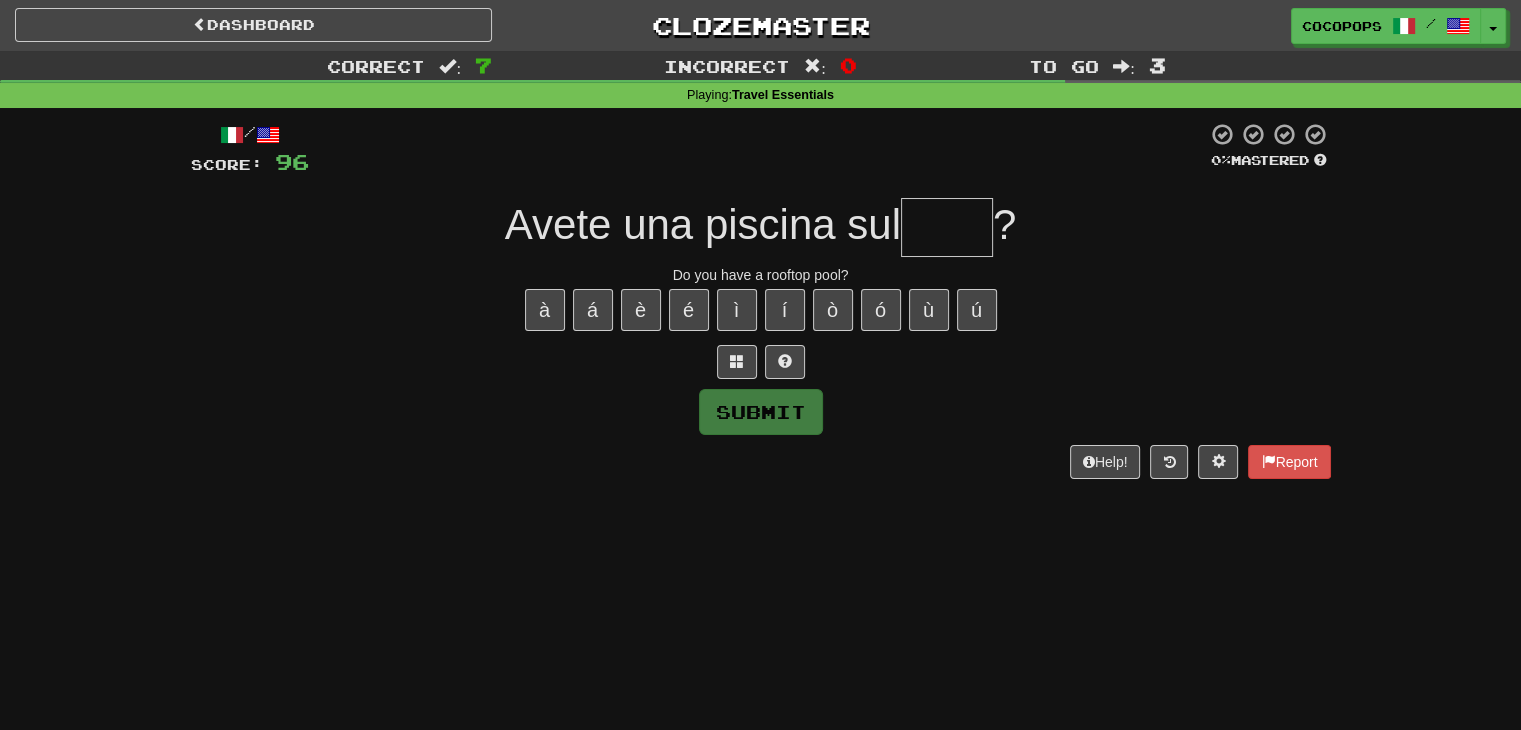 type on "*" 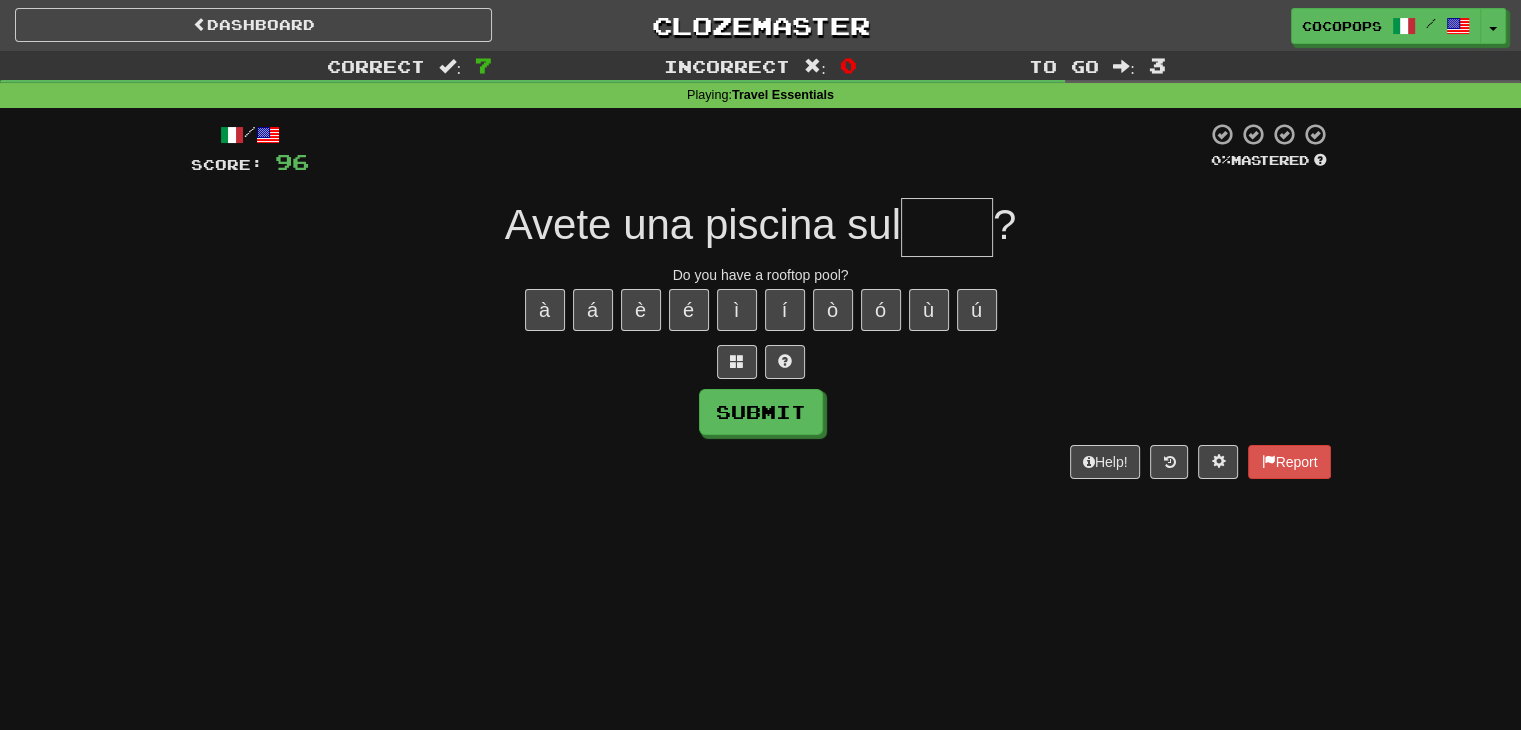 type on "*" 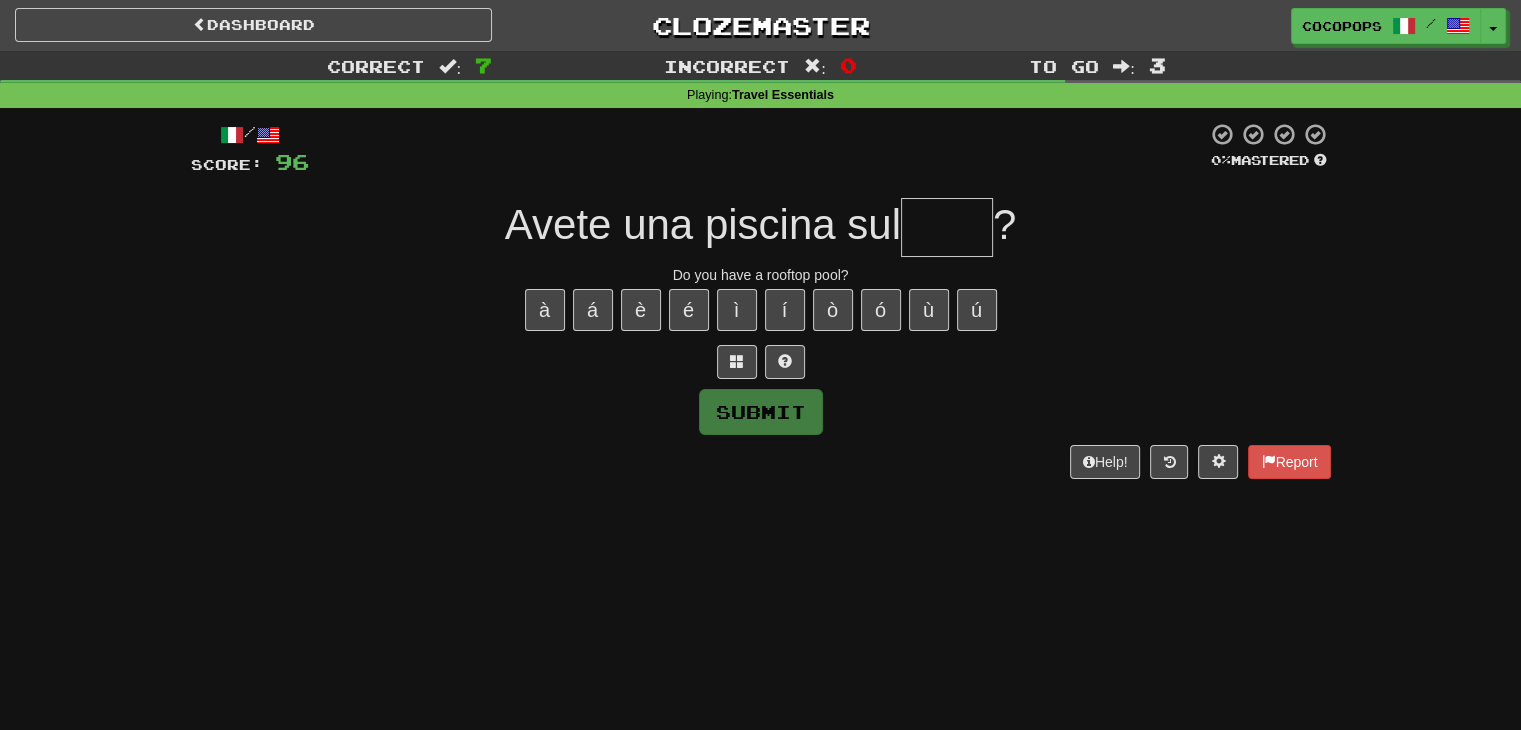 type on "*" 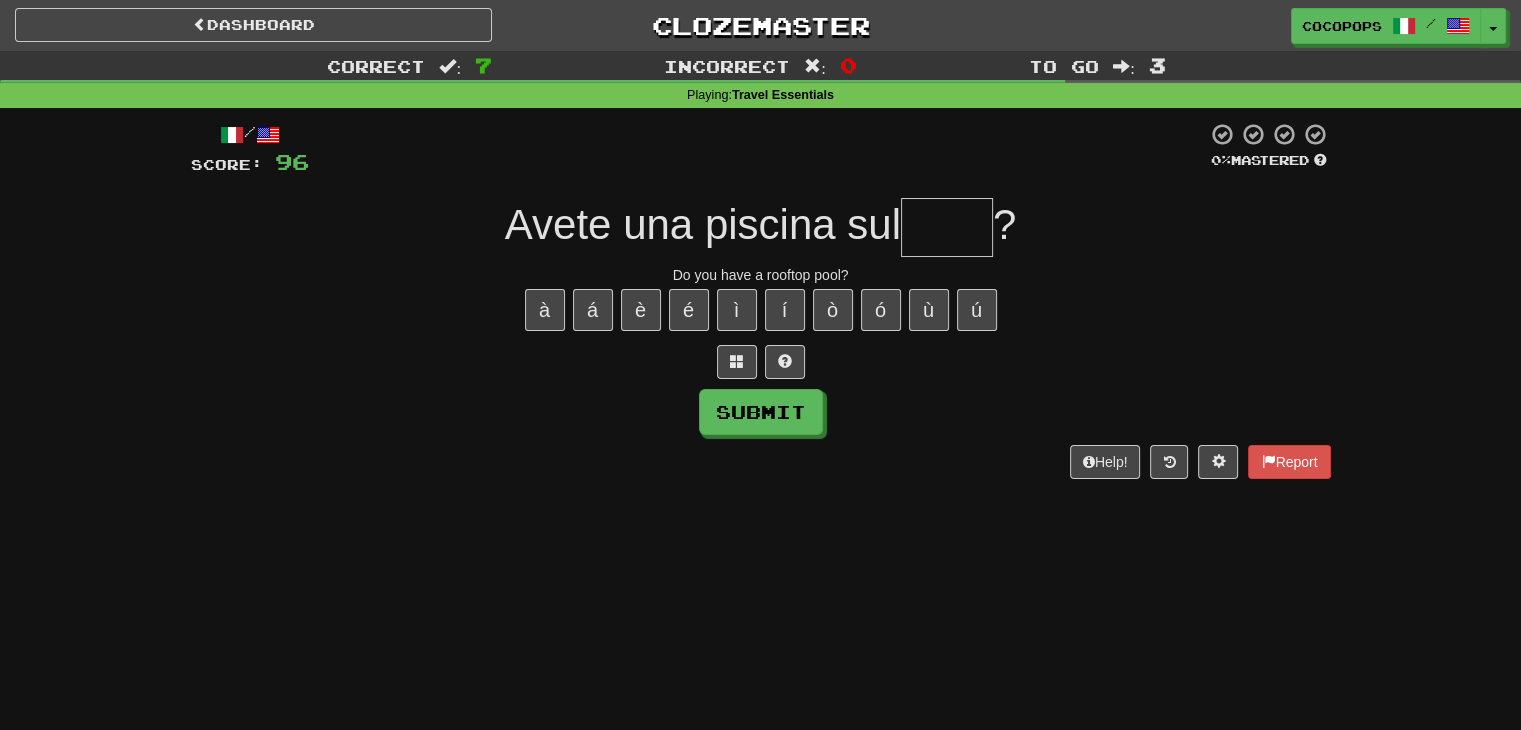type on "*" 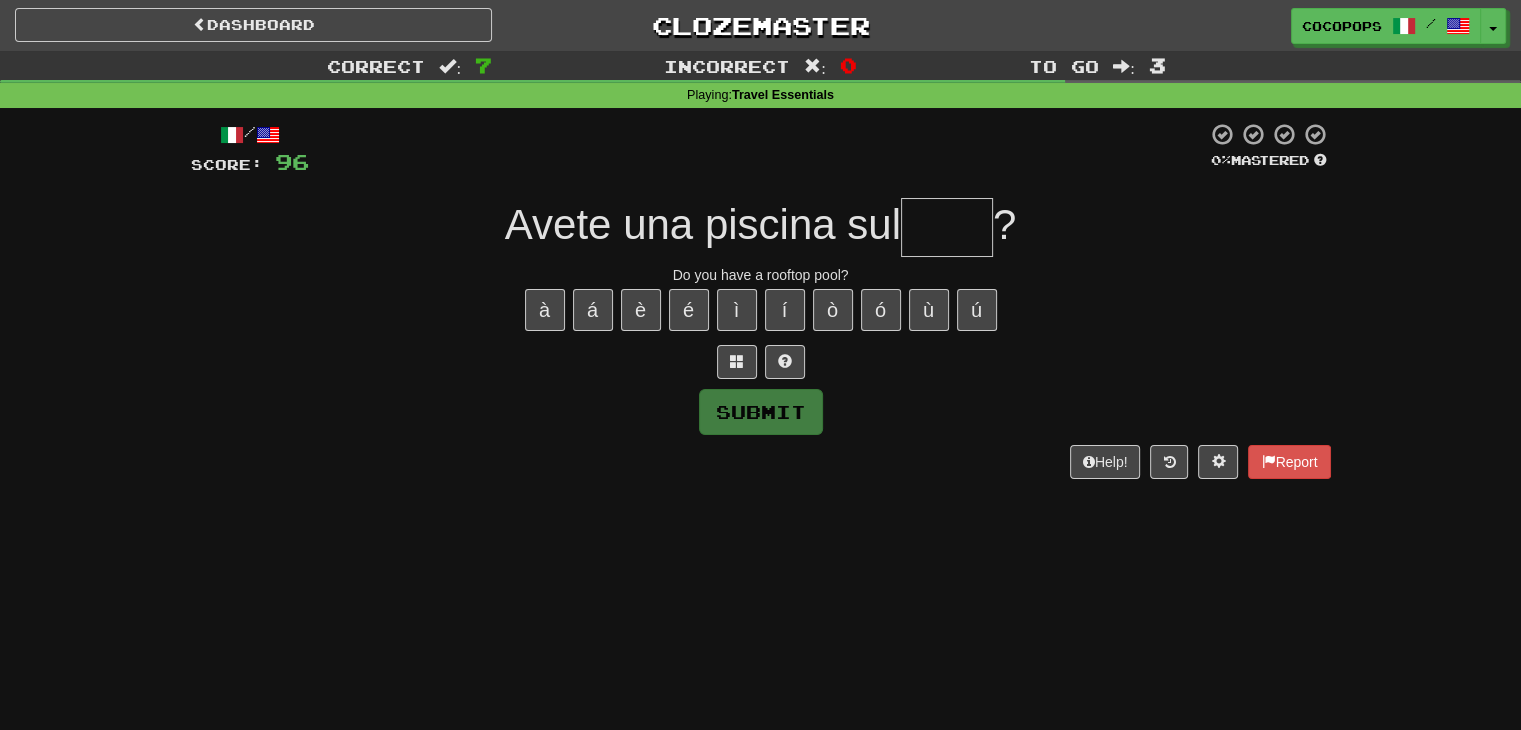 type on "*" 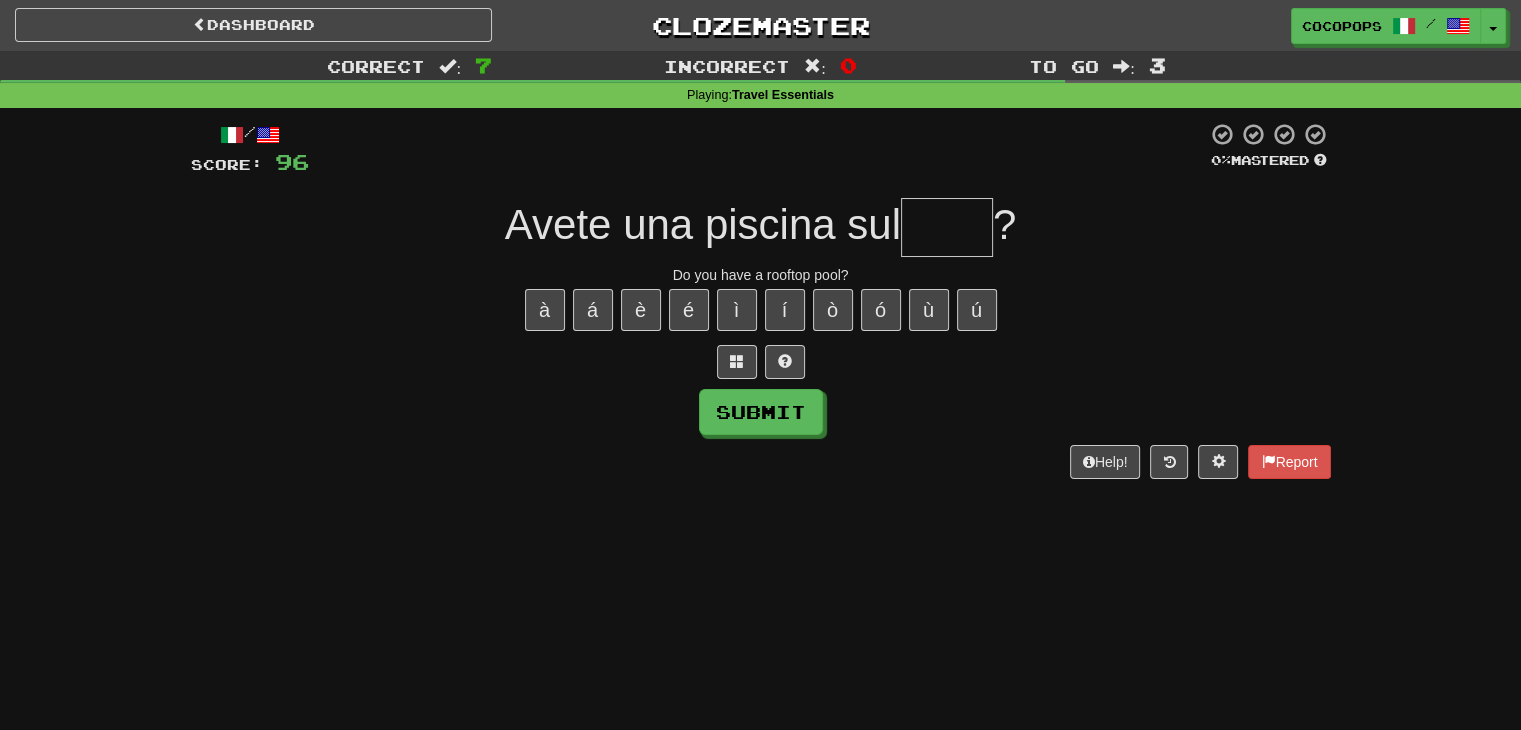 type on "*" 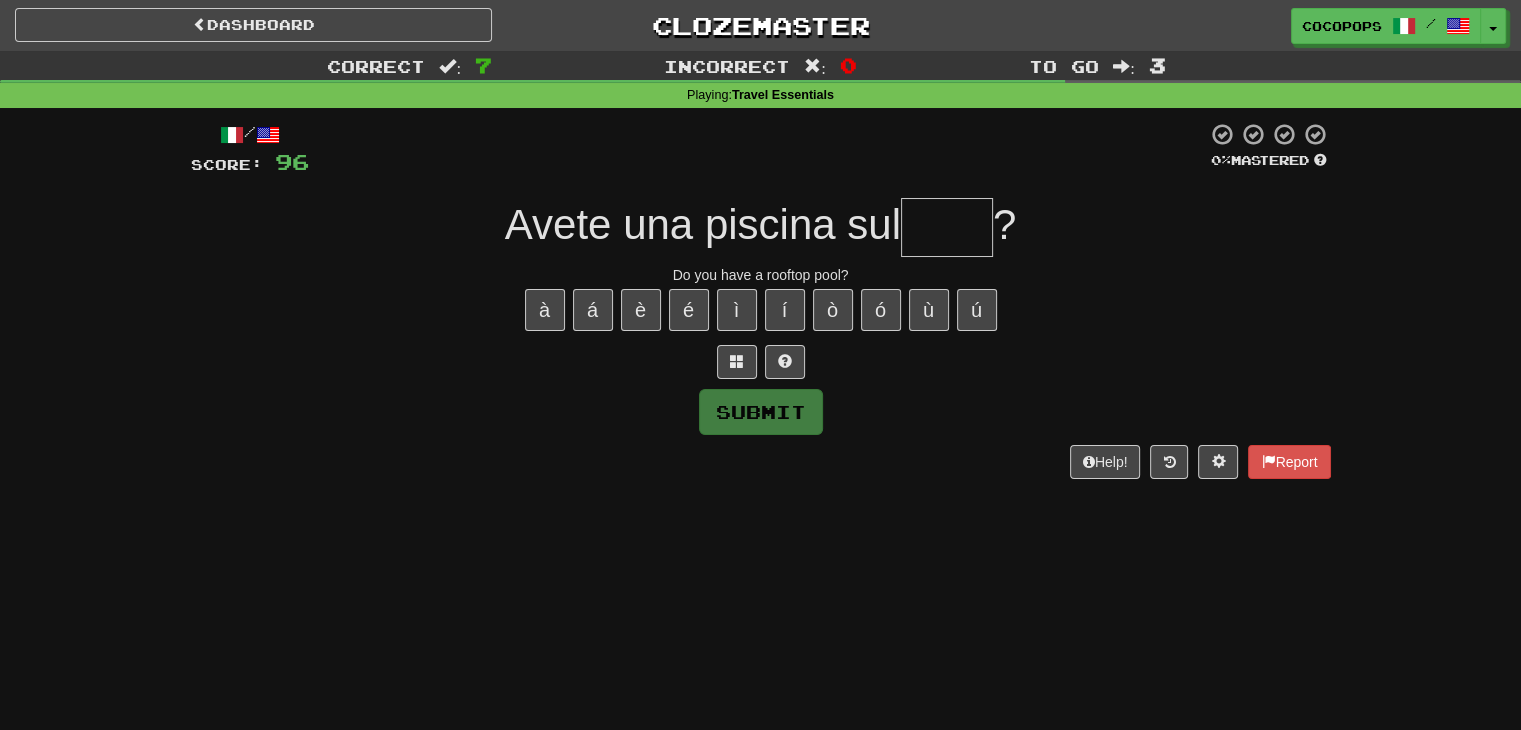 type on "*" 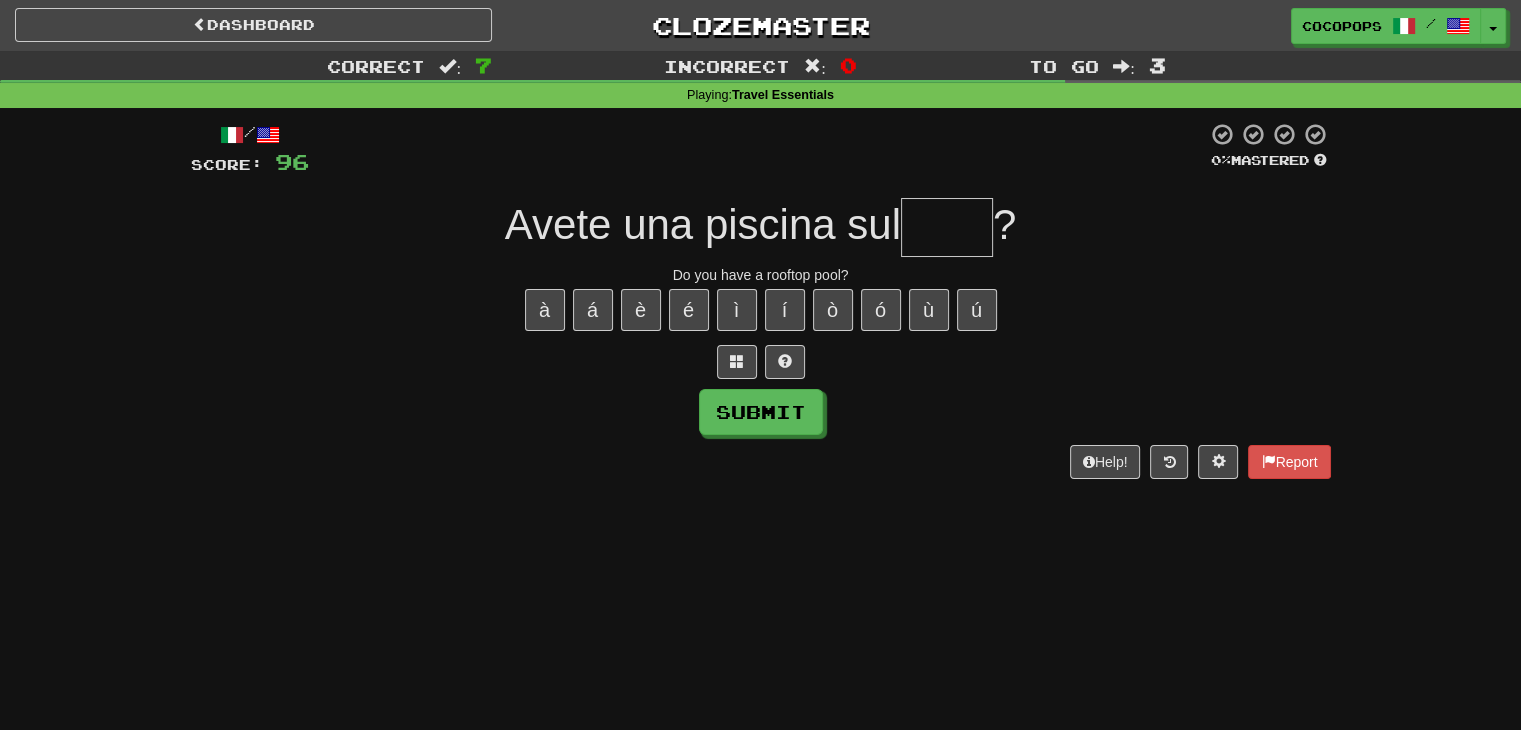 type on "*" 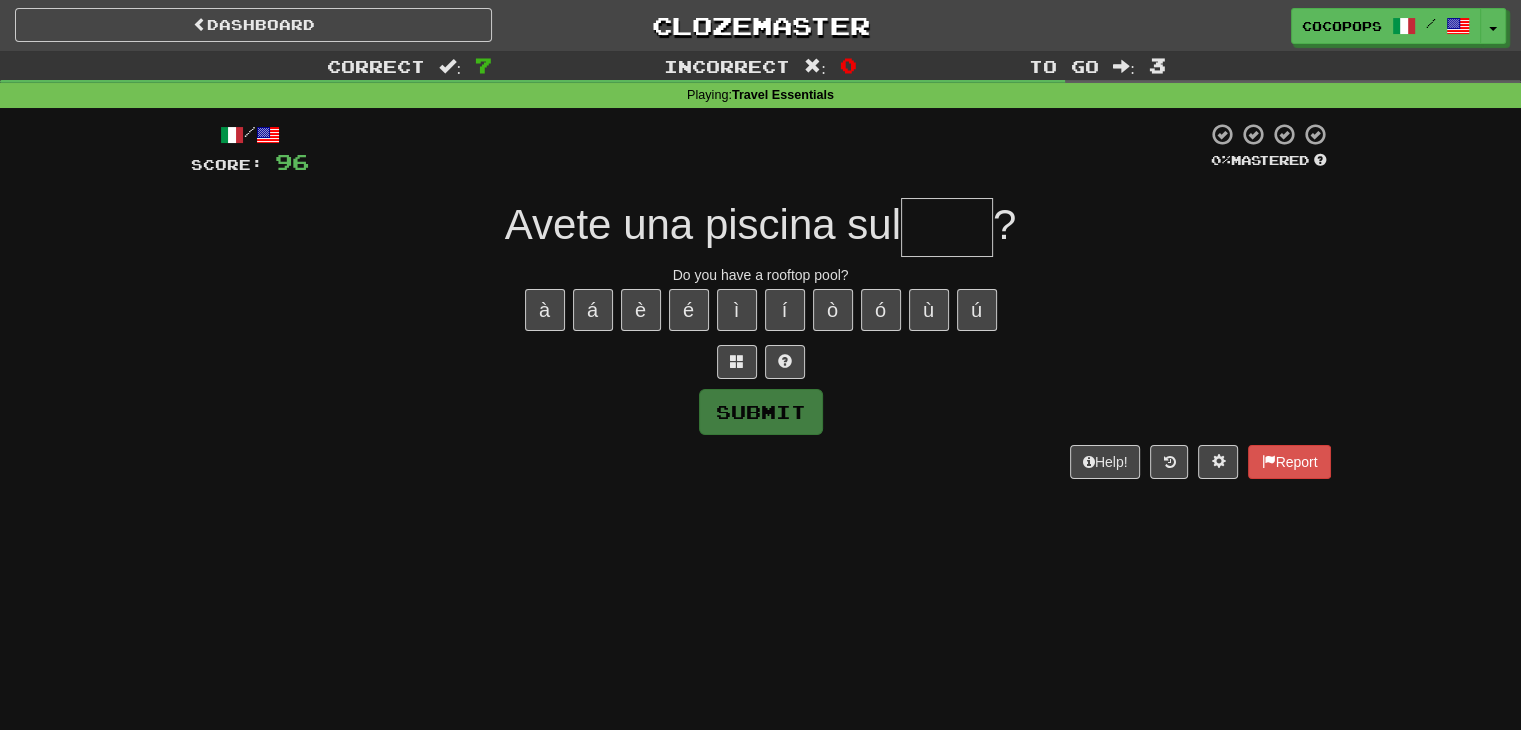 type on "*" 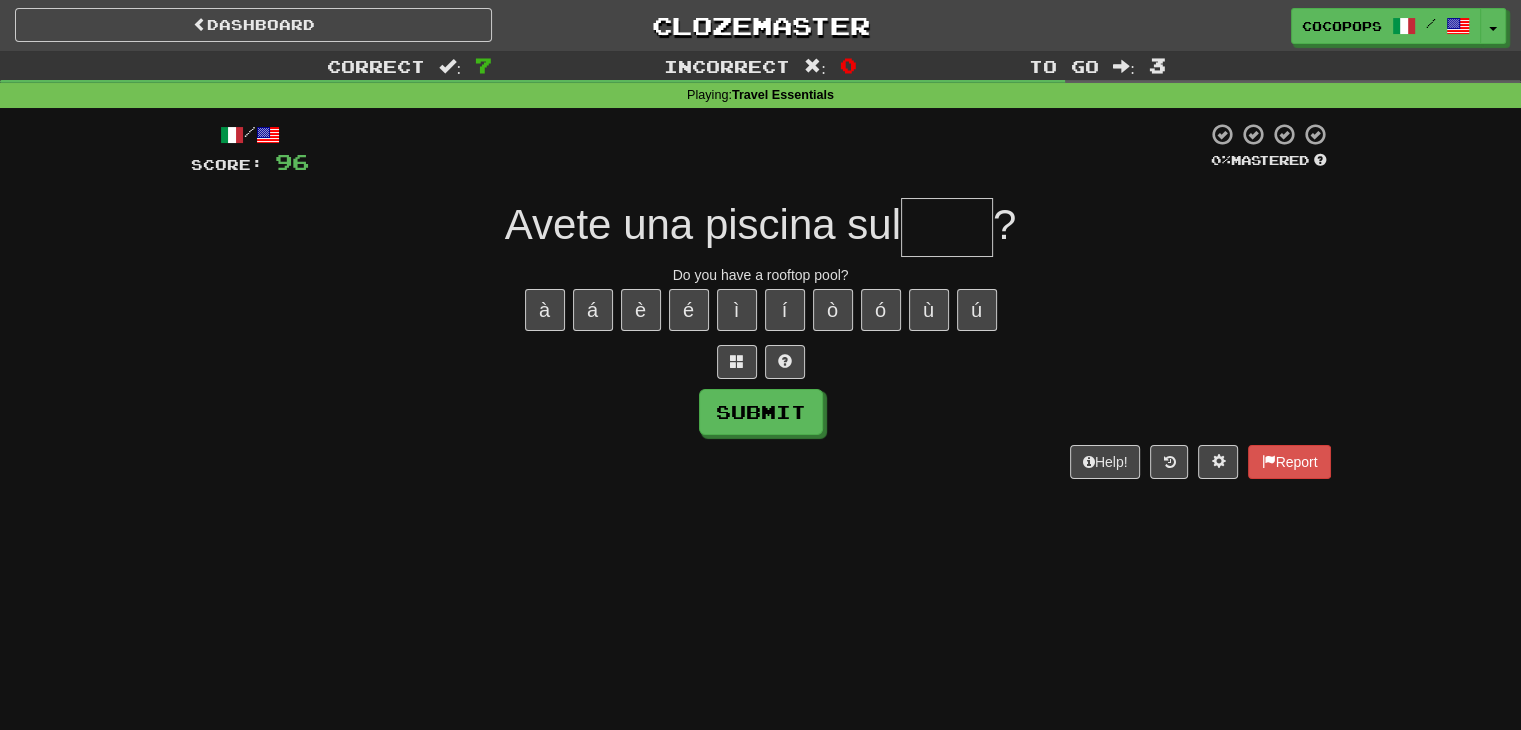 type on "*" 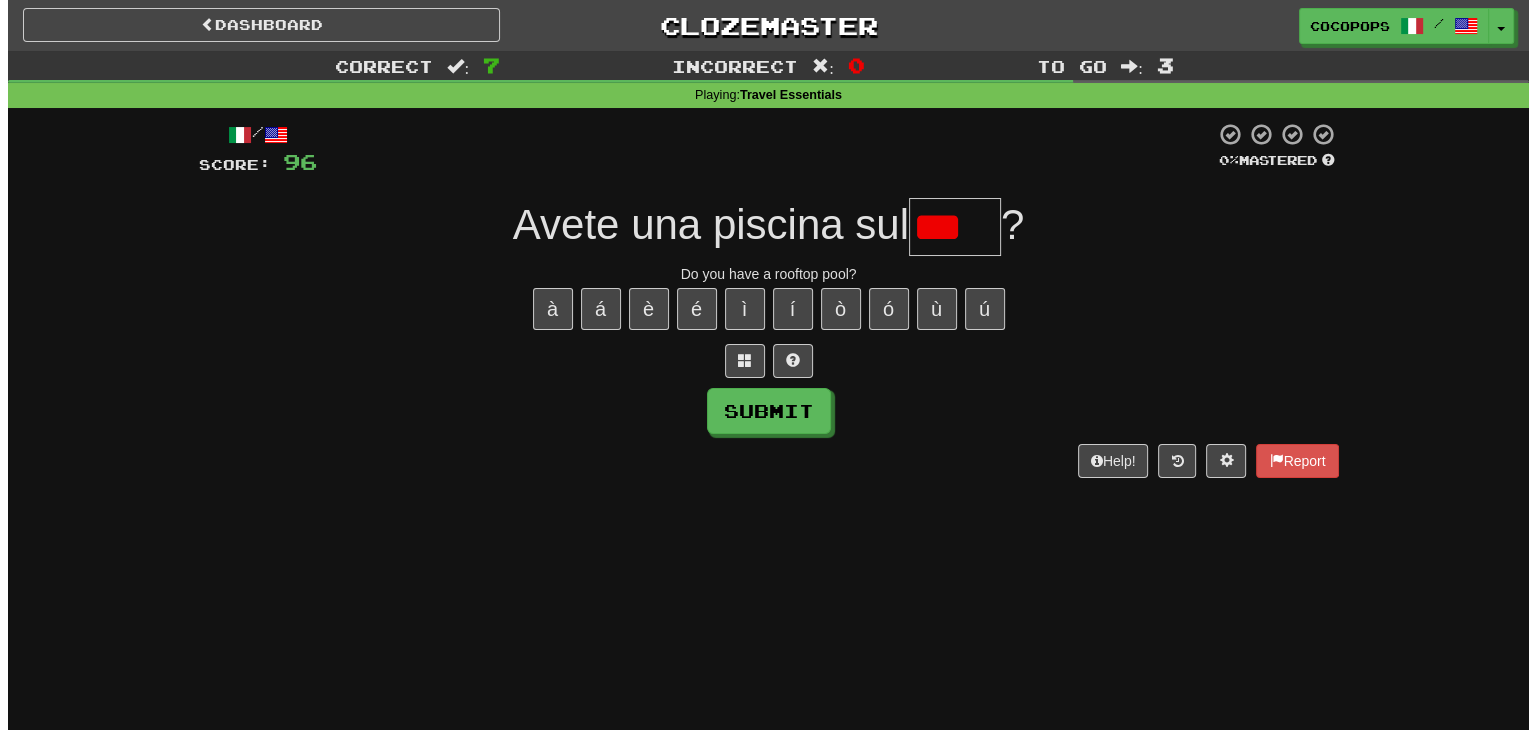 scroll, scrollTop: 0, scrollLeft: 0, axis: both 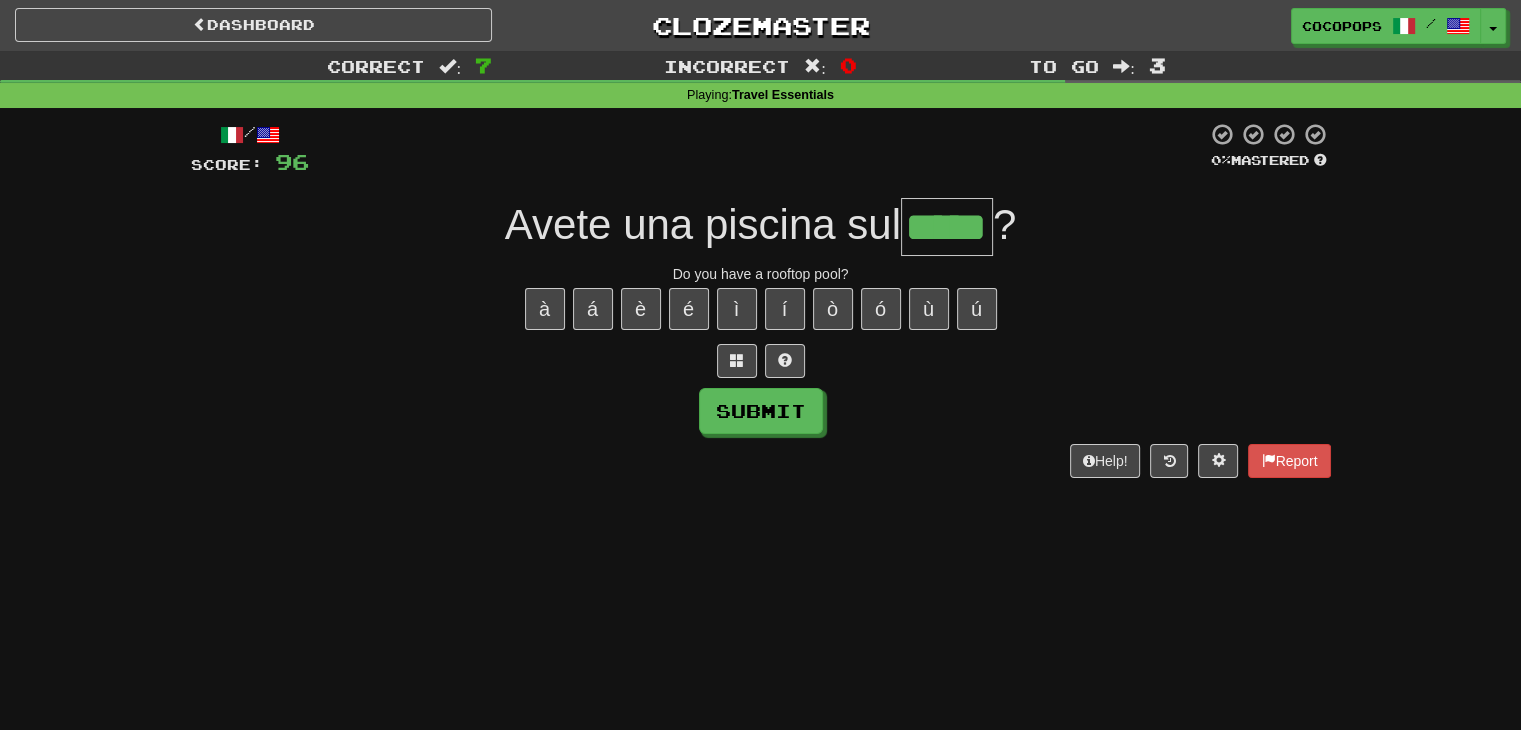 type on "*****" 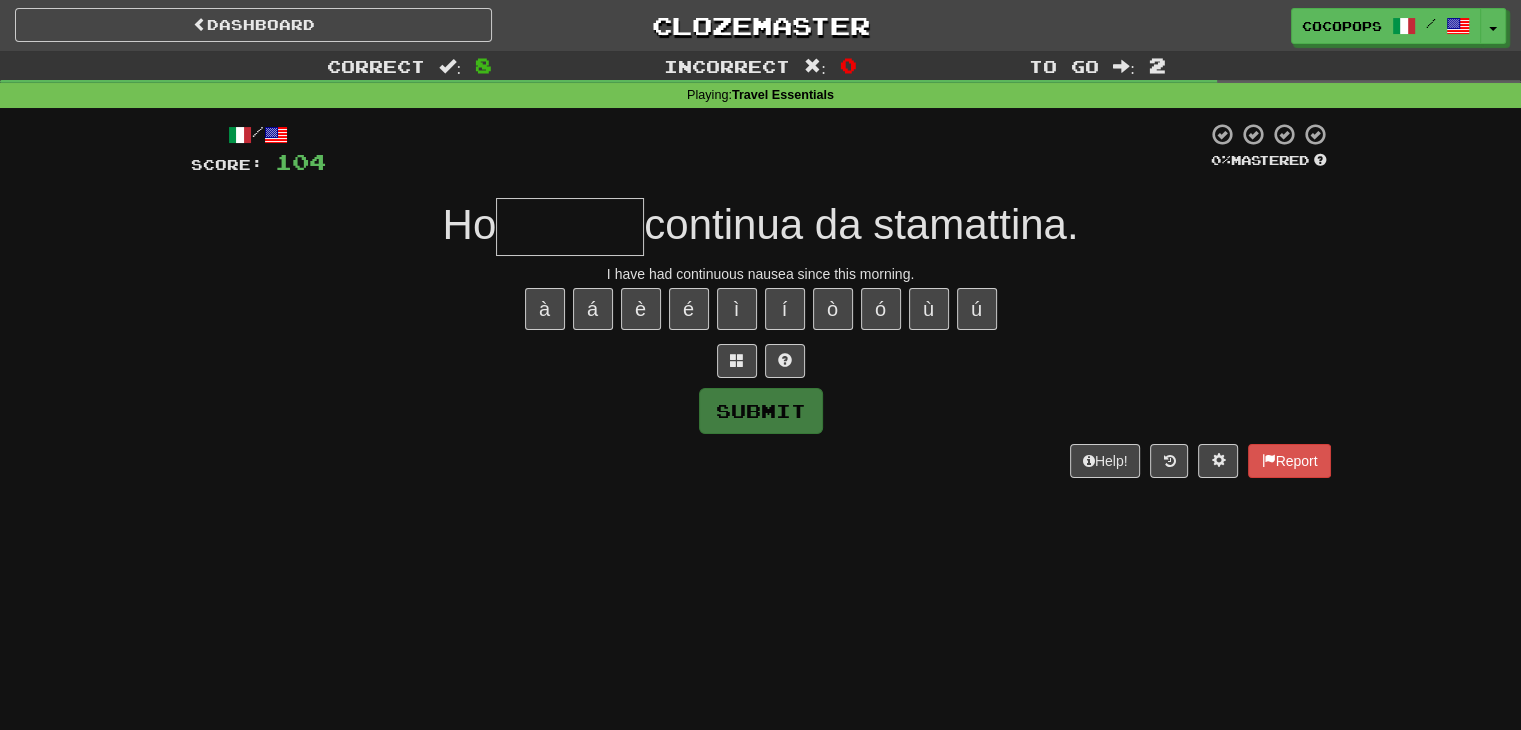 type on "*" 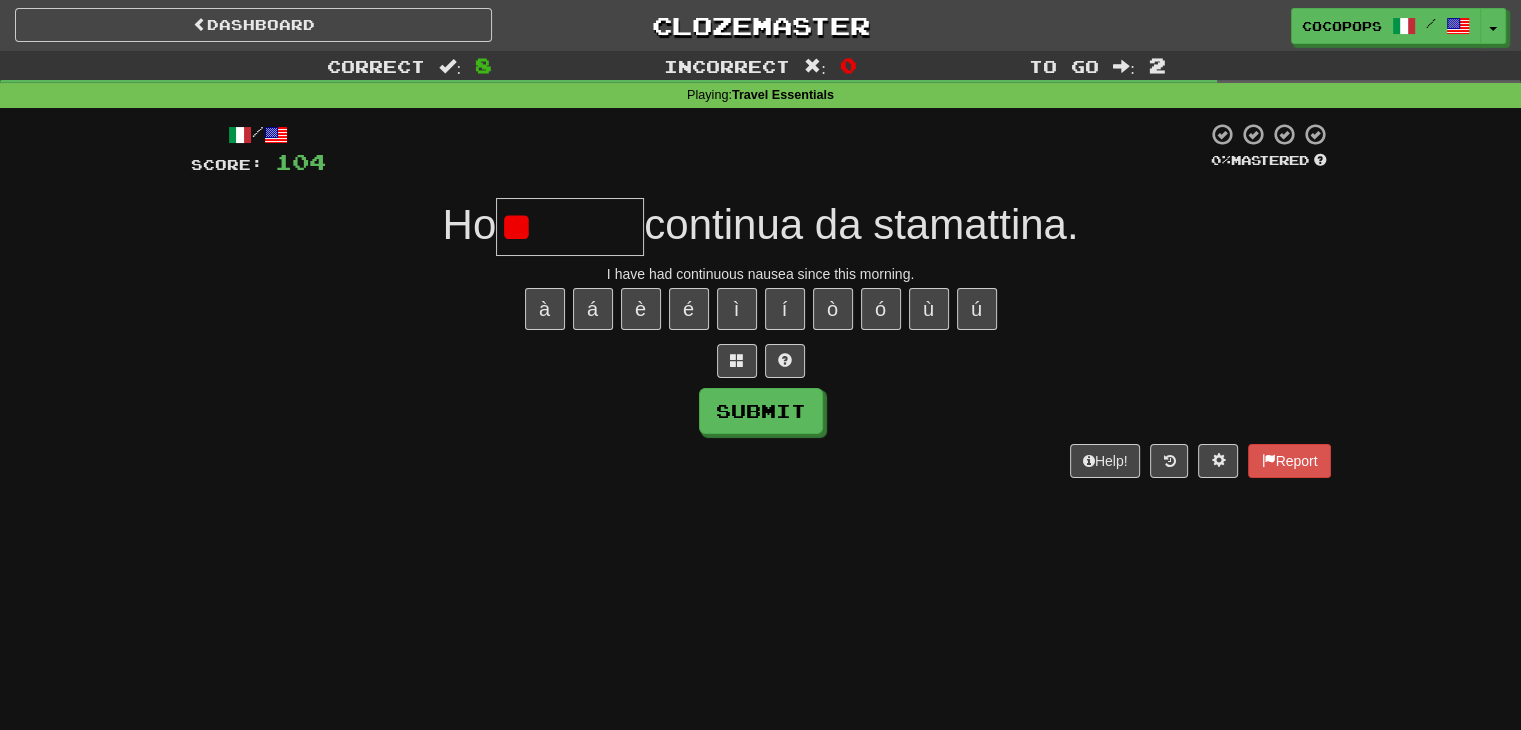 type on "*" 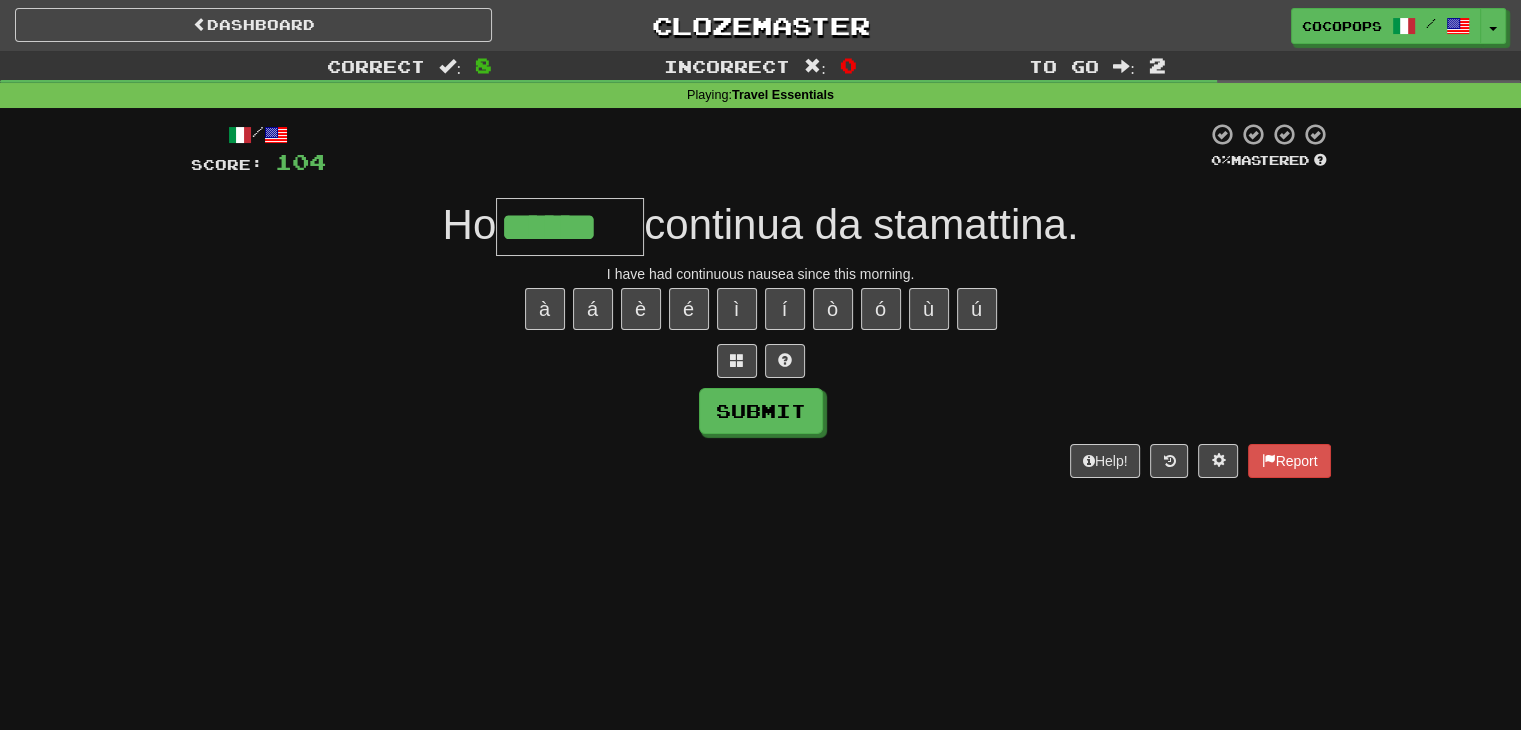 type on "******" 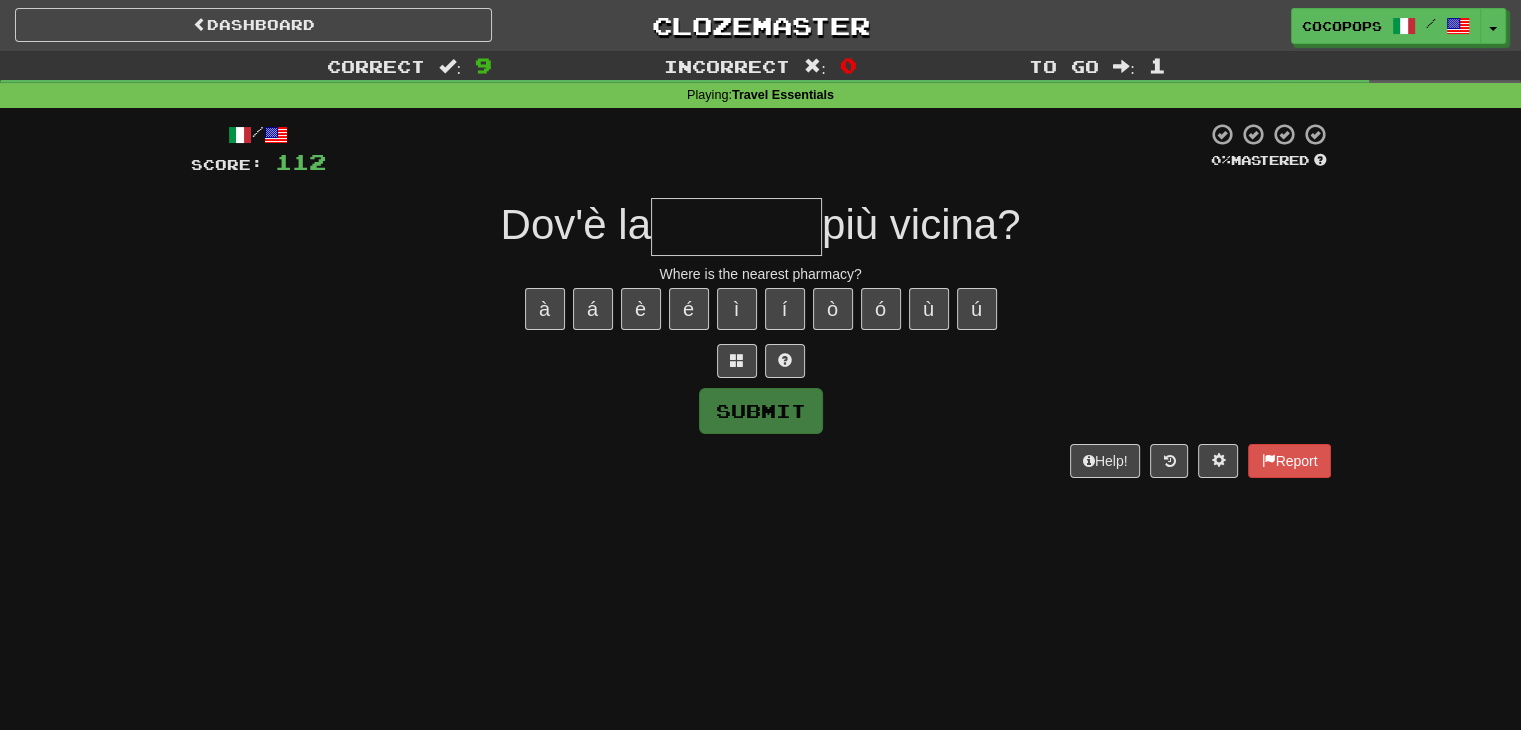 type on "*" 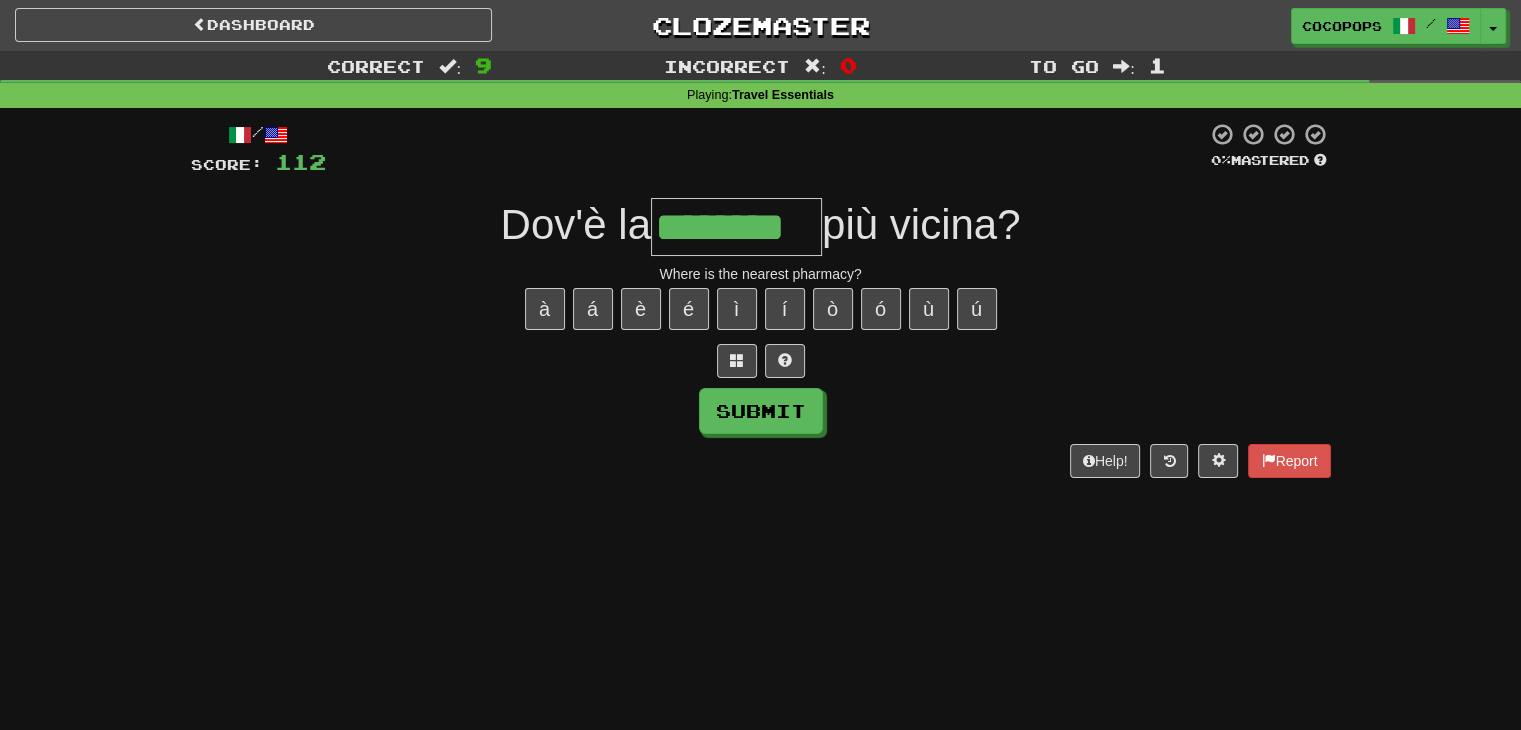 type on "********" 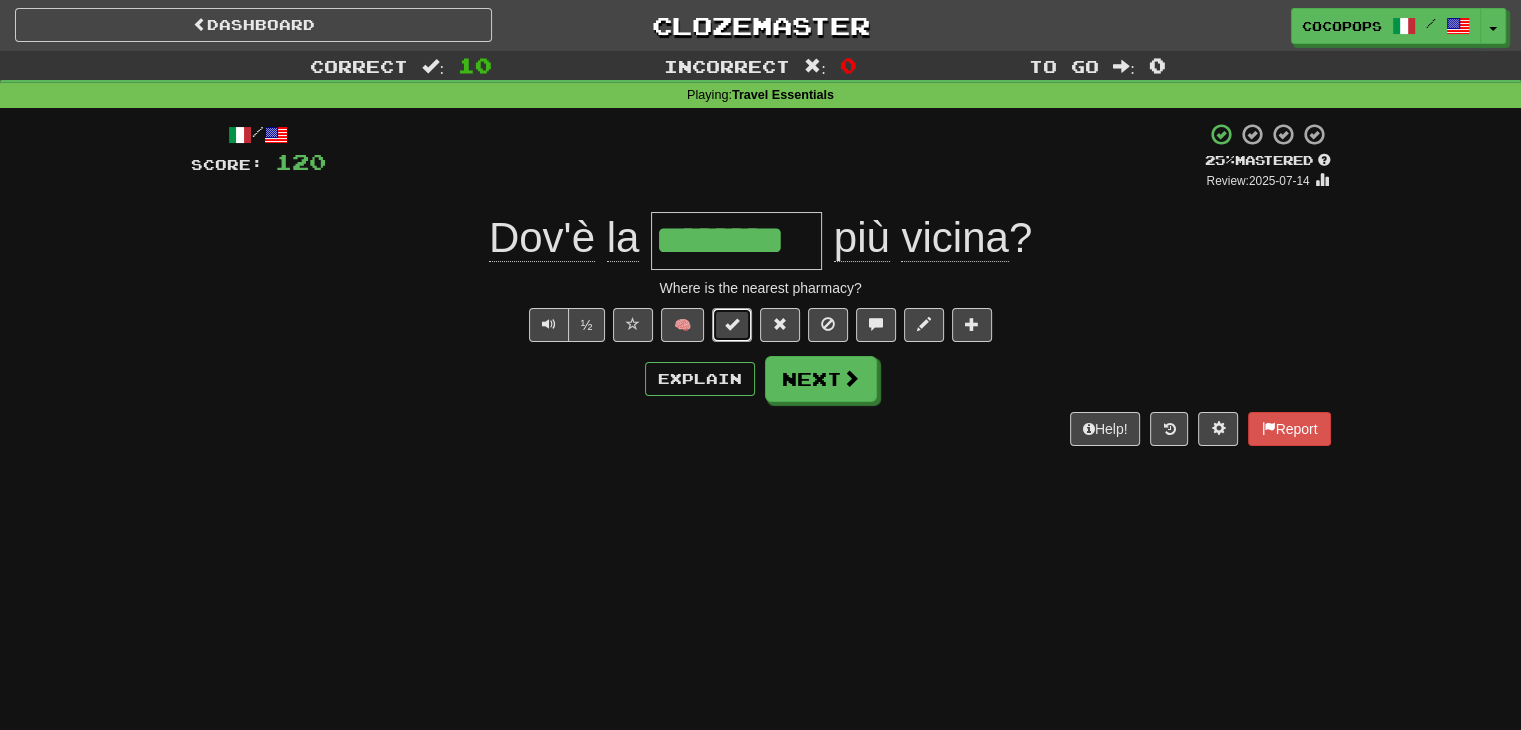 click at bounding box center [732, 324] 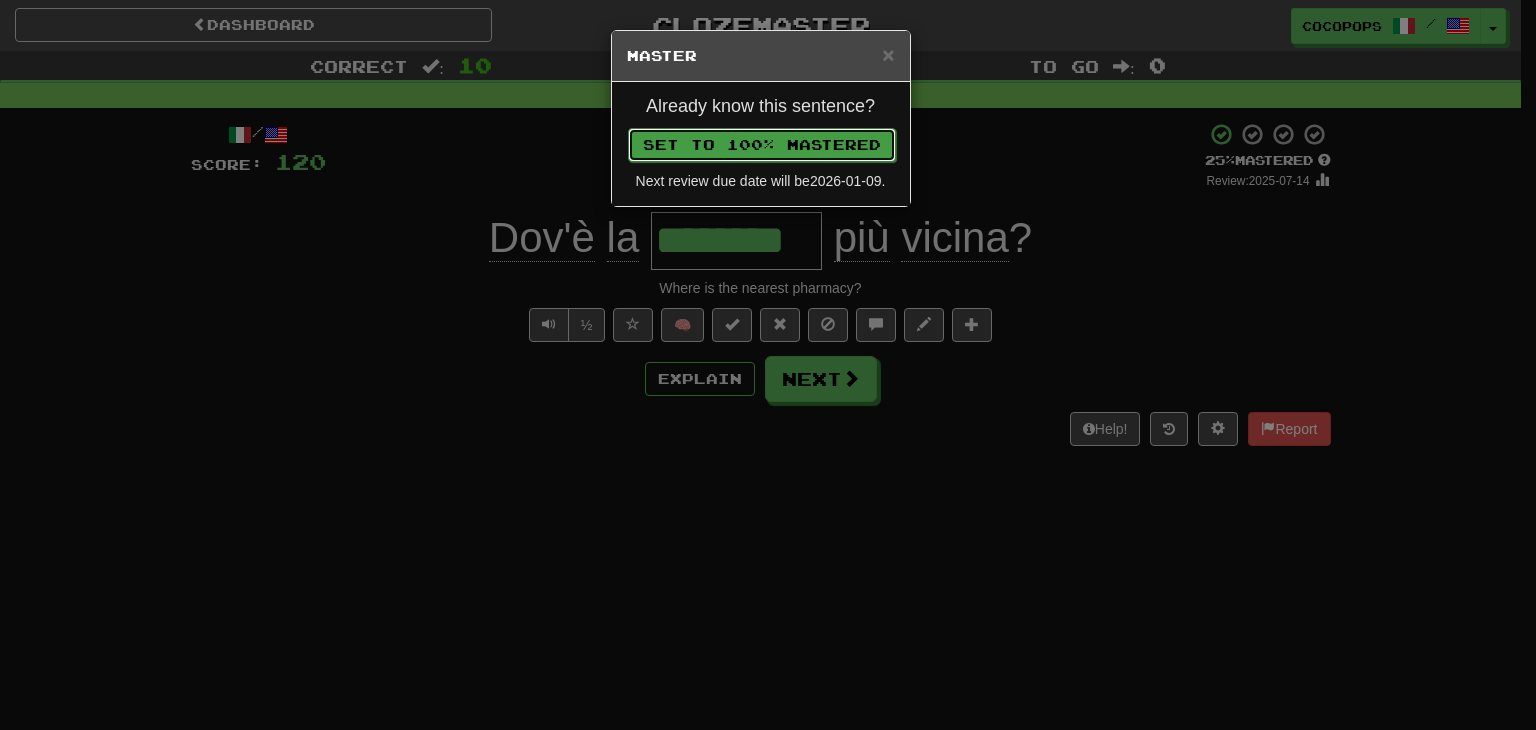 click on "Set to 100% Mastered" at bounding box center (762, 145) 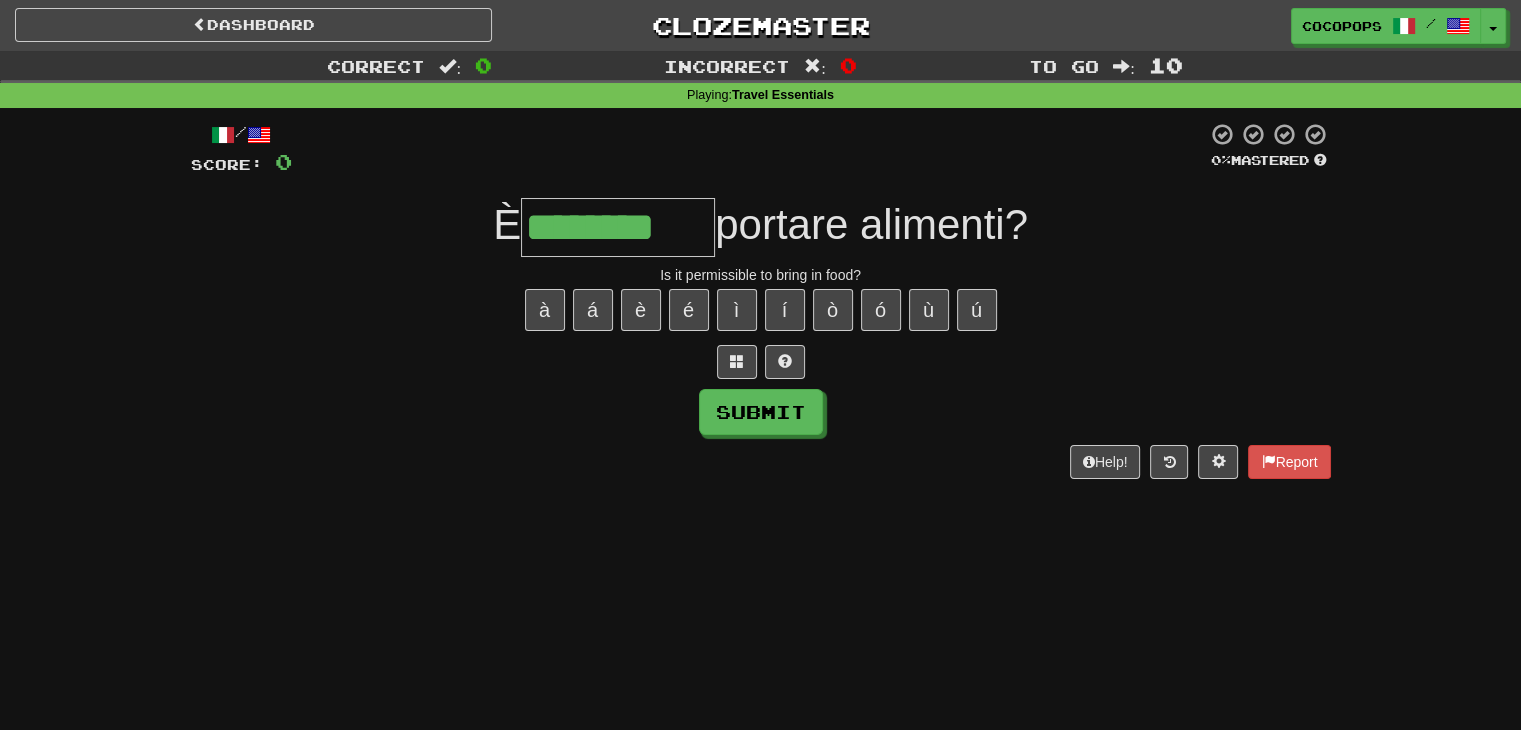 type on "********" 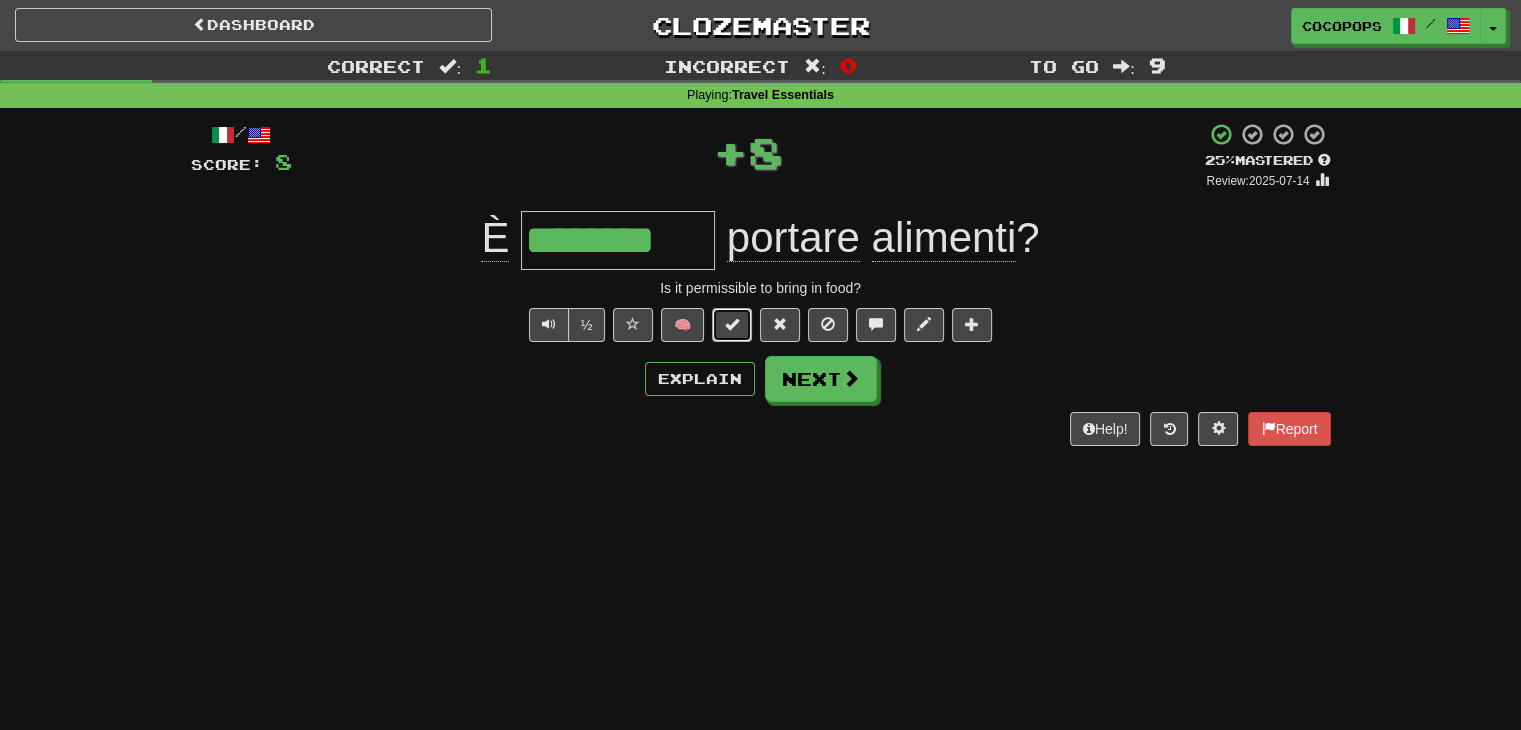 click at bounding box center (732, 325) 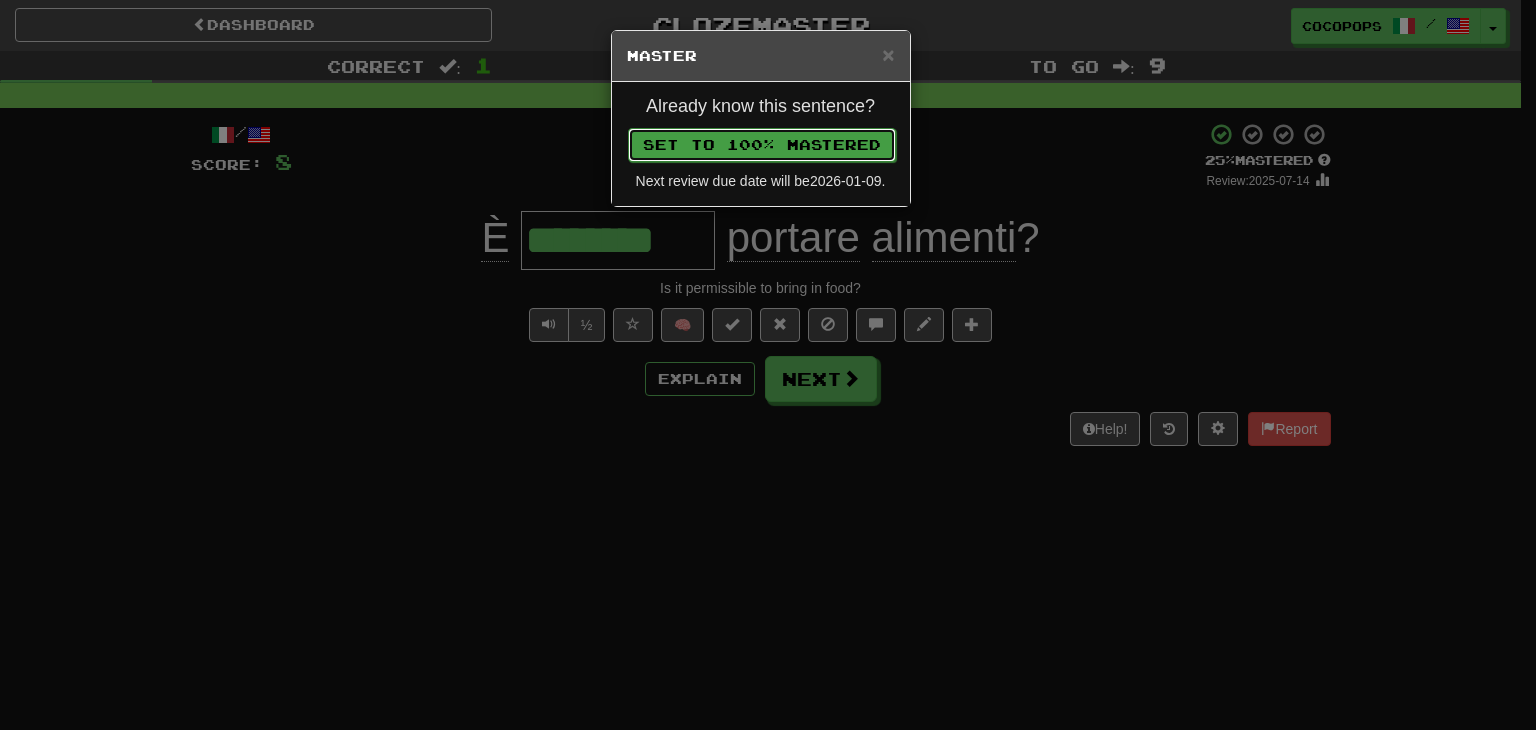 click on "Set to 100% Mastered" at bounding box center [762, 145] 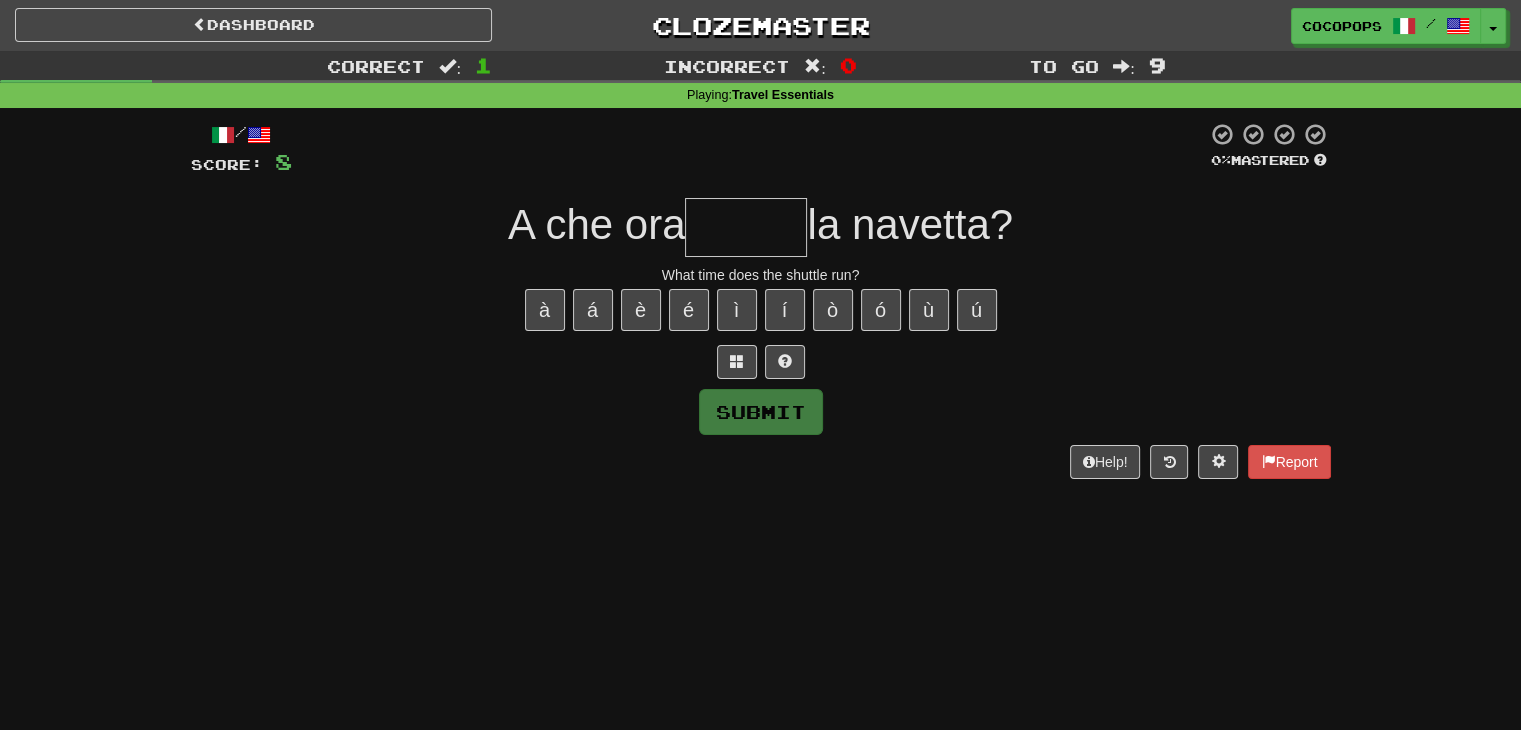 type on "*" 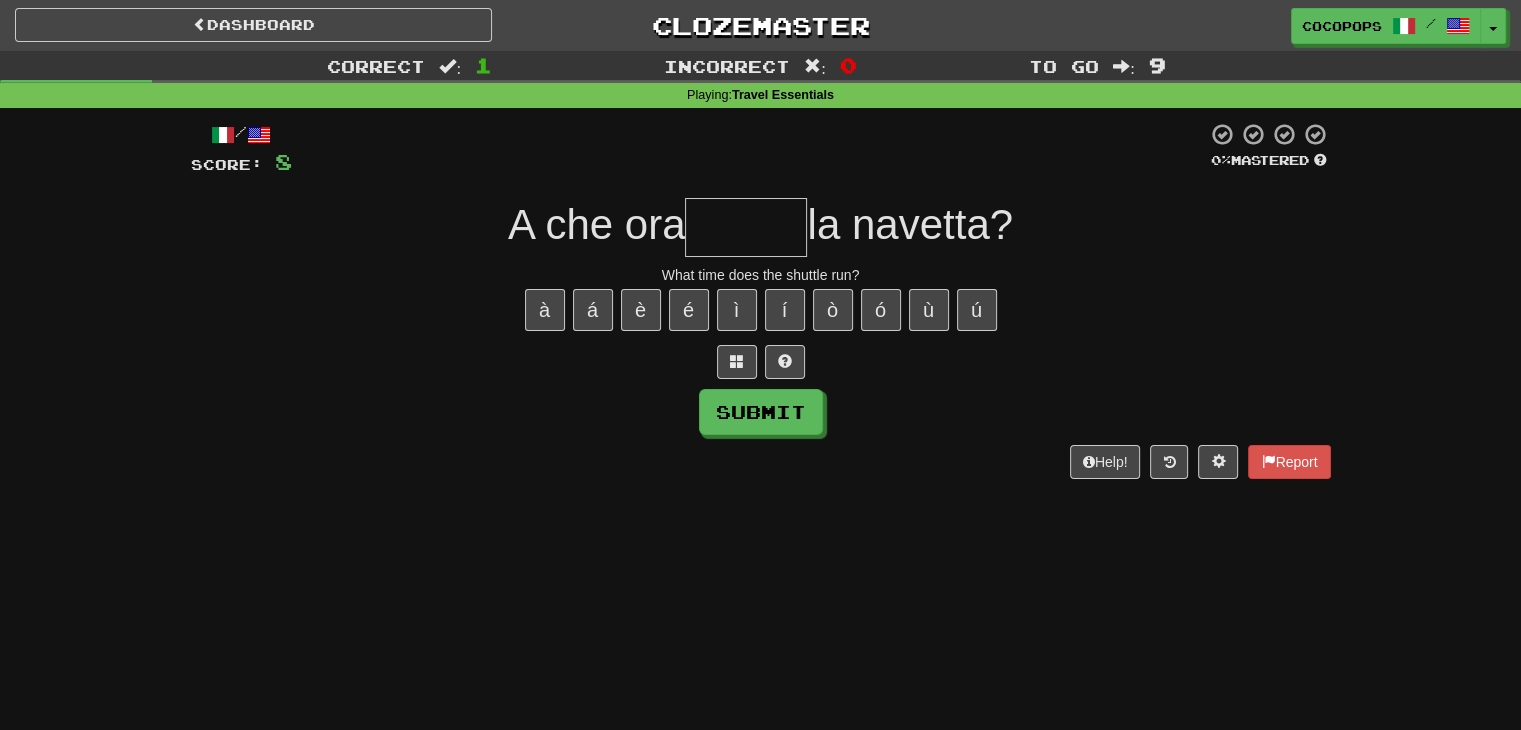 type on "*" 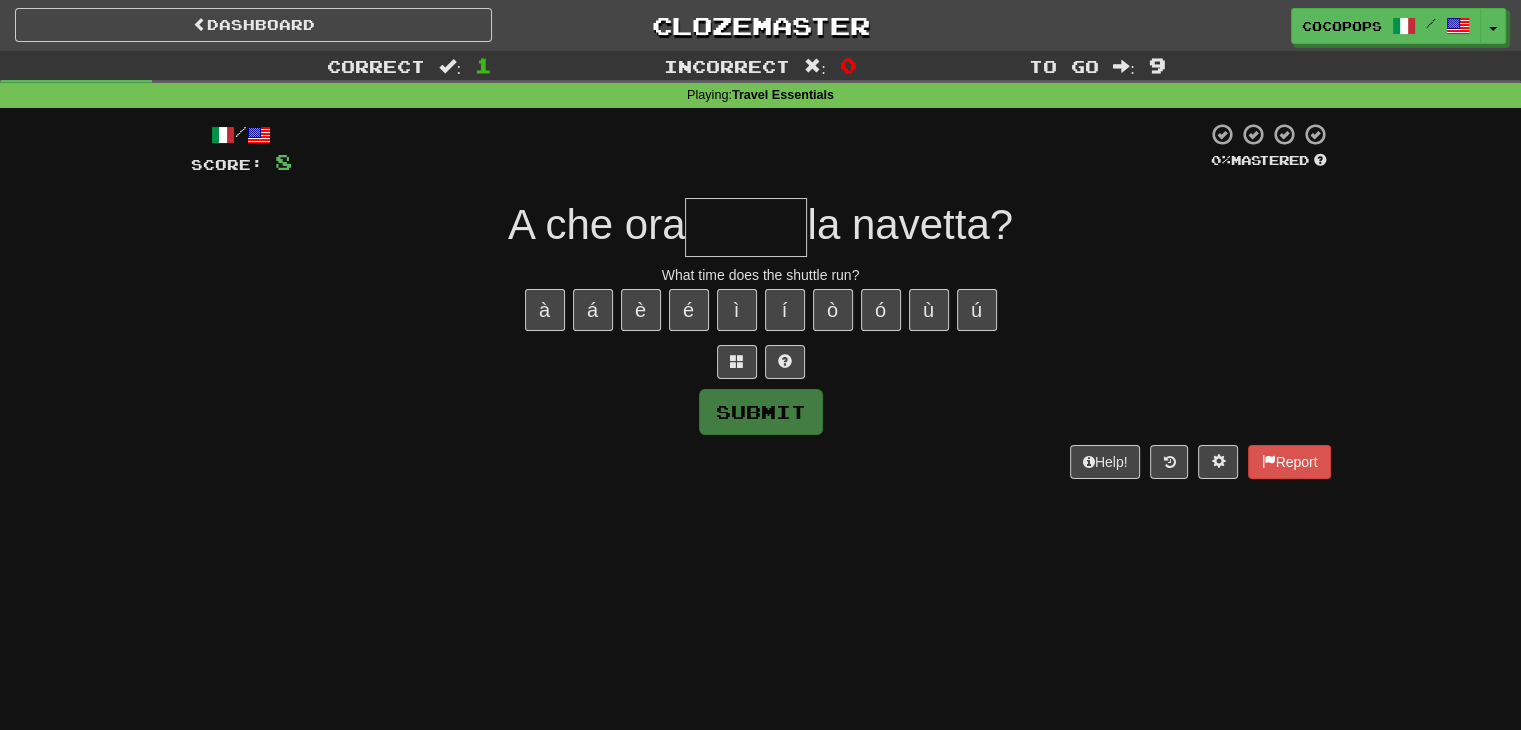 type on "*" 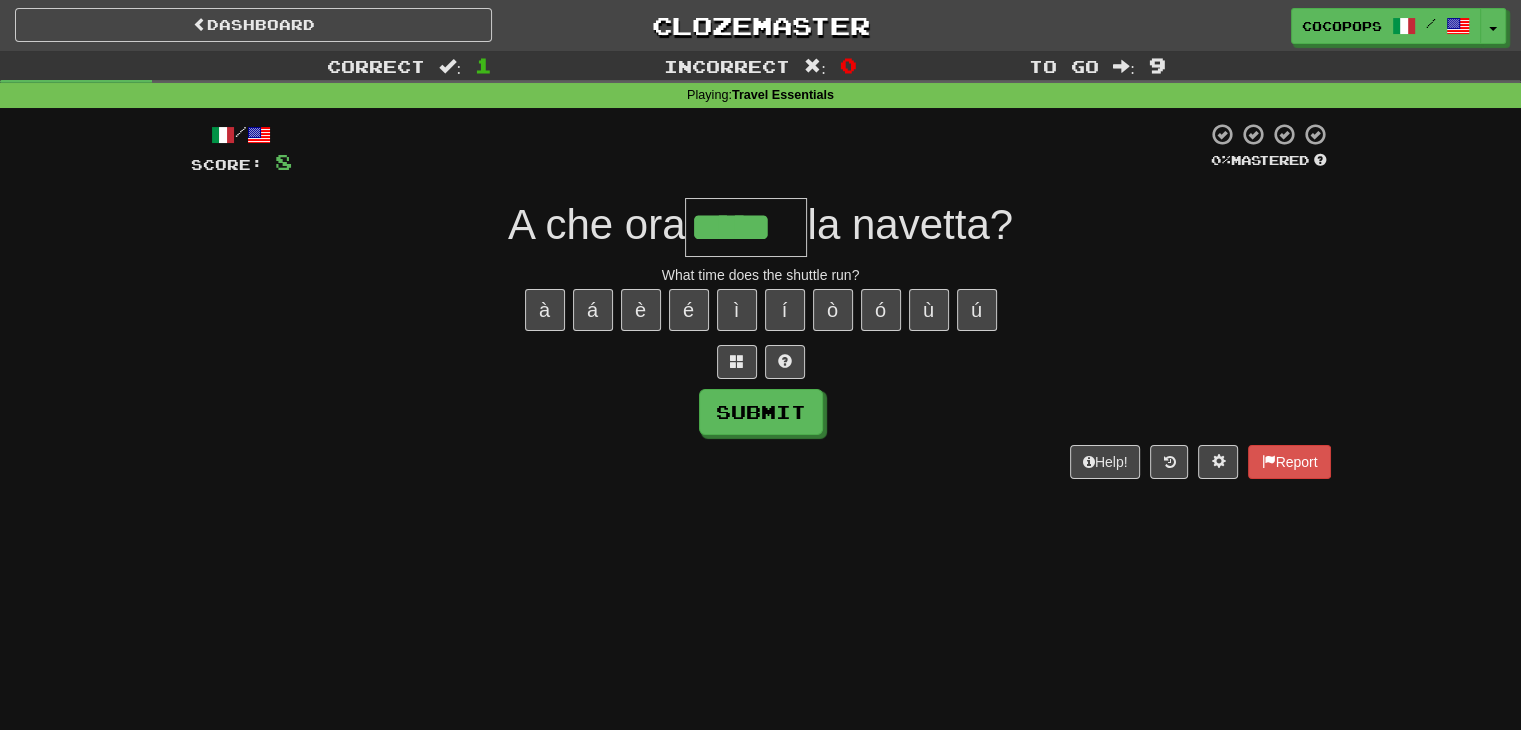 type on "*****" 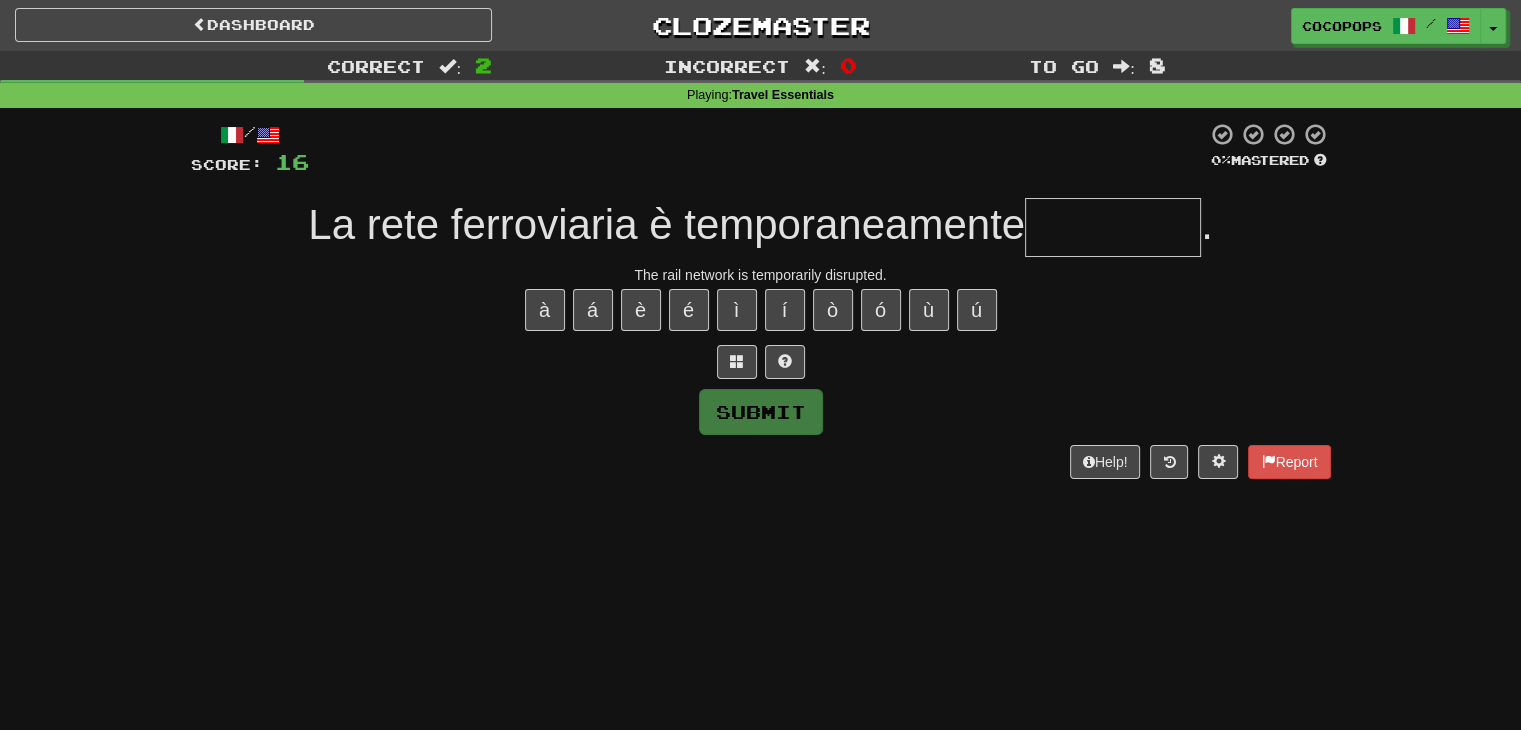 type on "*" 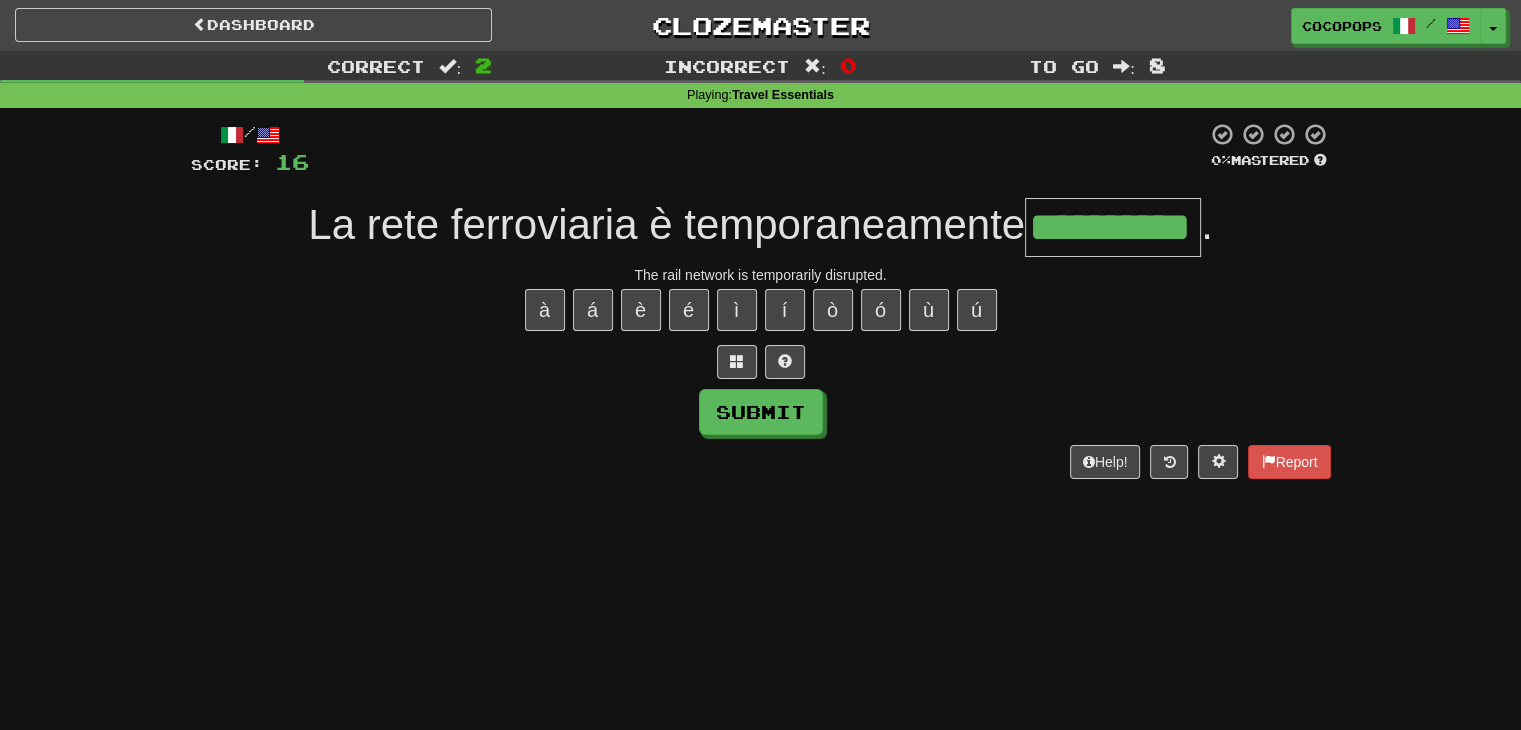 type on "**********" 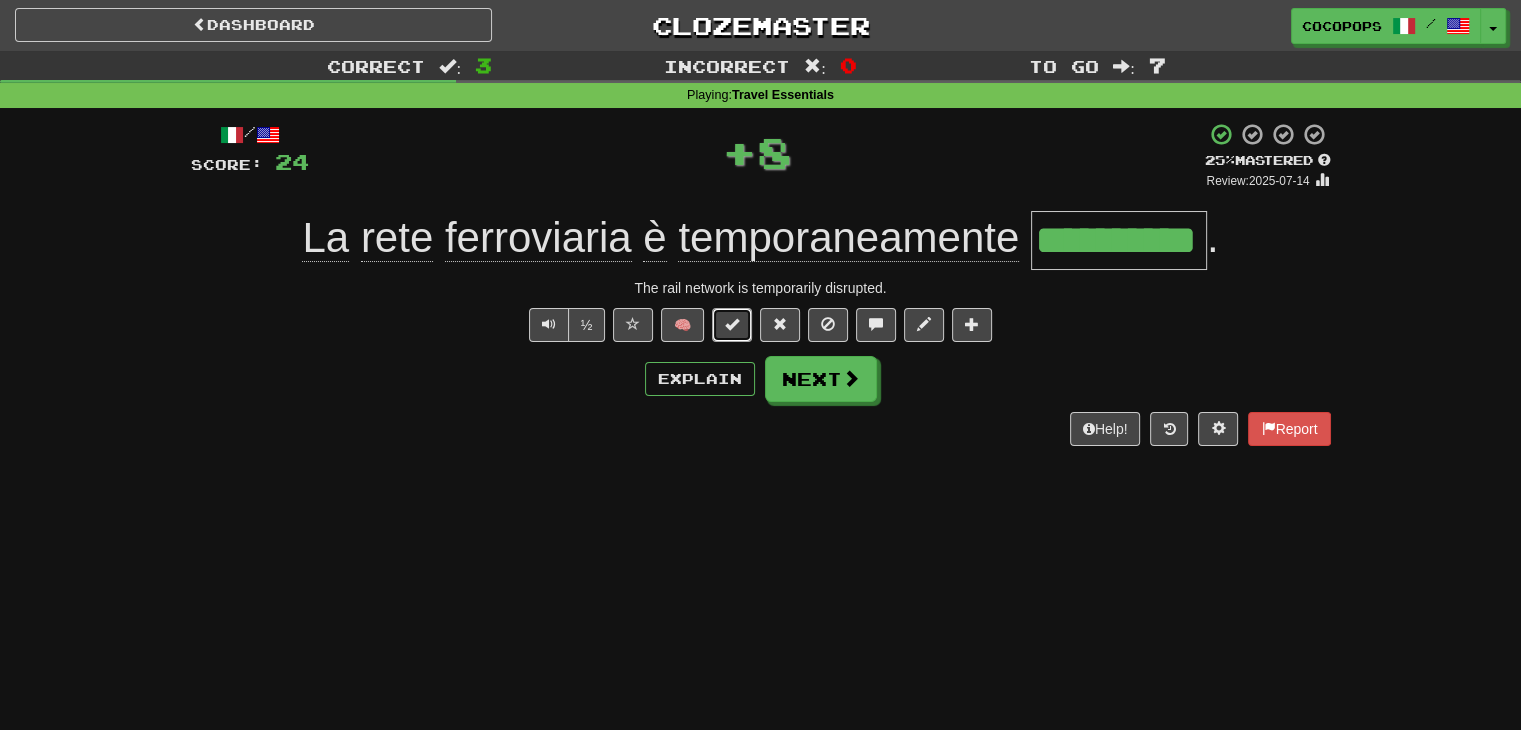 click at bounding box center (732, 325) 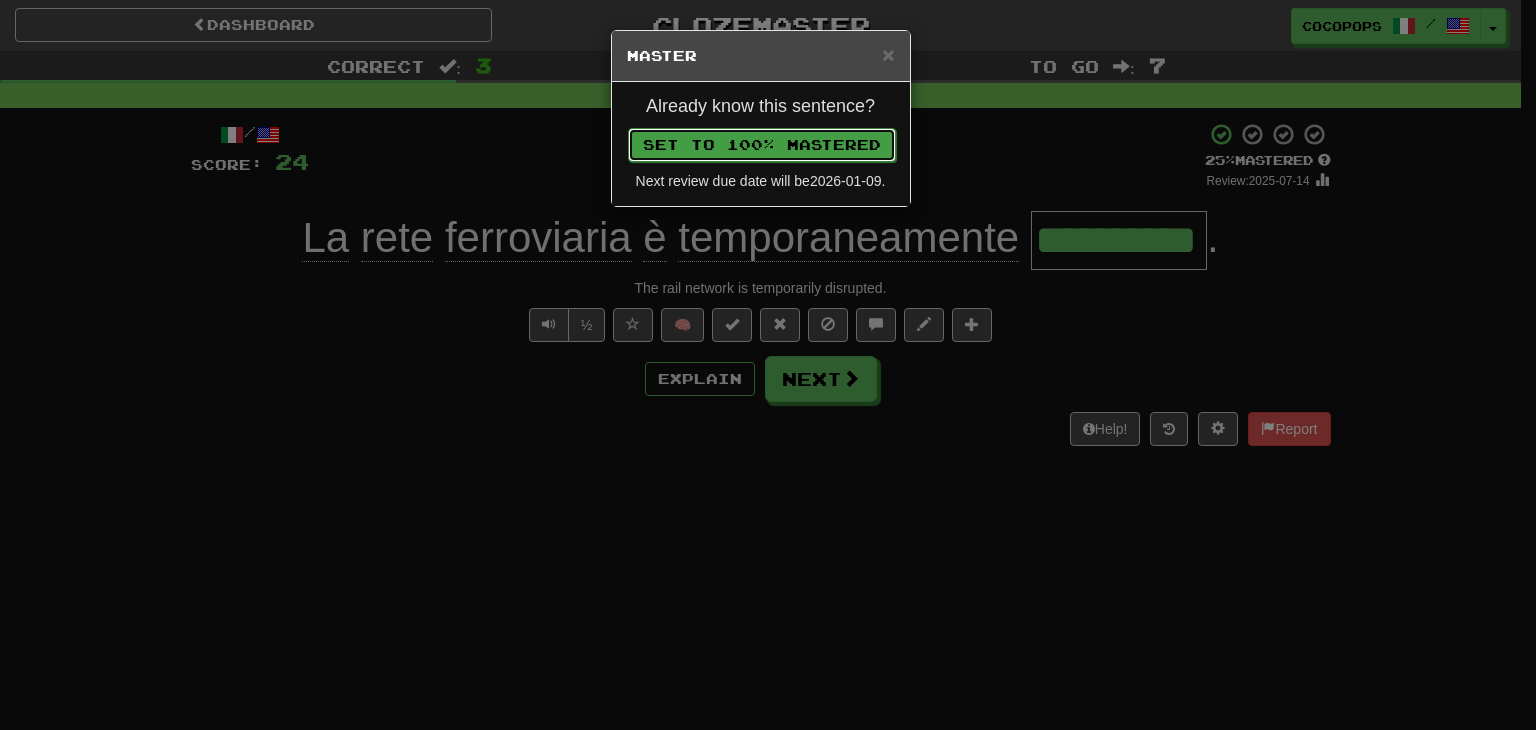 click on "Set to 100% Mastered" at bounding box center (762, 145) 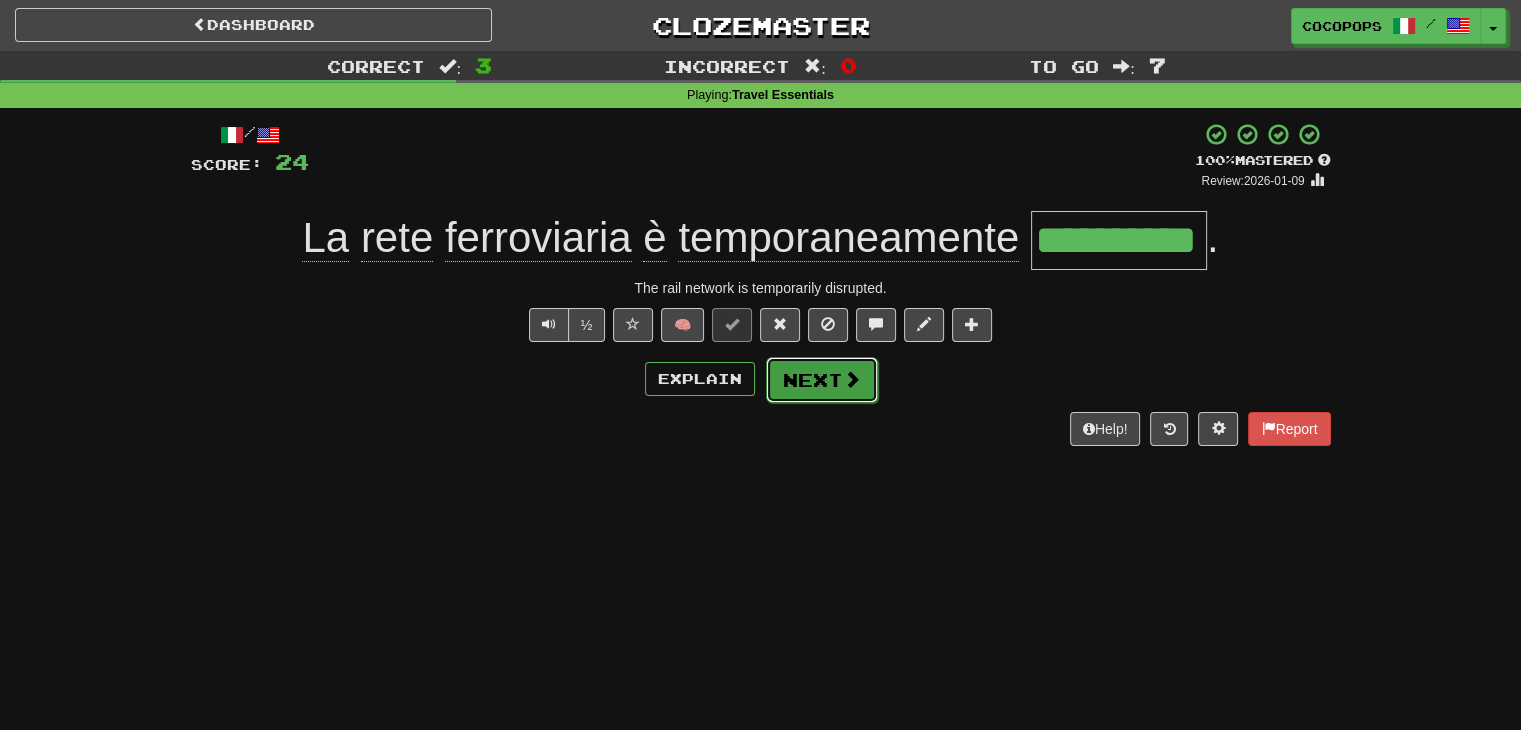click on "Next" at bounding box center [822, 380] 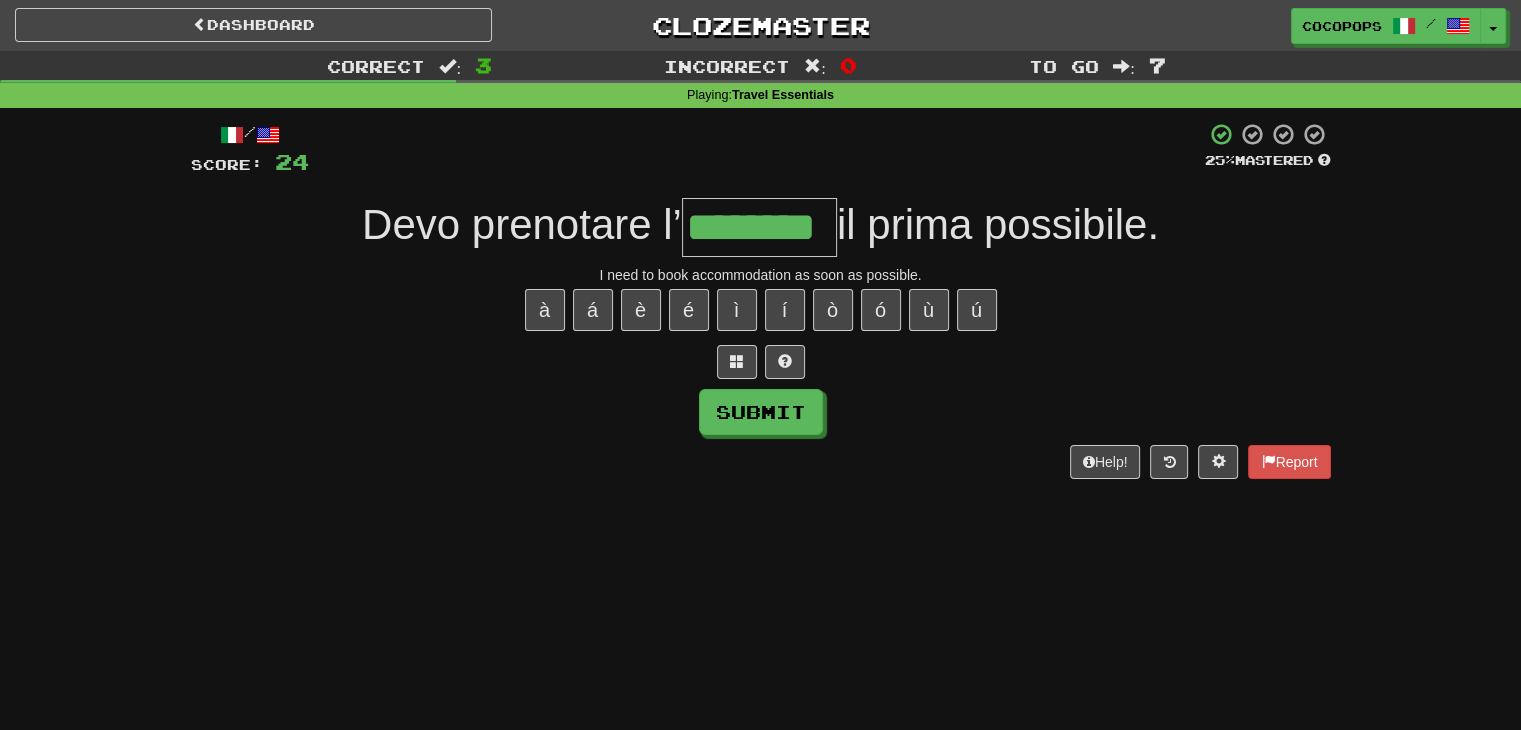 type on "********" 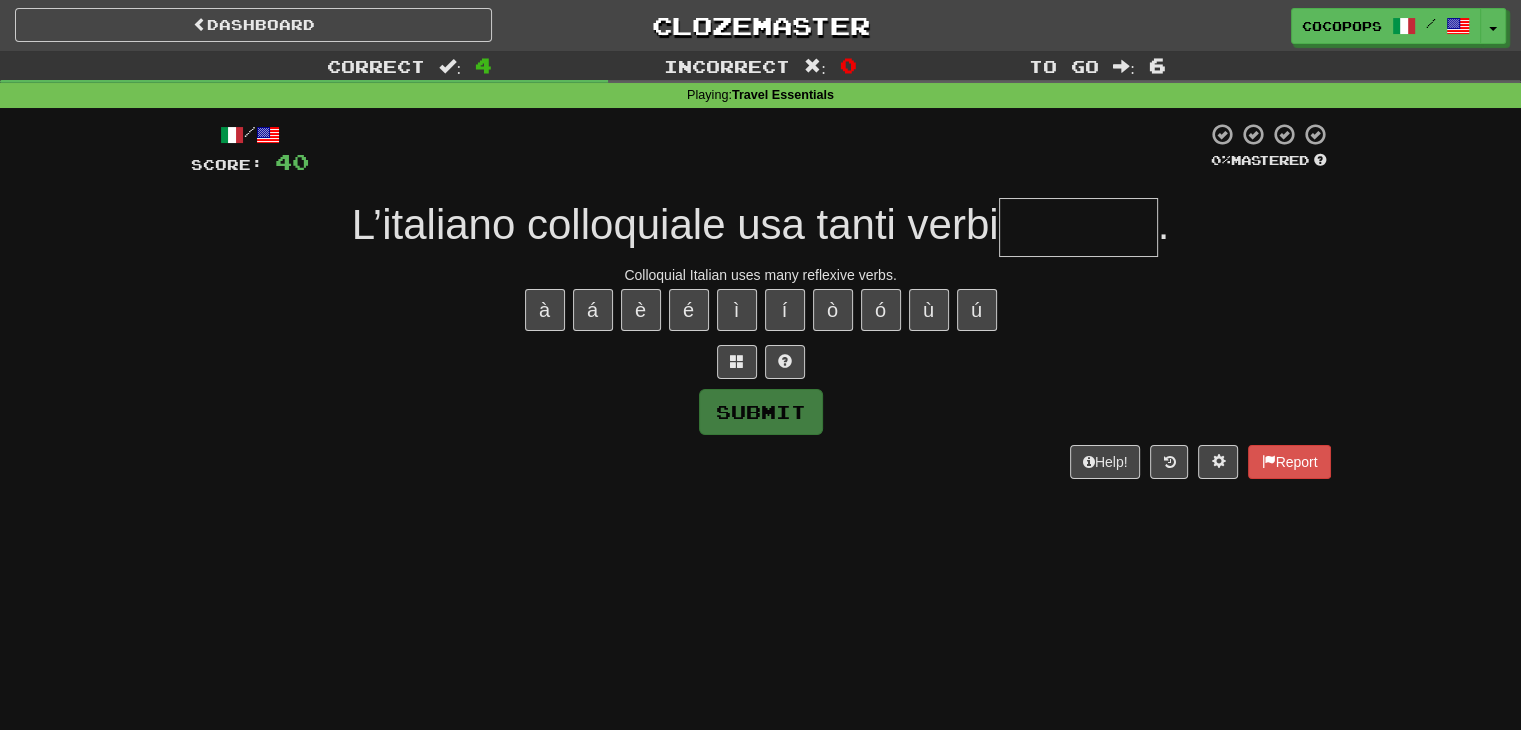 type on "*" 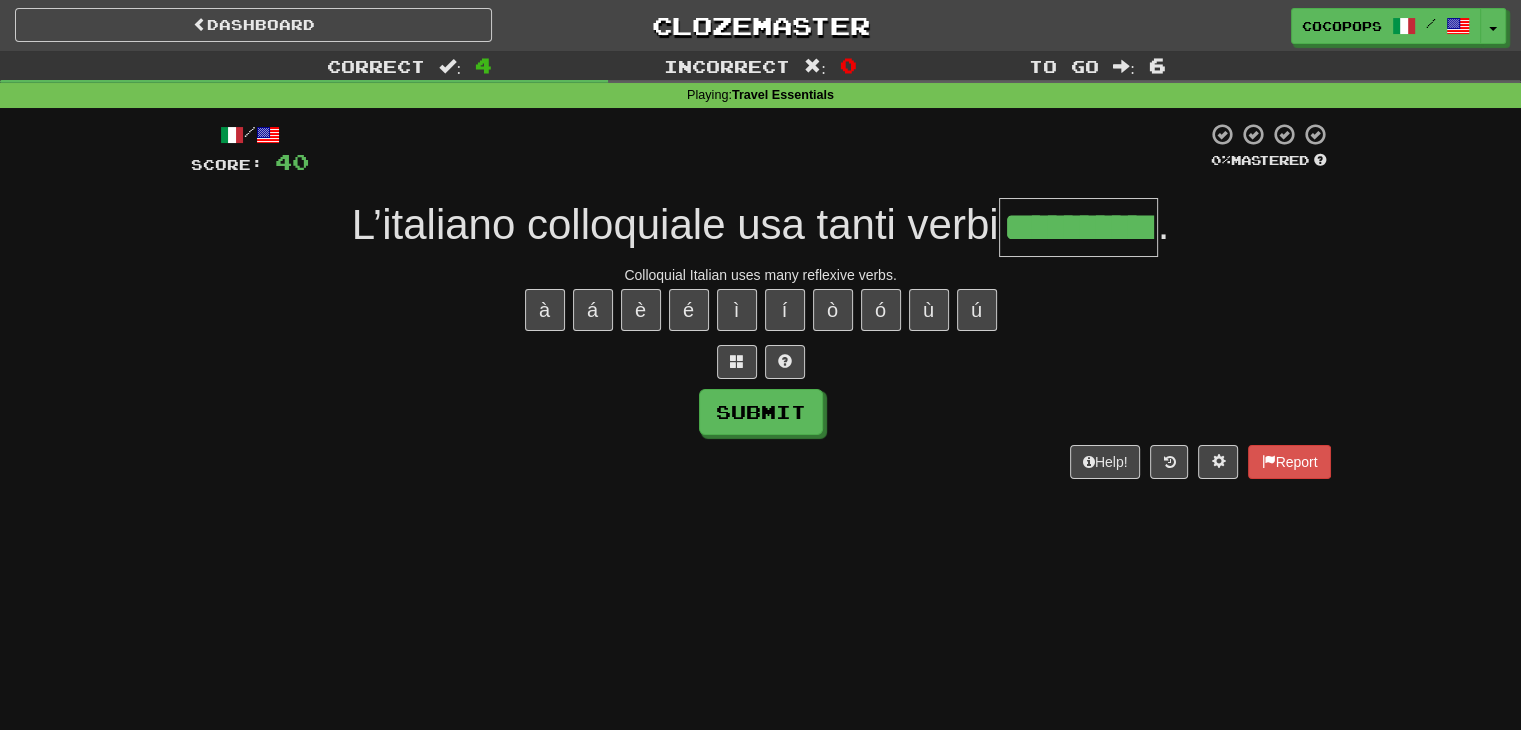 type on "**********" 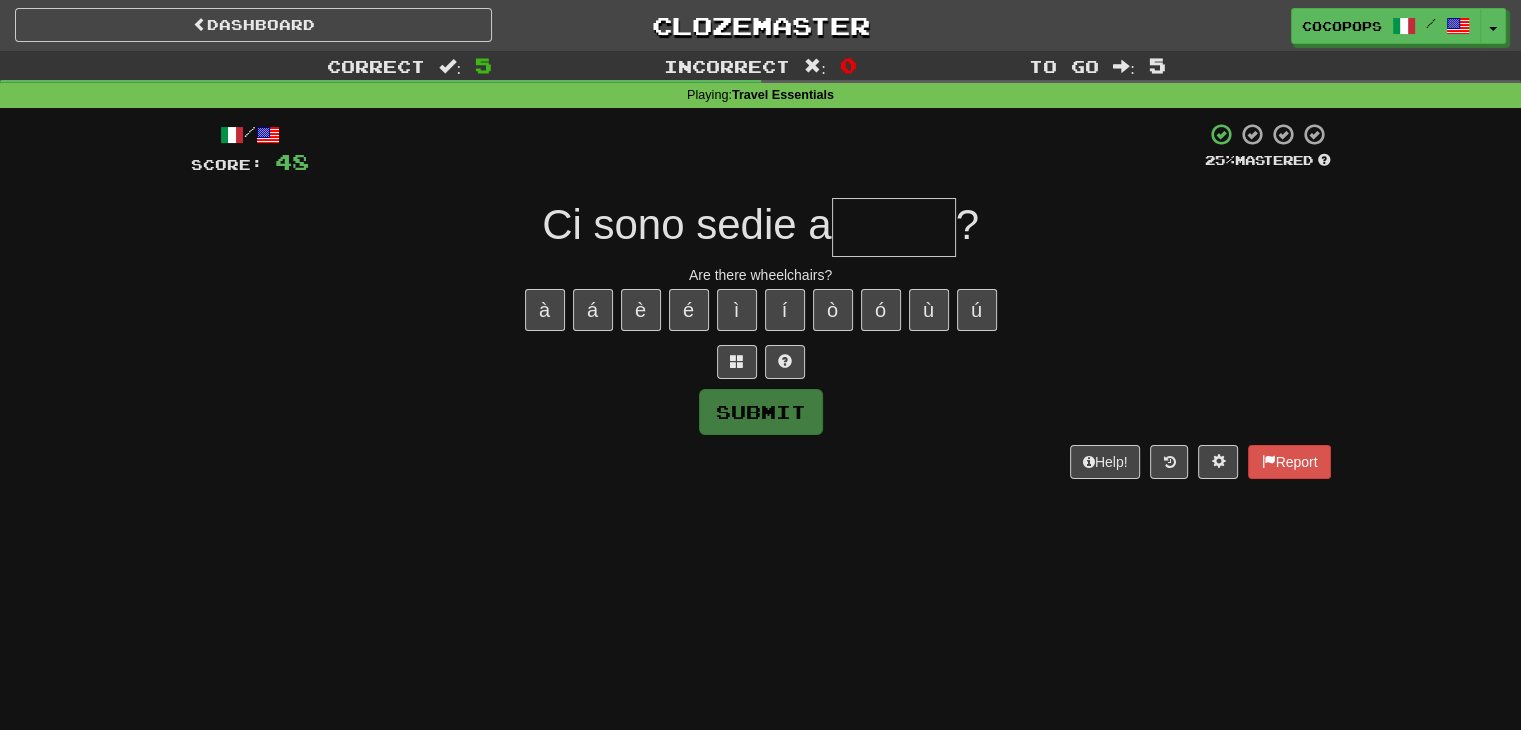 type on "*" 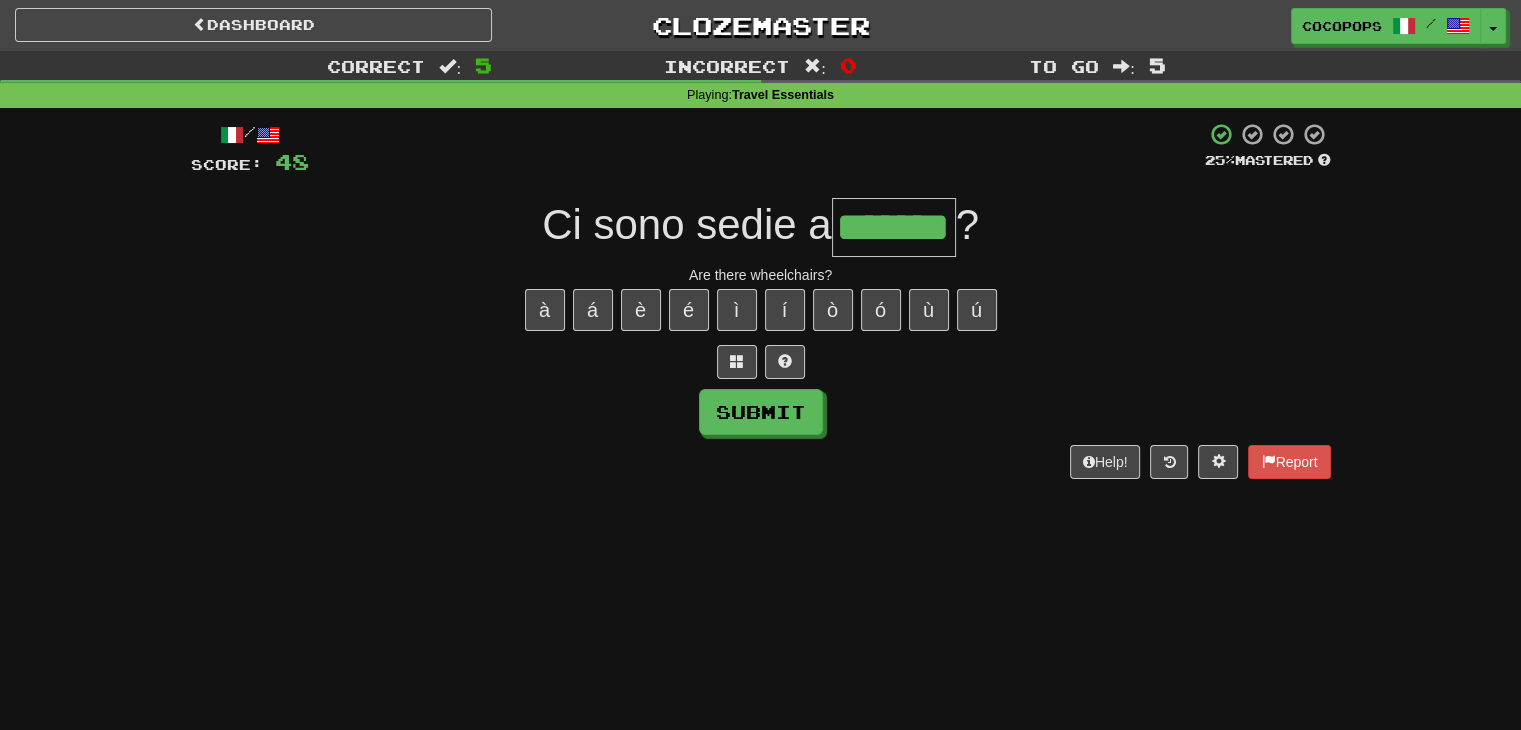type on "*******" 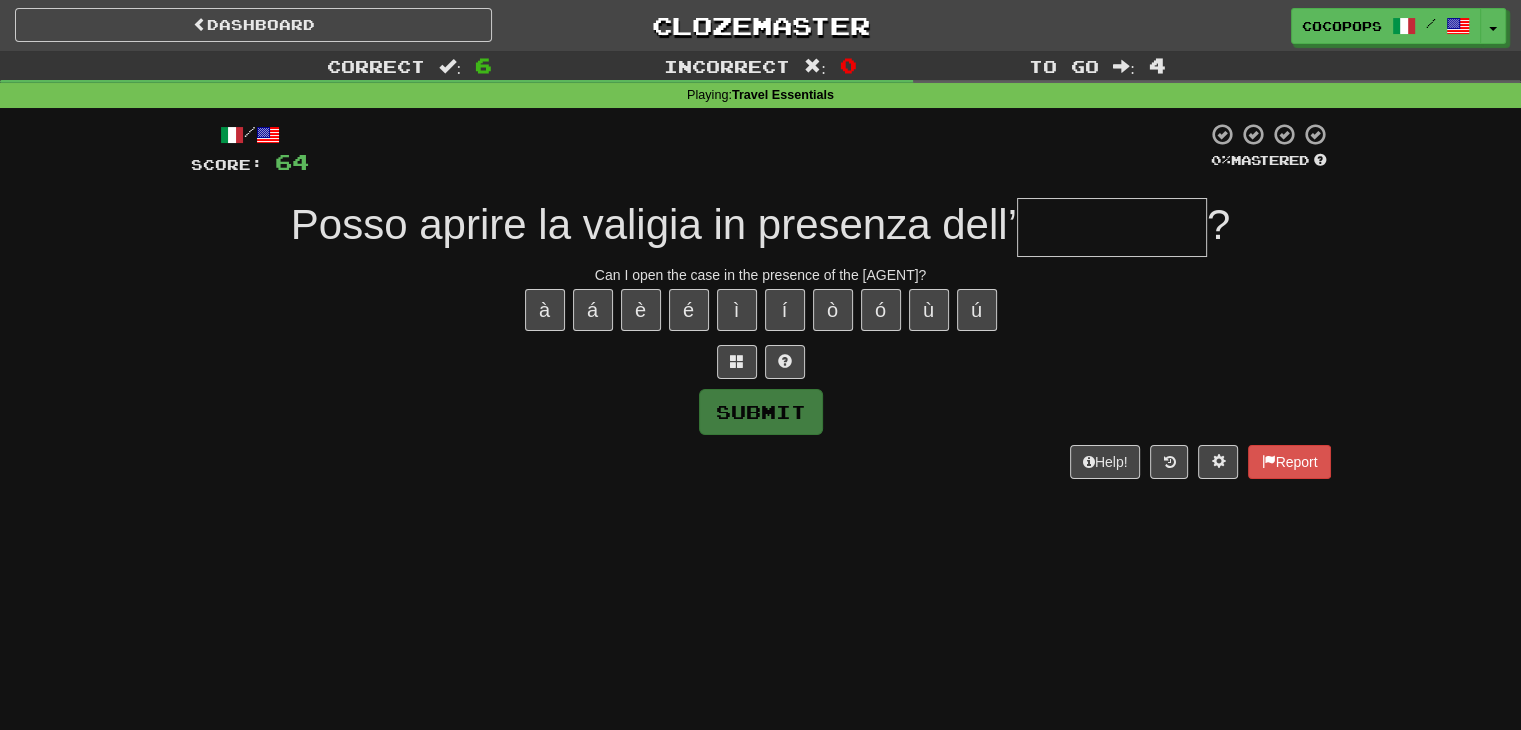 type on "*" 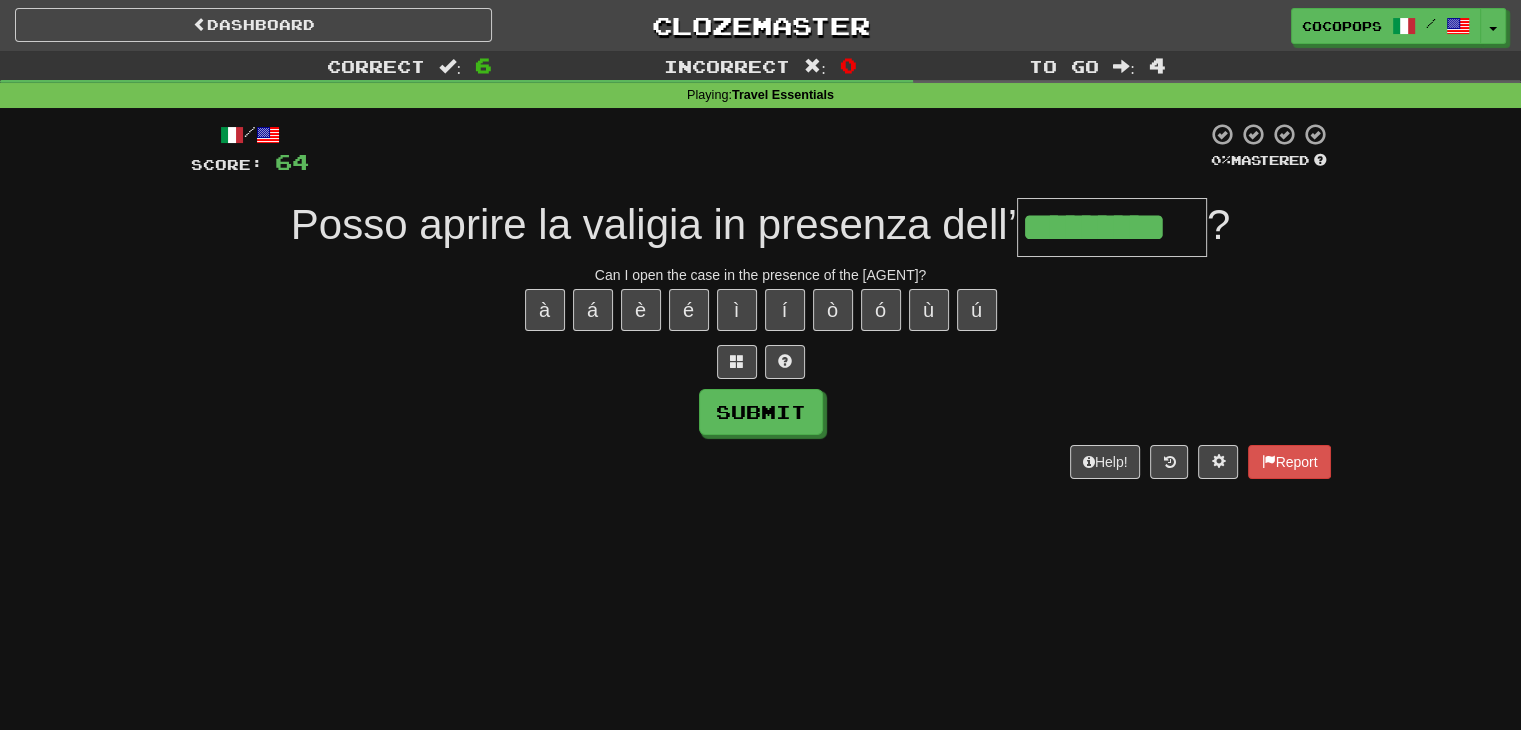 type on "*********" 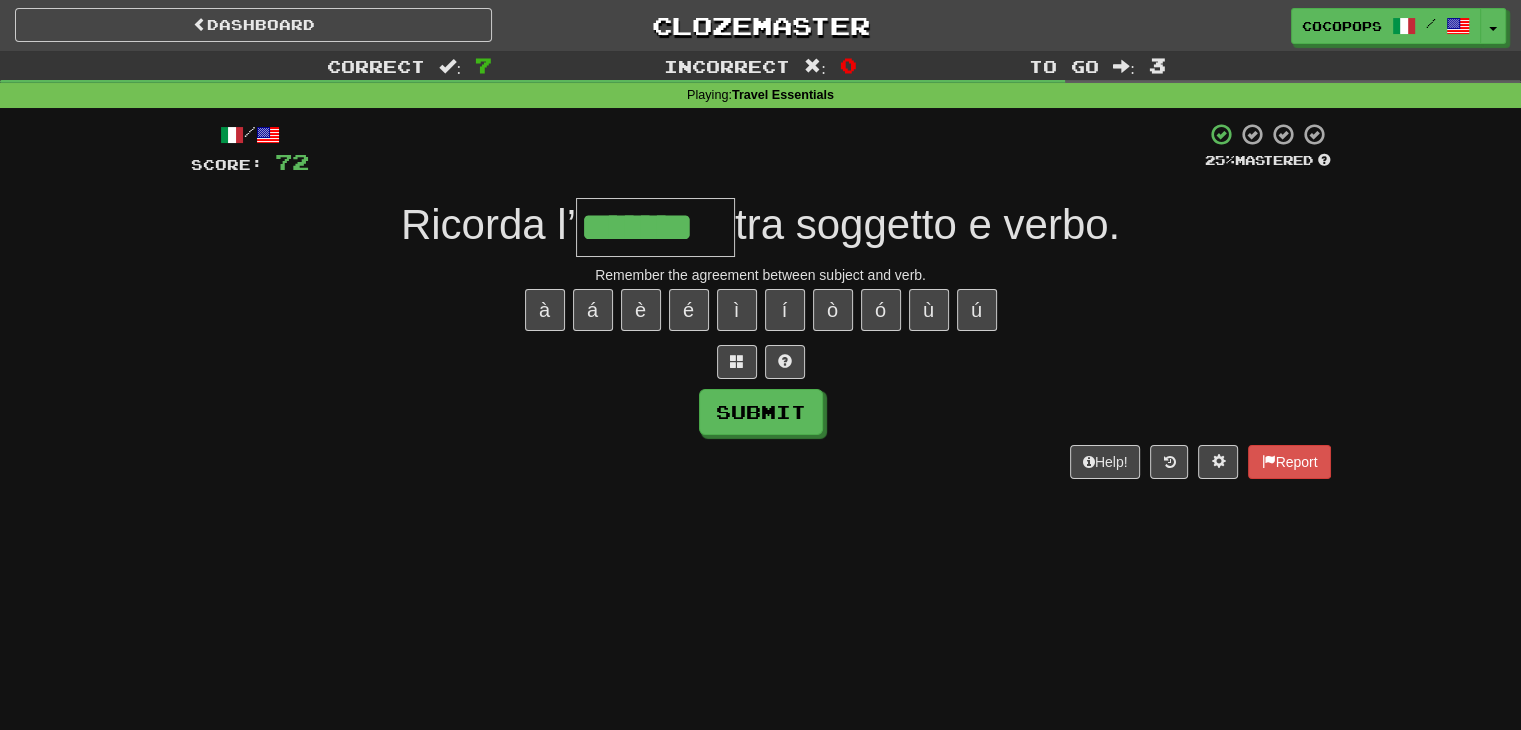 type on "*******" 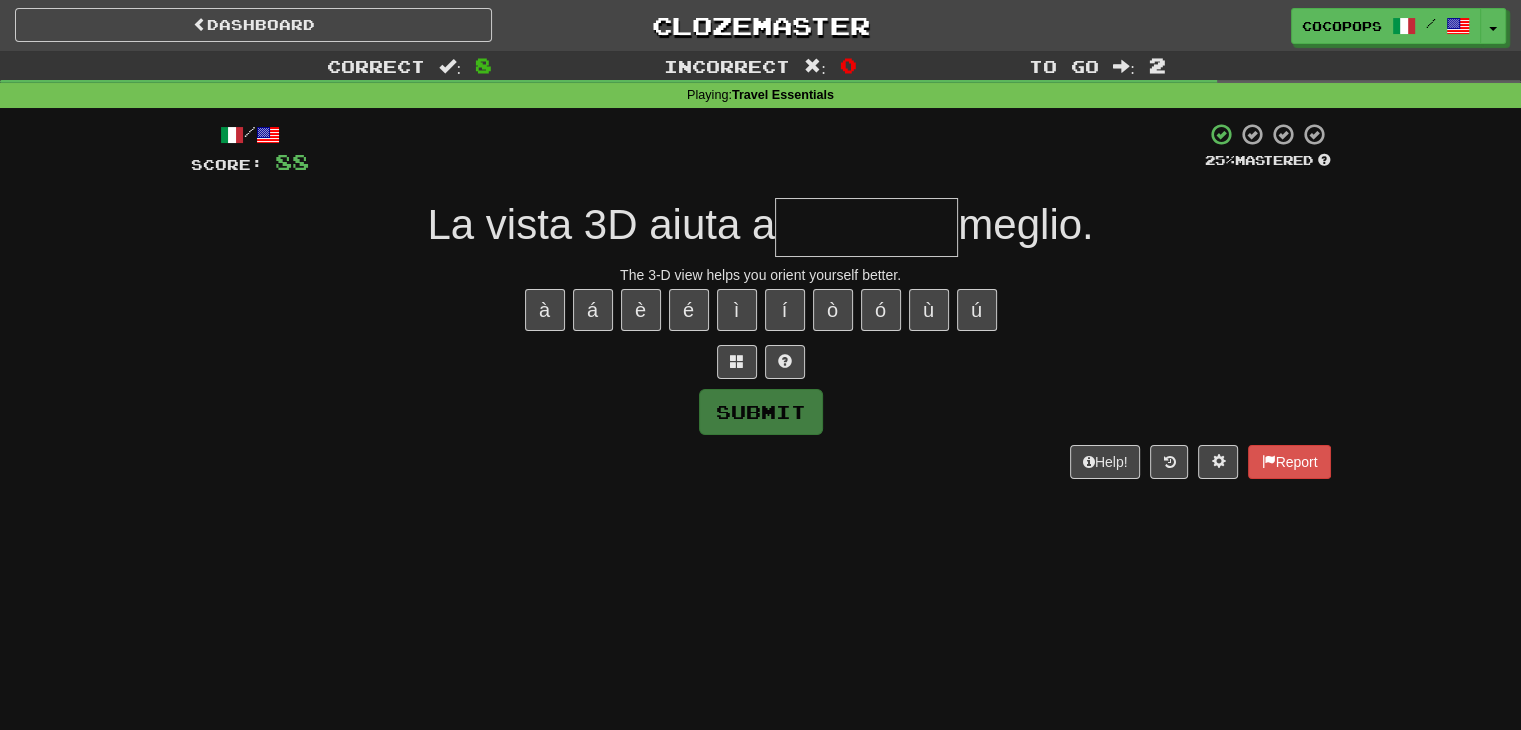 type on "*" 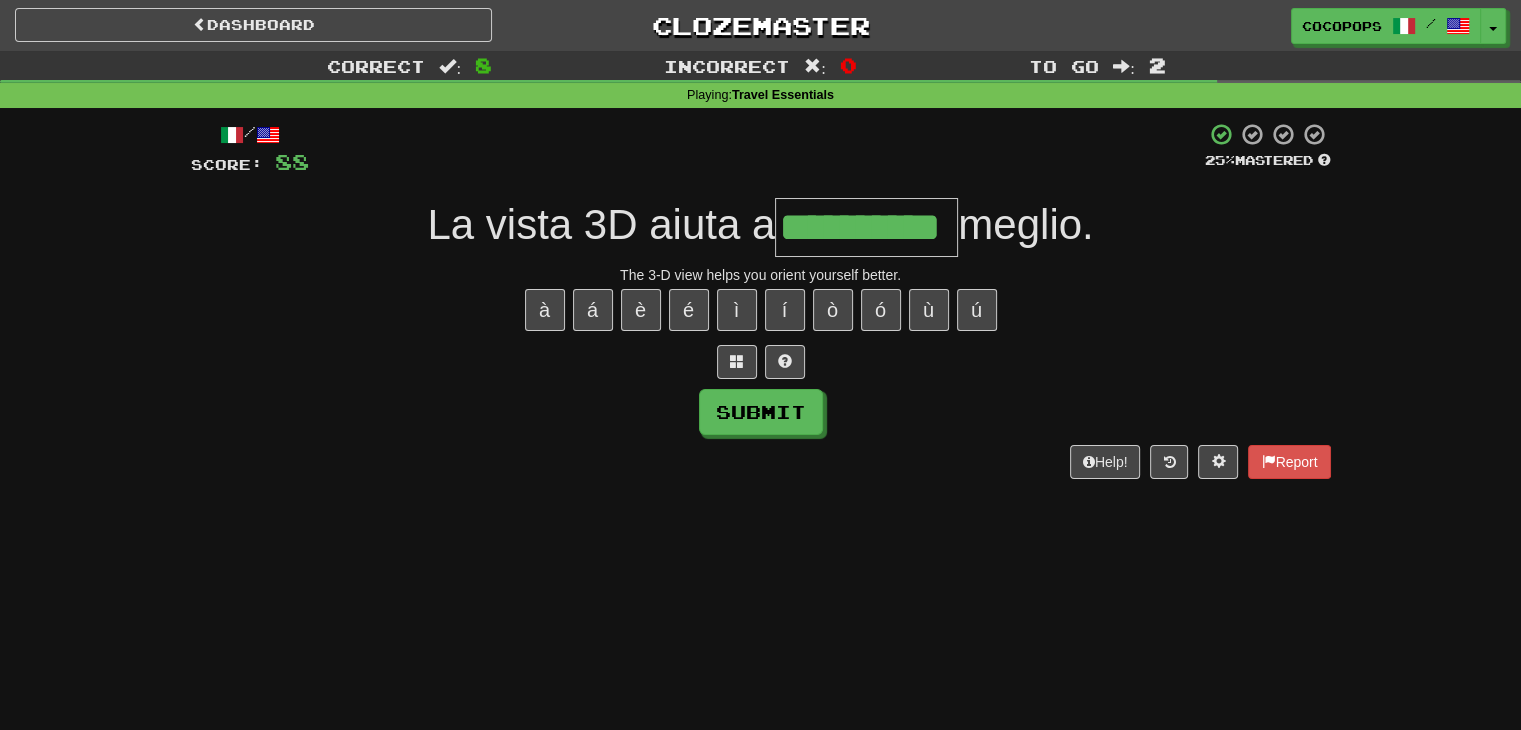 type on "**********" 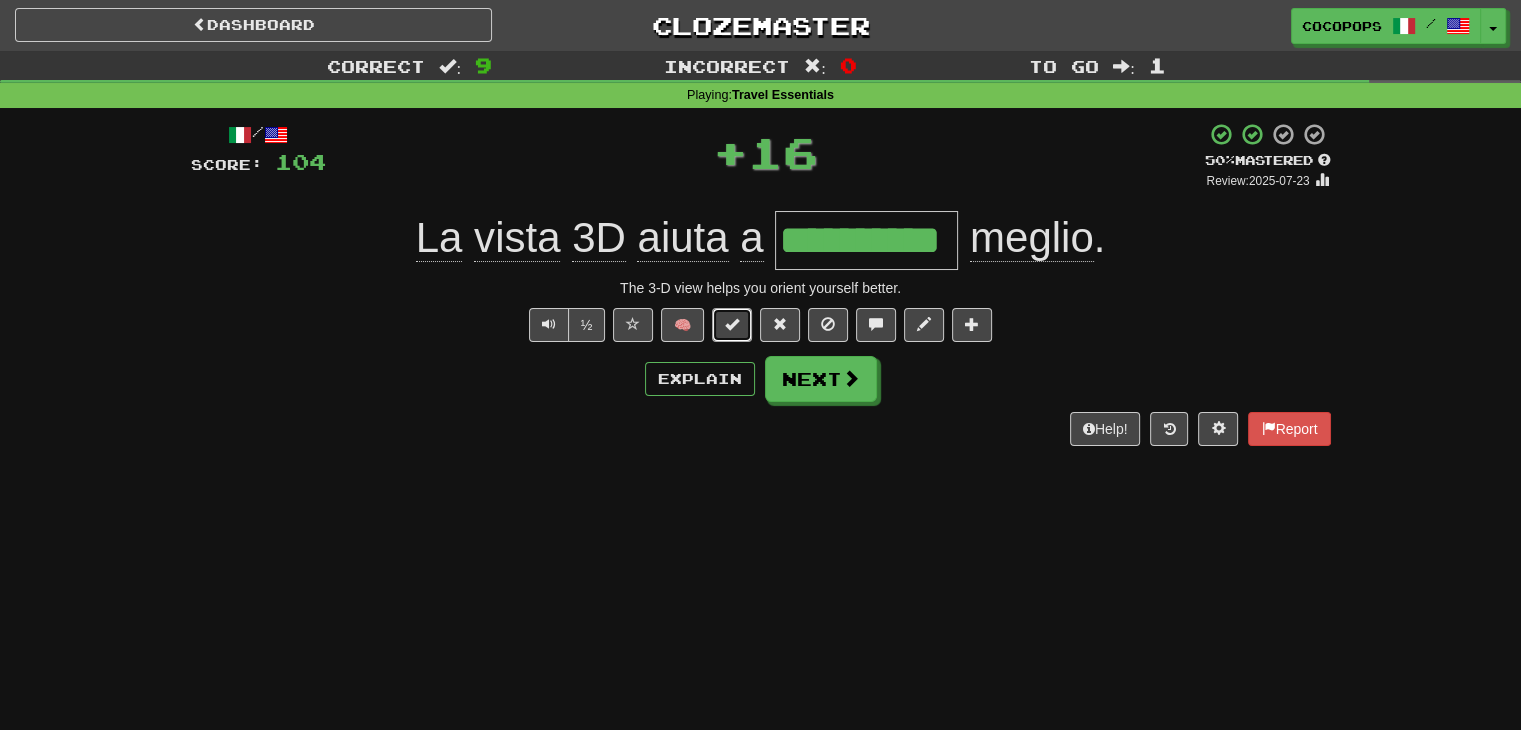 click at bounding box center [732, 325] 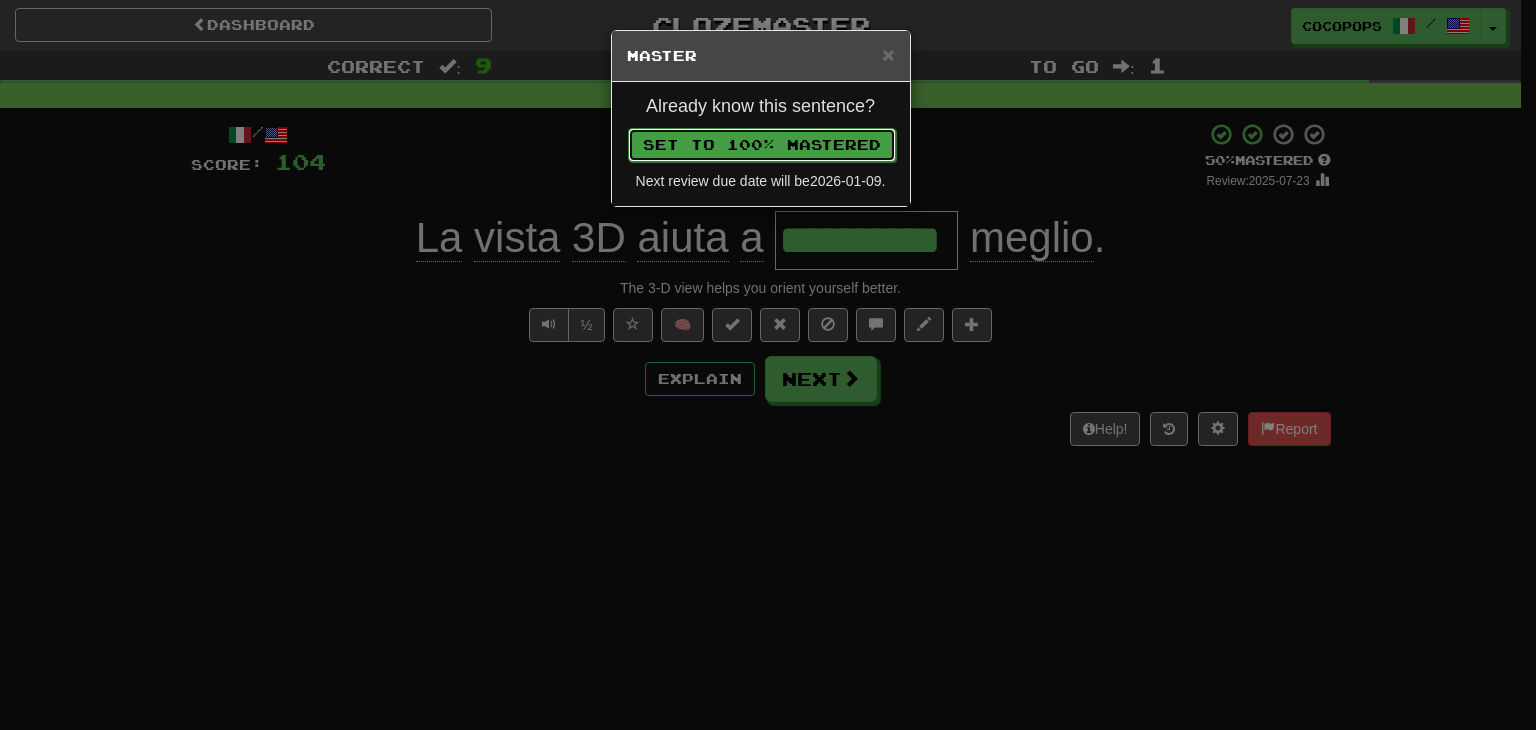 click on "Set to 100% Mastered" at bounding box center (762, 145) 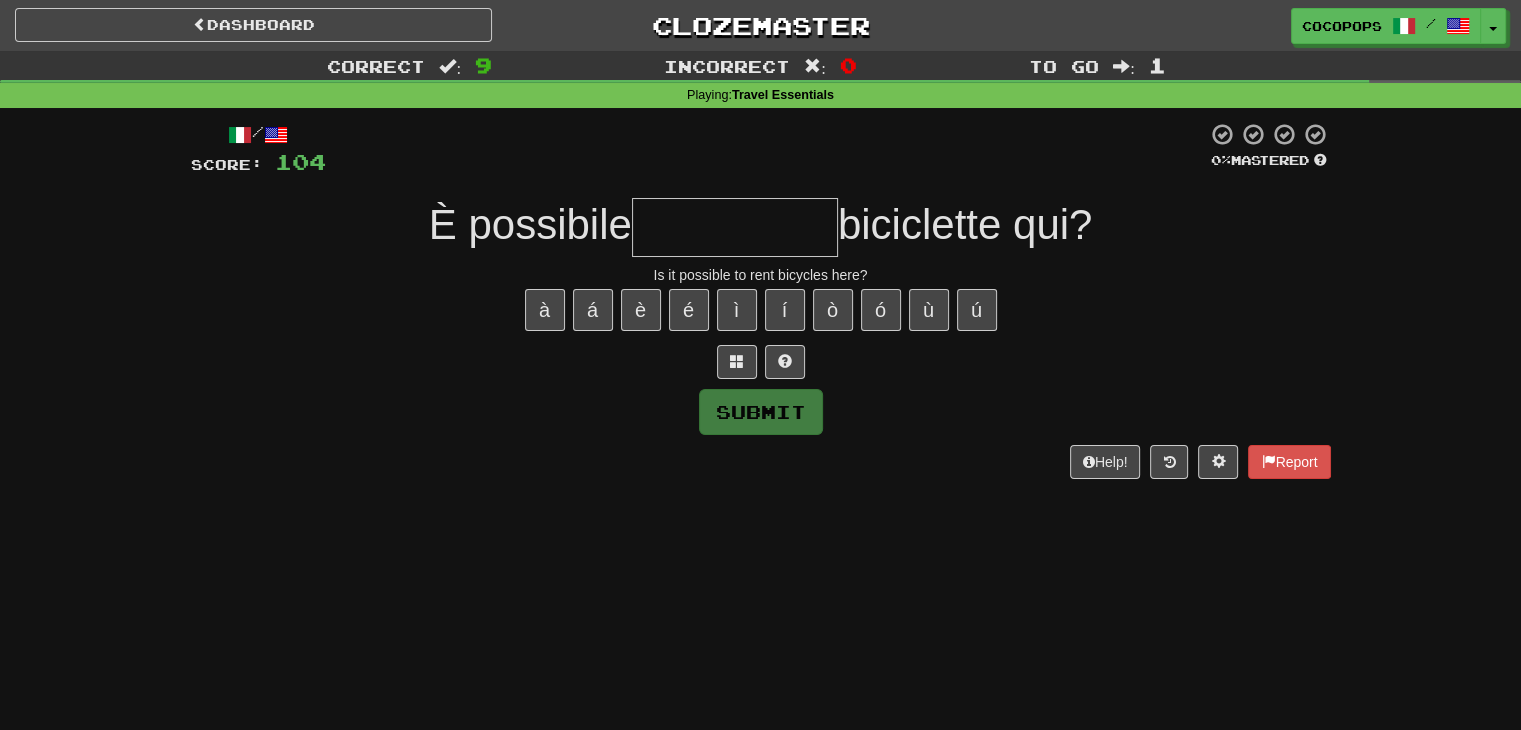 type on "*" 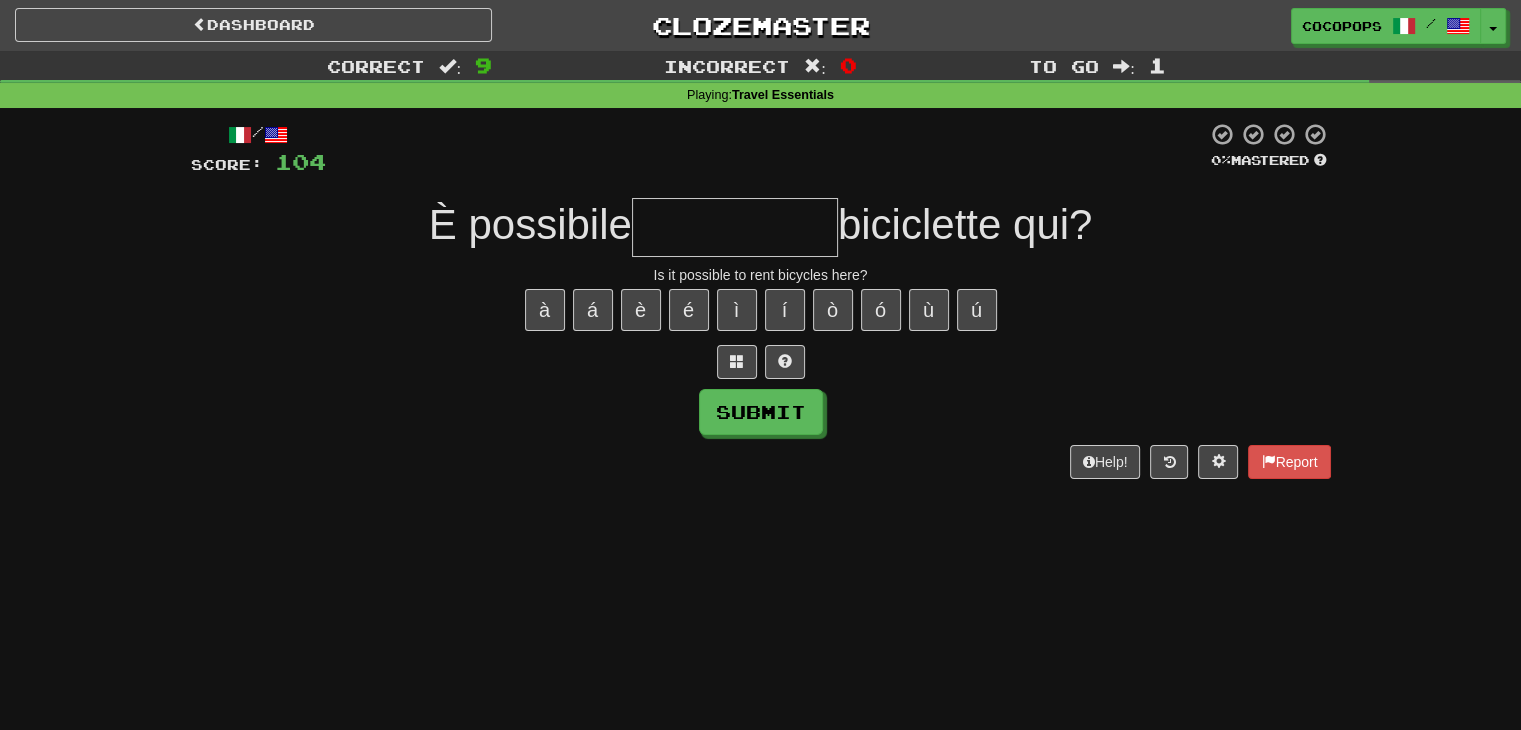 type on "*" 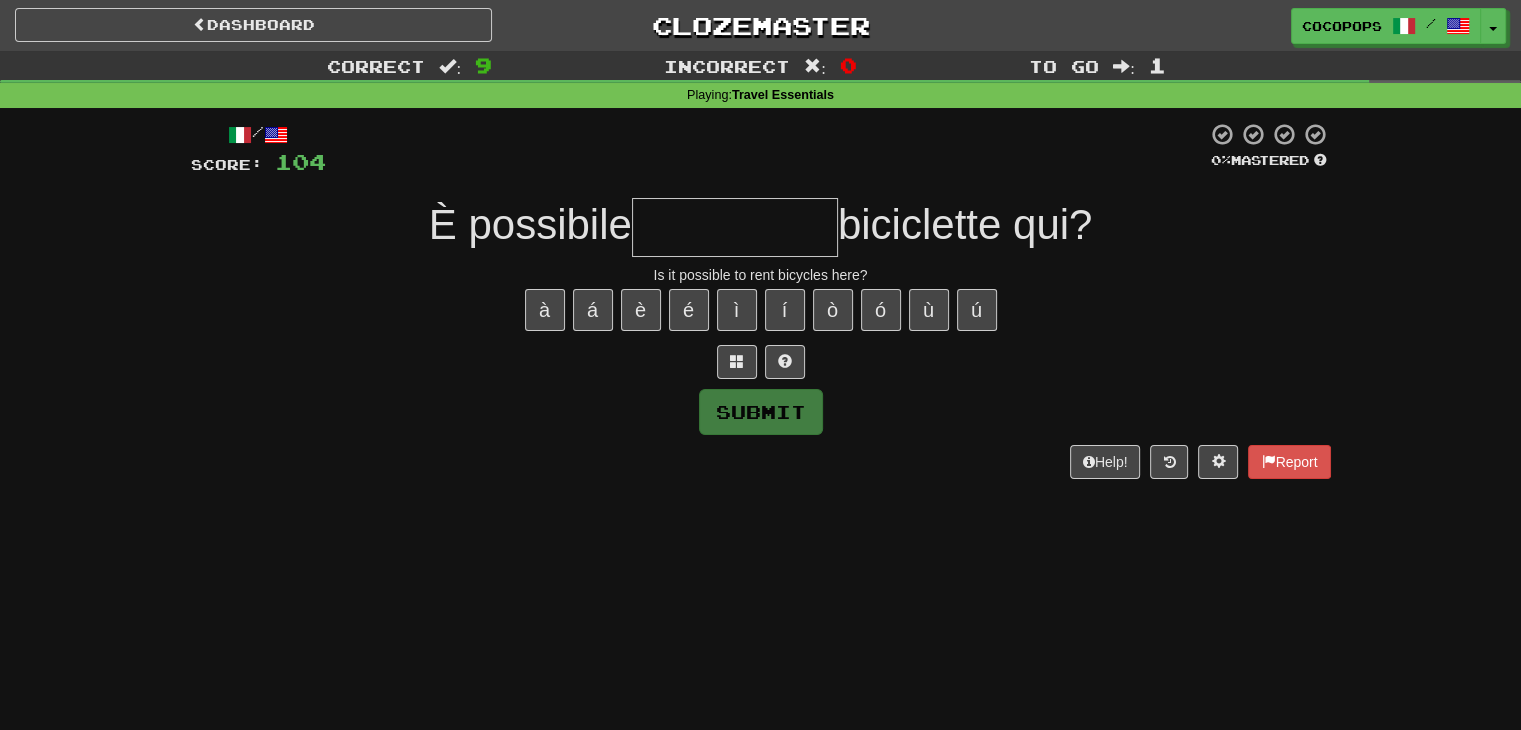 type on "*" 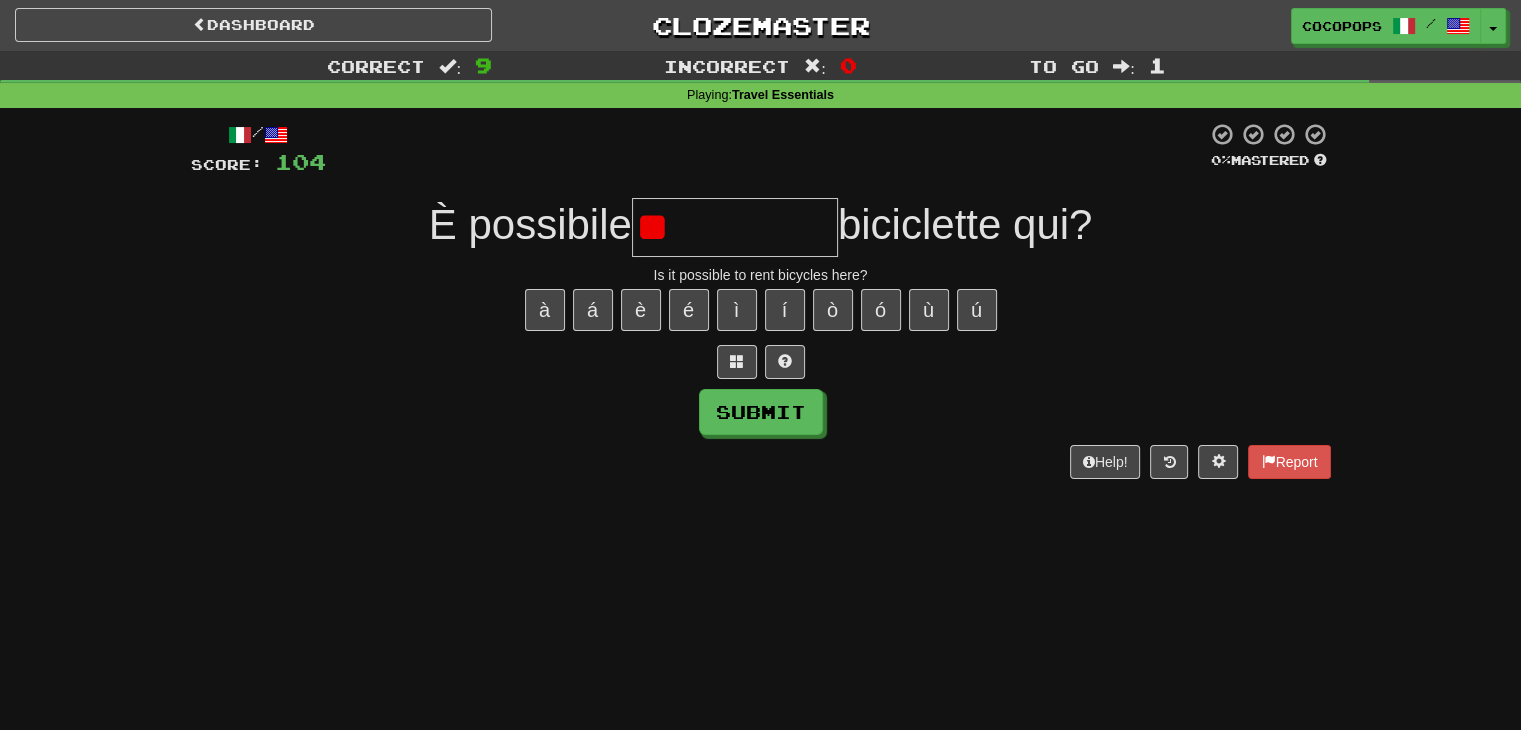 type on "*" 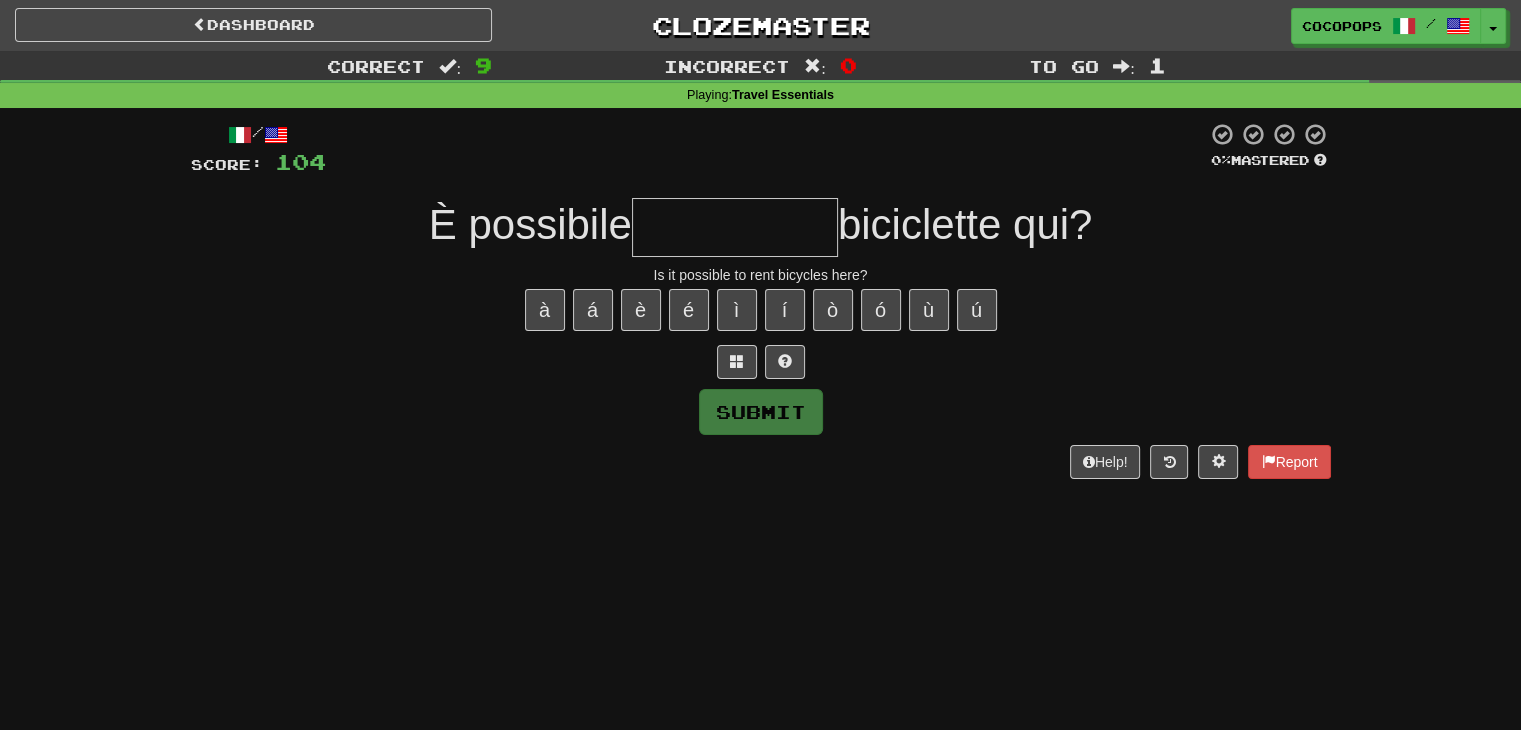type on "*" 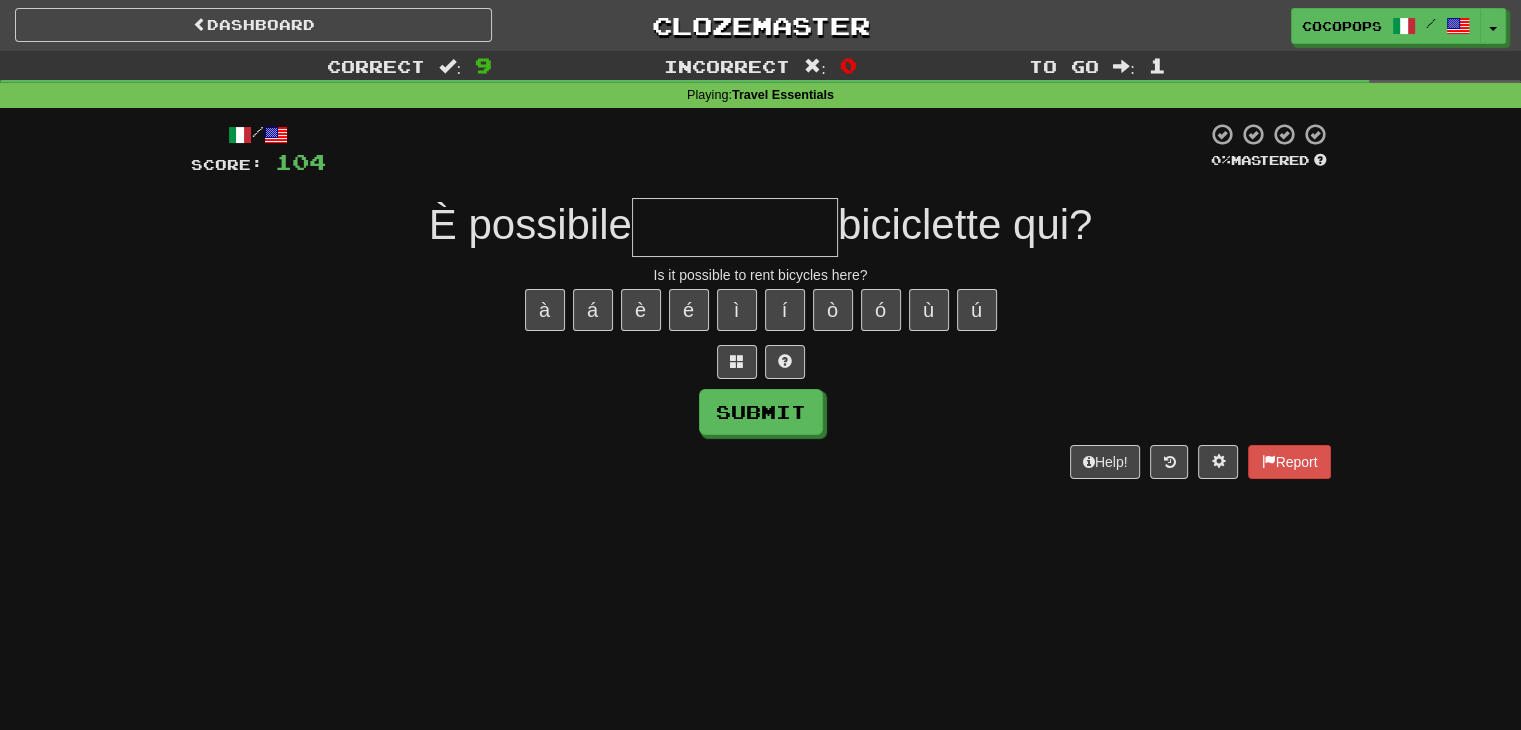 type on "*" 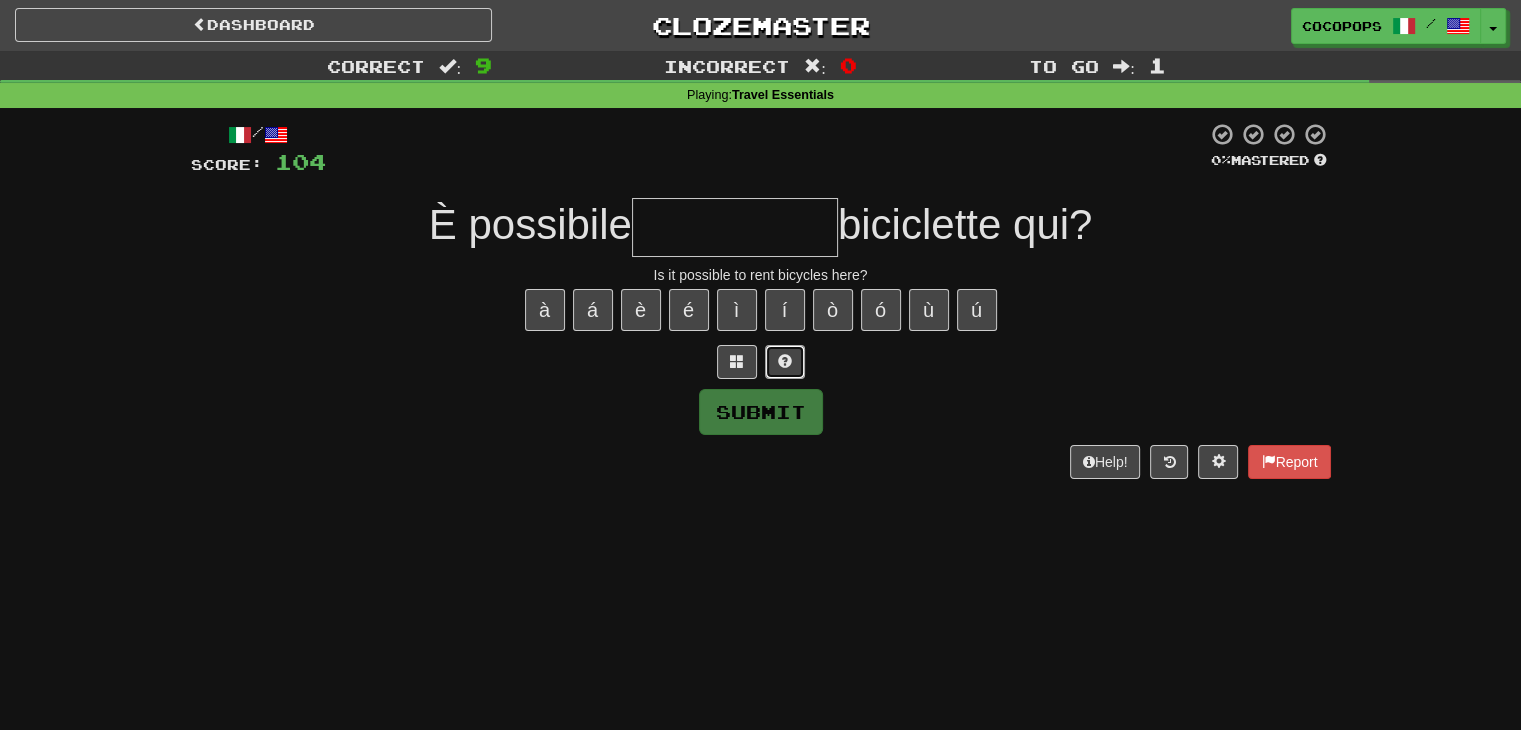 click at bounding box center (785, 362) 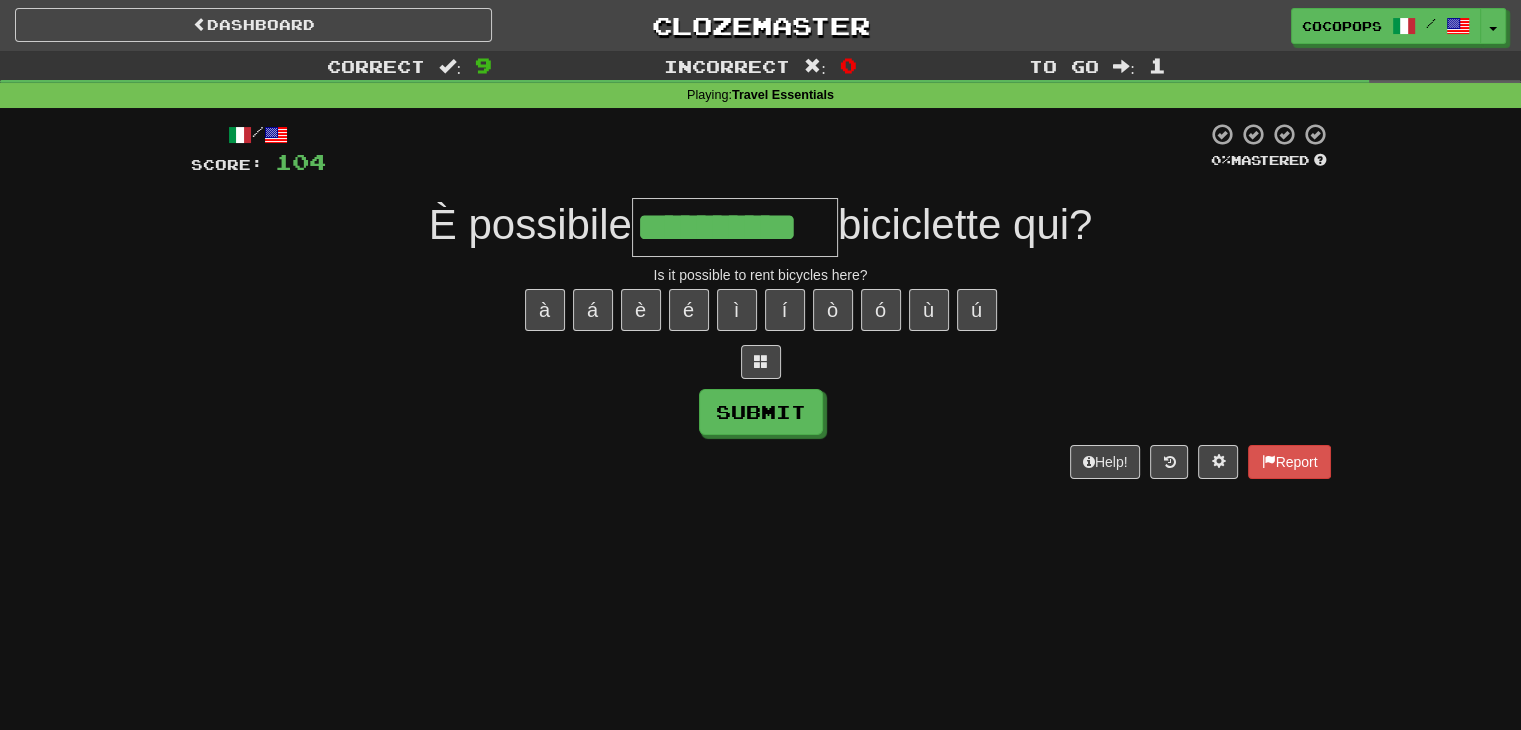 type on "**********" 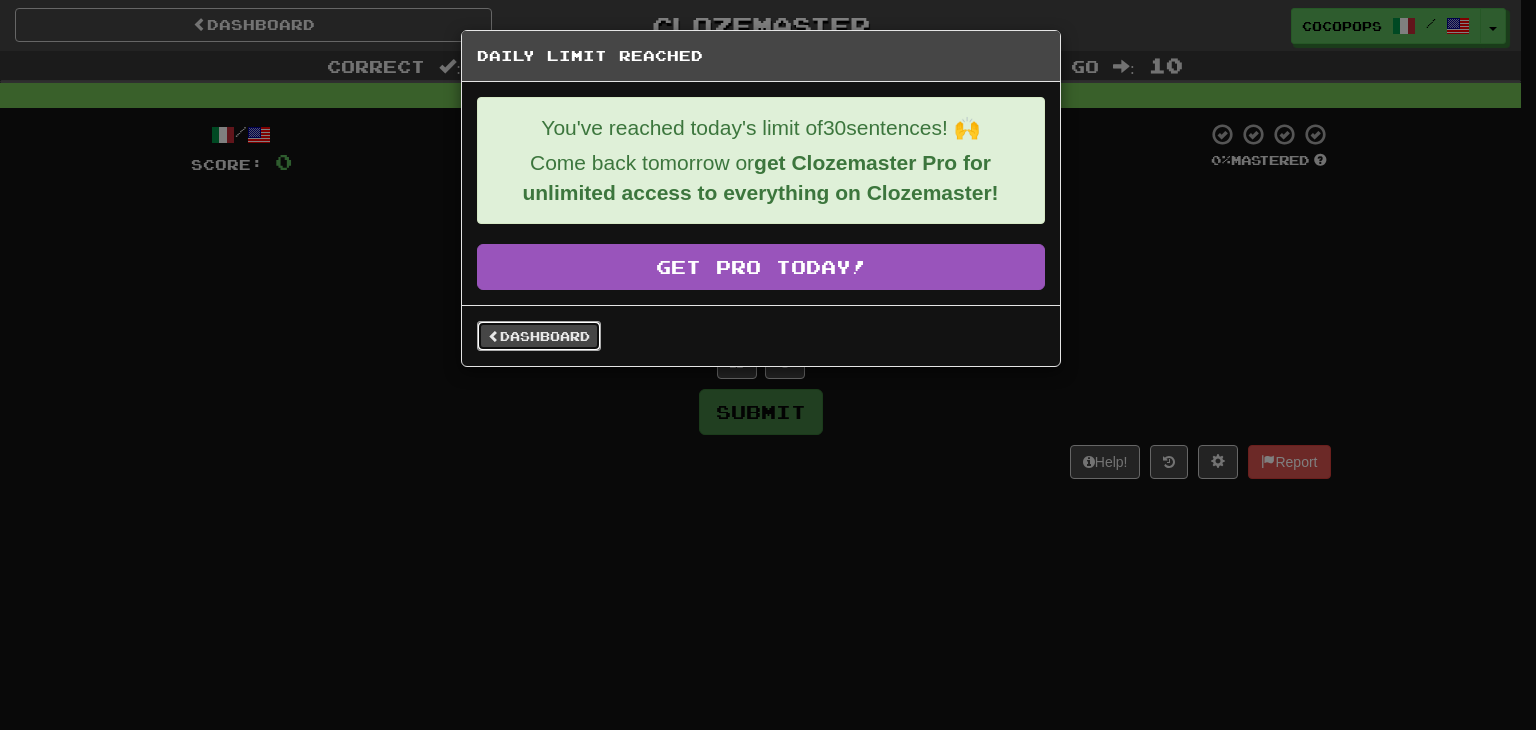 click on "Dashboard" at bounding box center [539, 336] 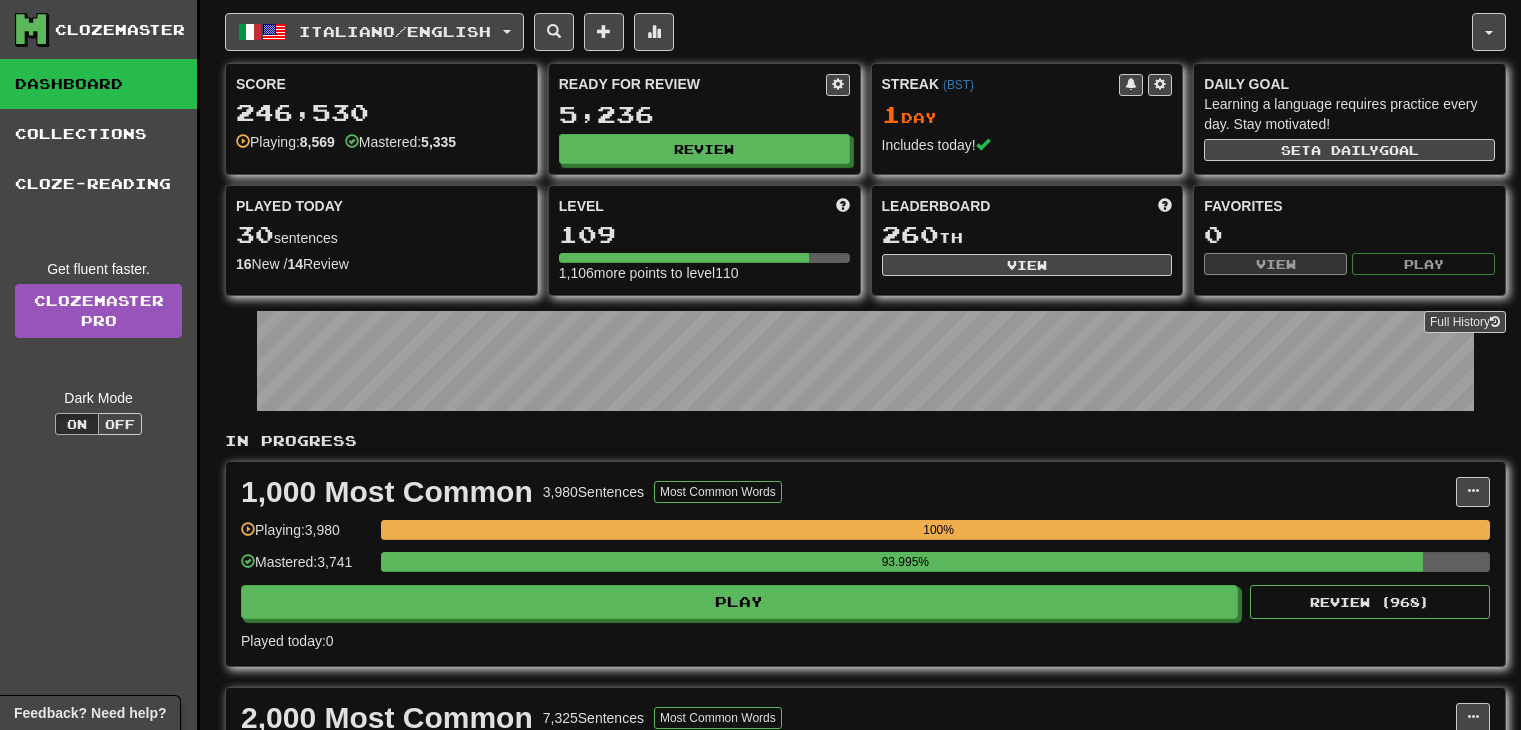 scroll, scrollTop: 0, scrollLeft: 0, axis: both 